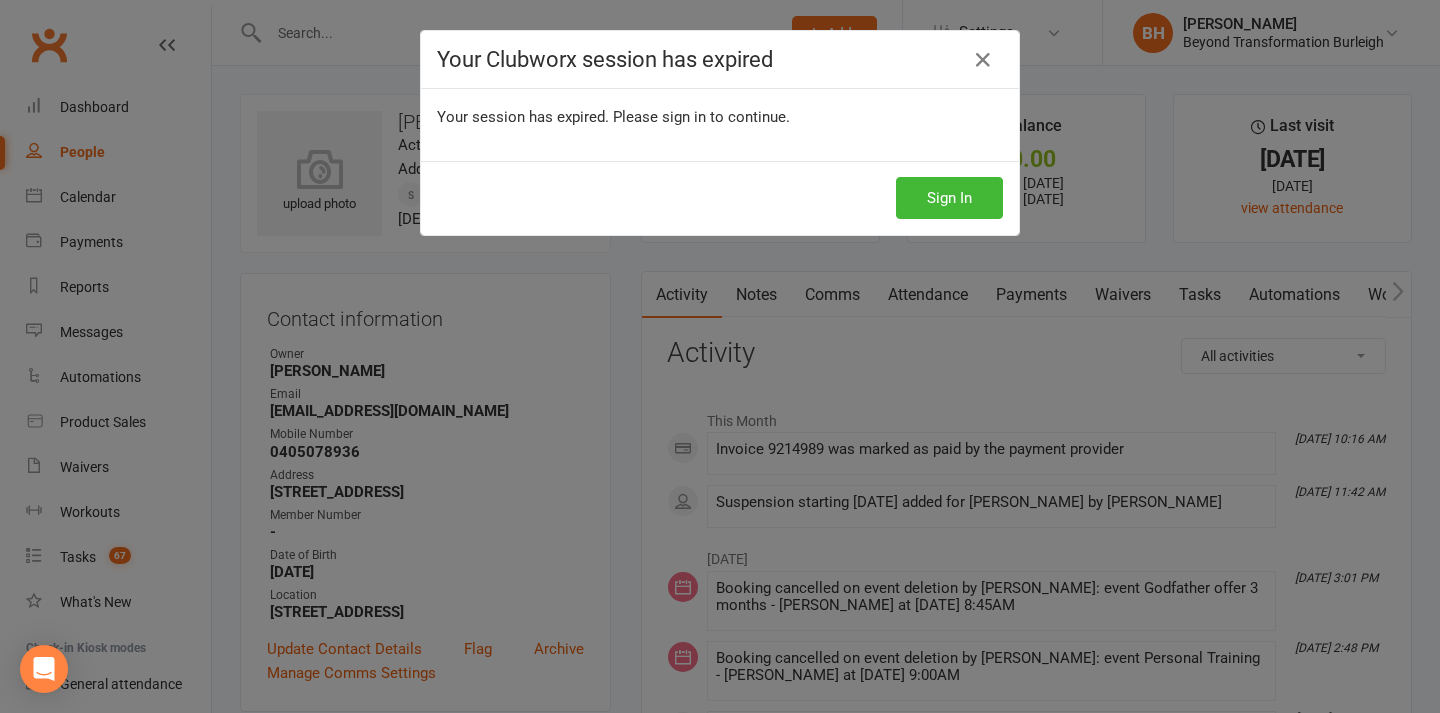 scroll, scrollTop: 0, scrollLeft: 0, axis: both 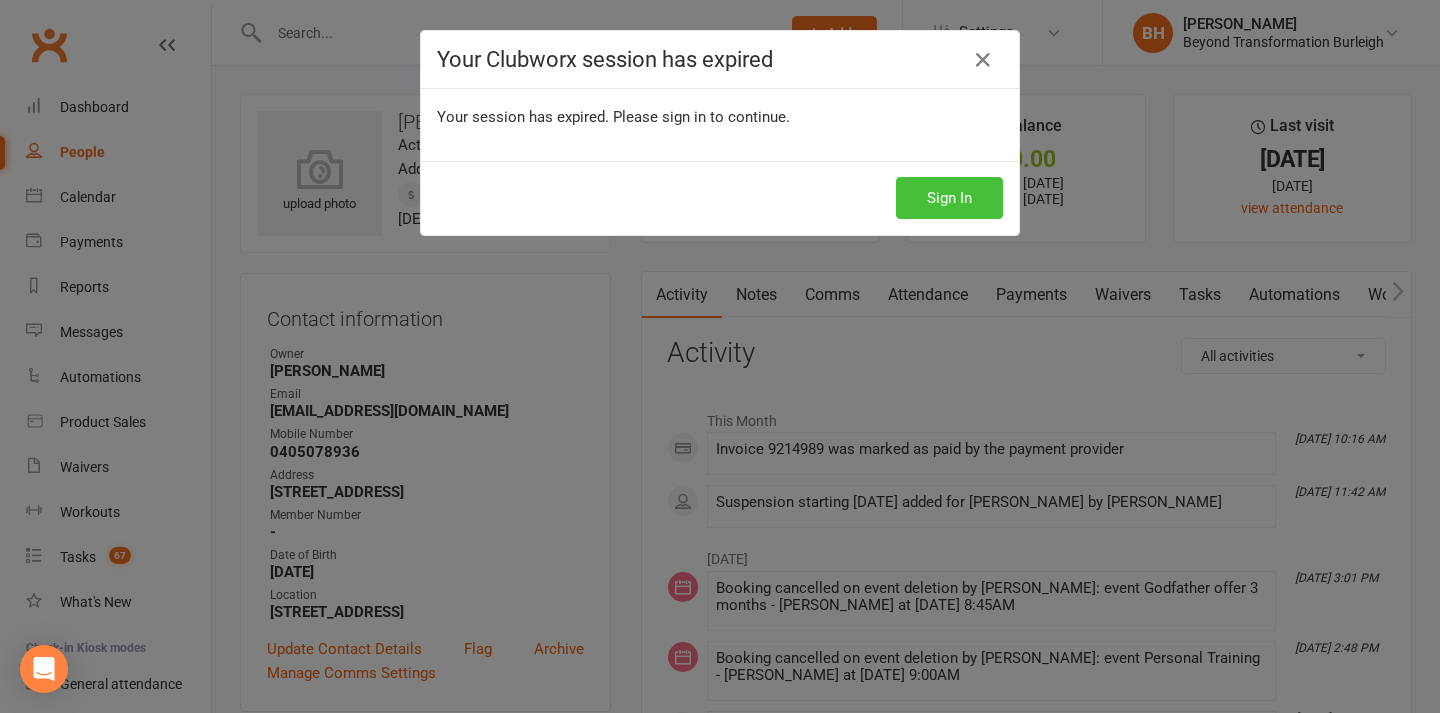 click on "Sign In" at bounding box center (949, 198) 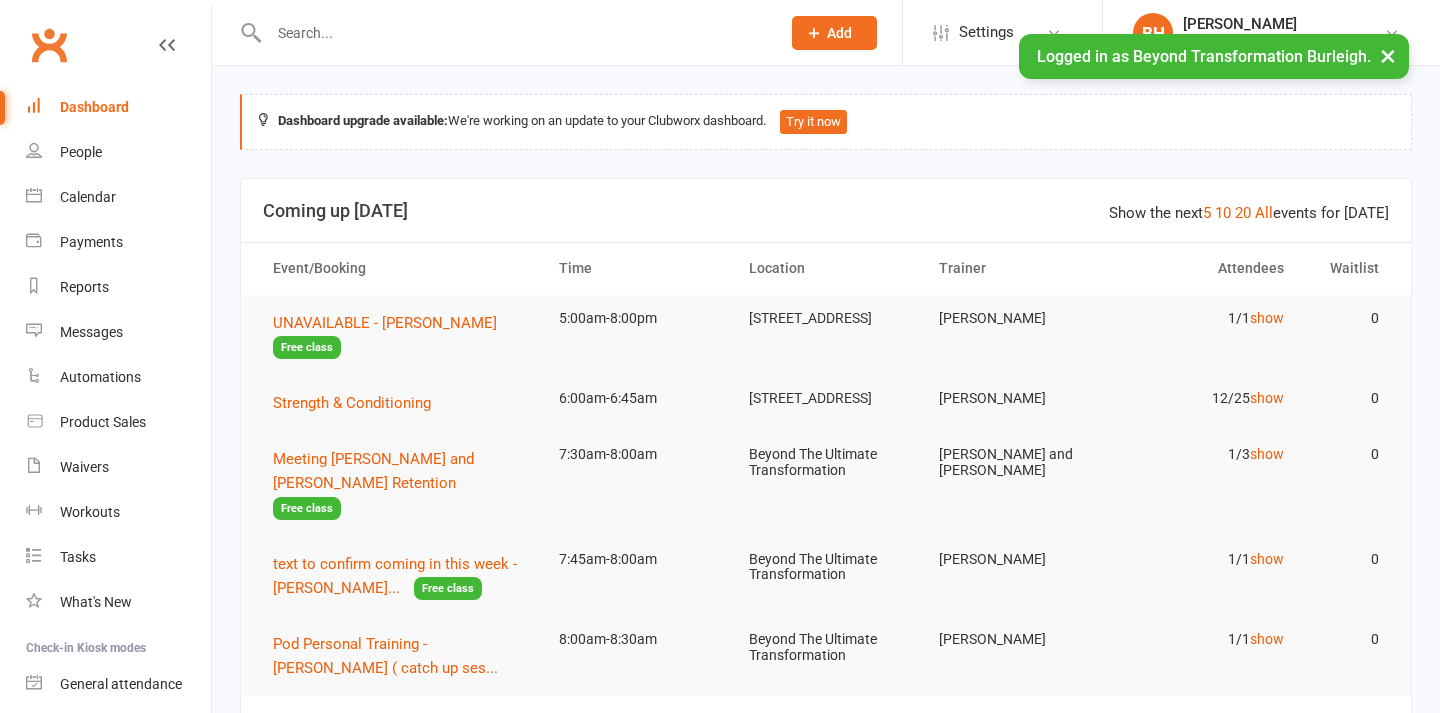 click on "Calendar" at bounding box center [118, 197] 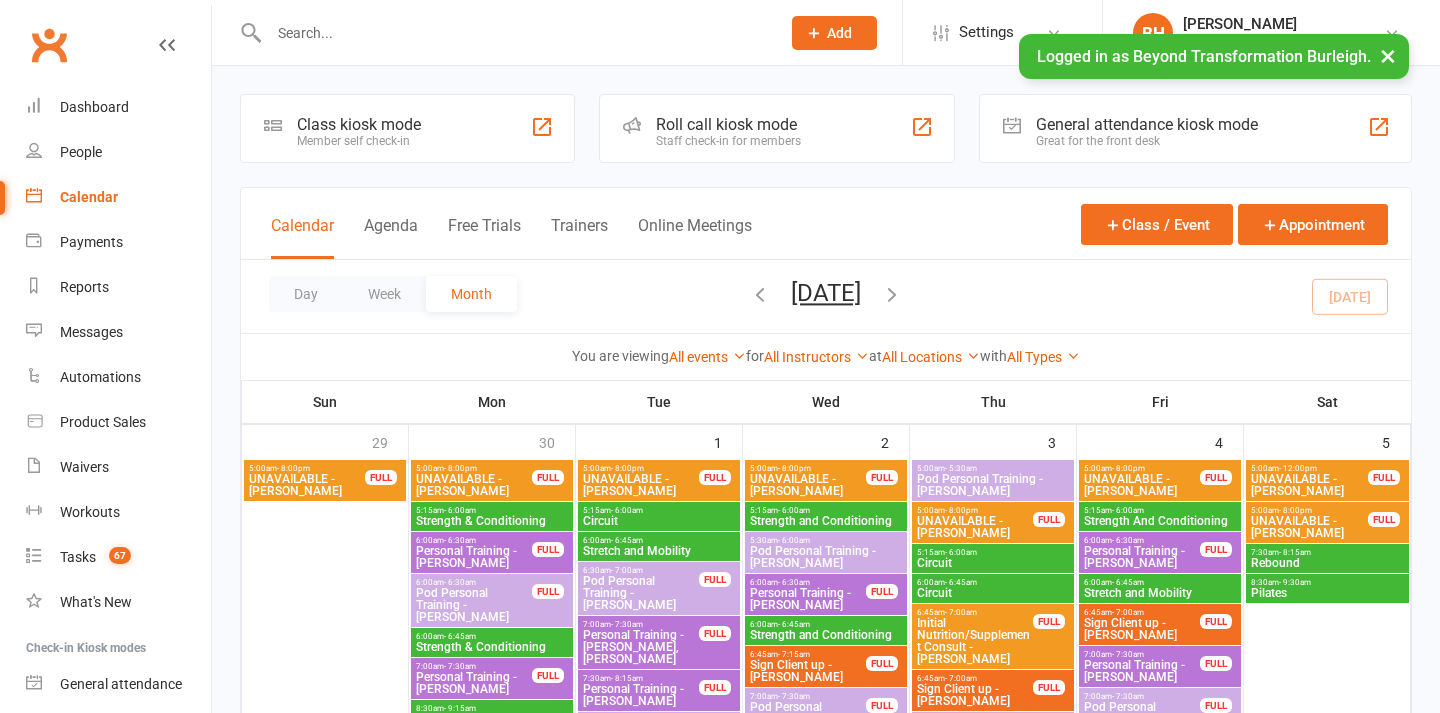 click on "Day" at bounding box center (306, 294) 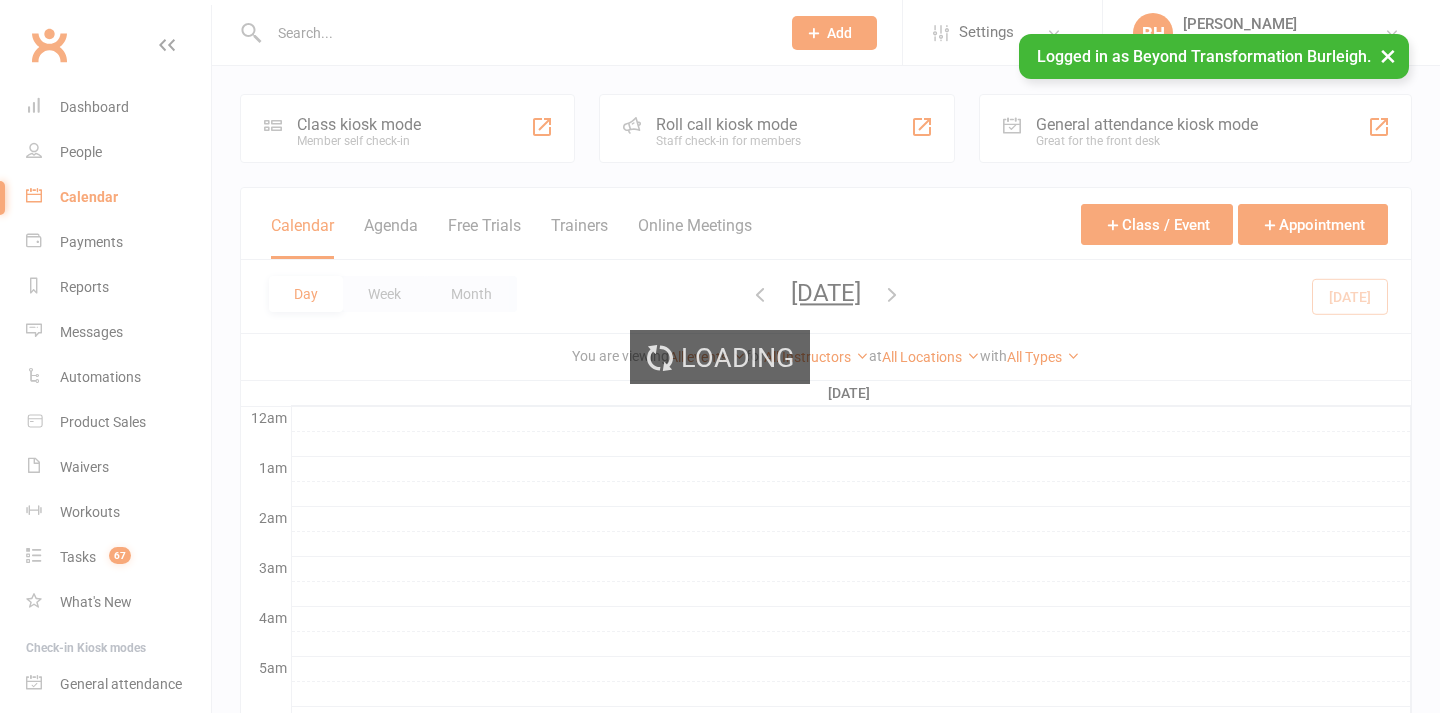 scroll, scrollTop: 0, scrollLeft: 0, axis: both 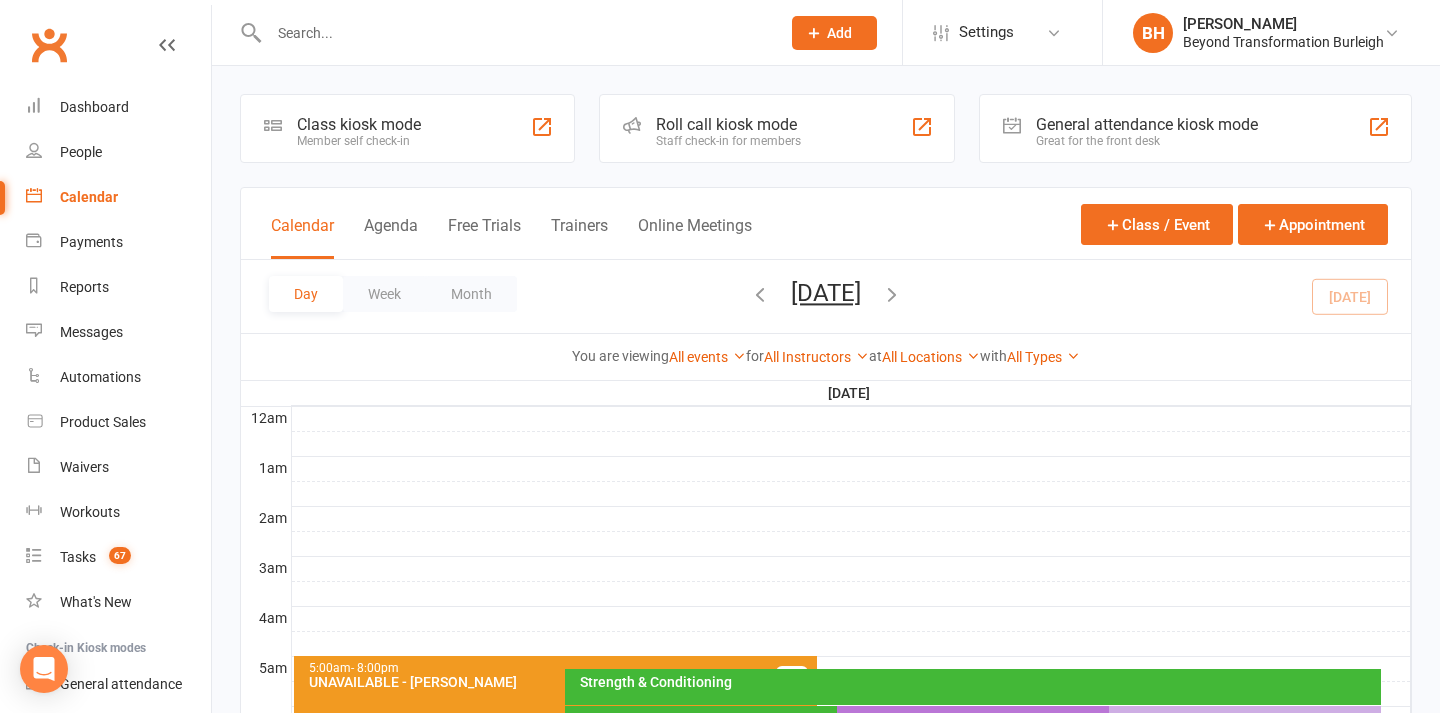 click on "[DATE]" at bounding box center (826, 293) 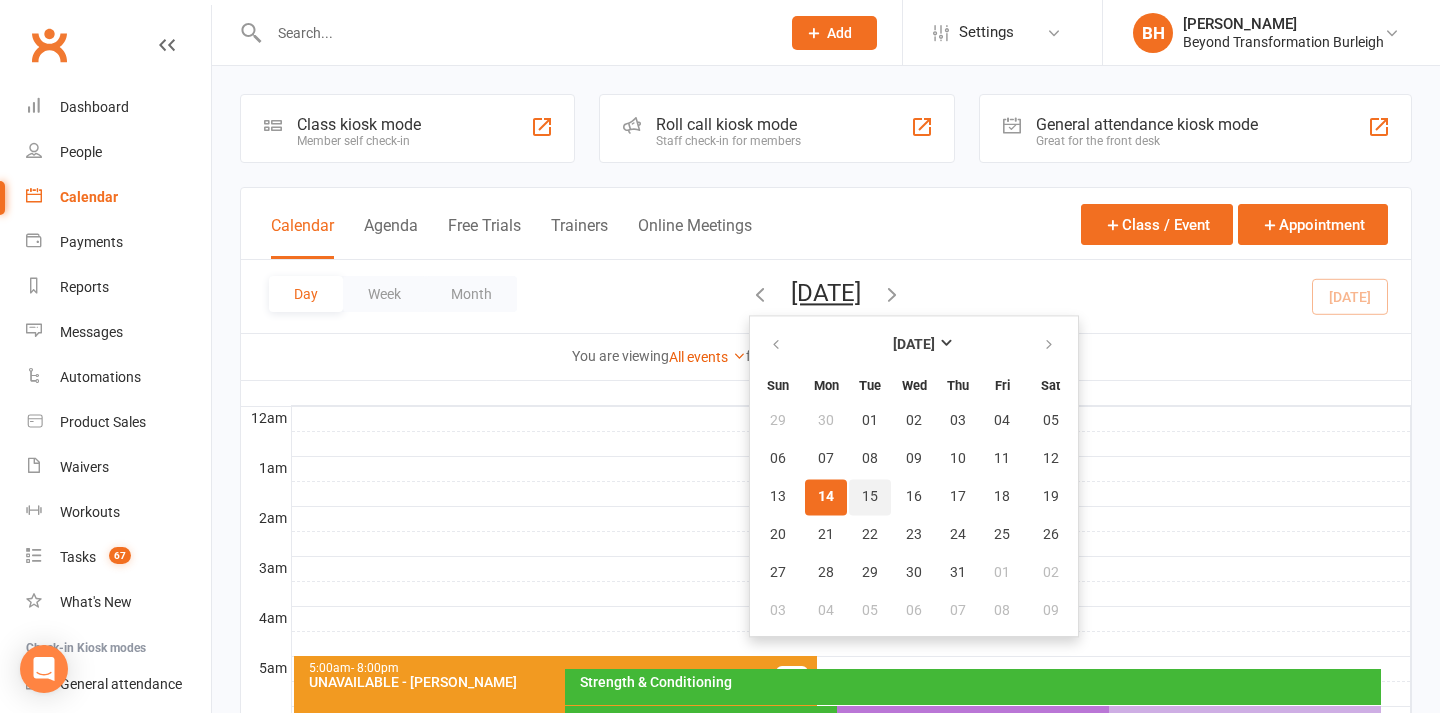 click on "15" at bounding box center [870, 497] 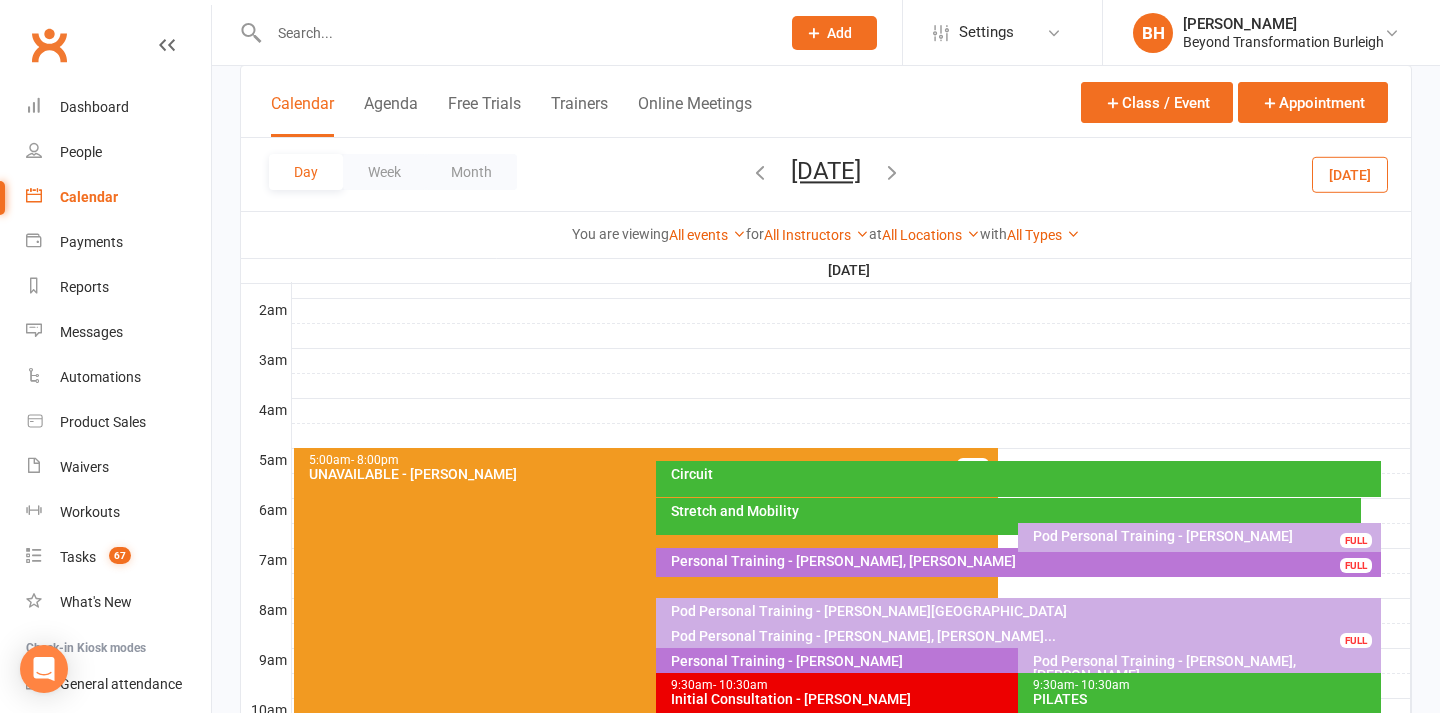 scroll, scrollTop: 359, scrollLeft: 0, axis: vertical 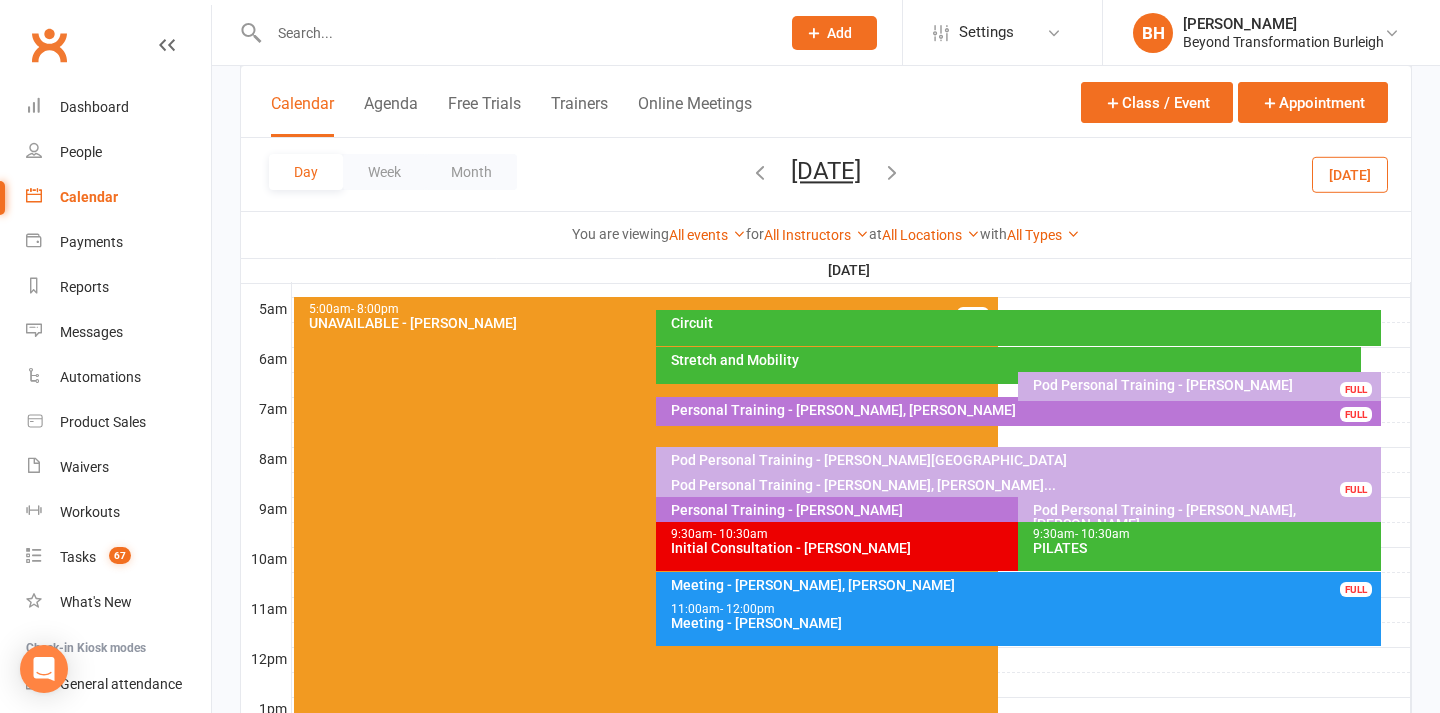 click on "[DATE]" at bounding box center [826, 171] 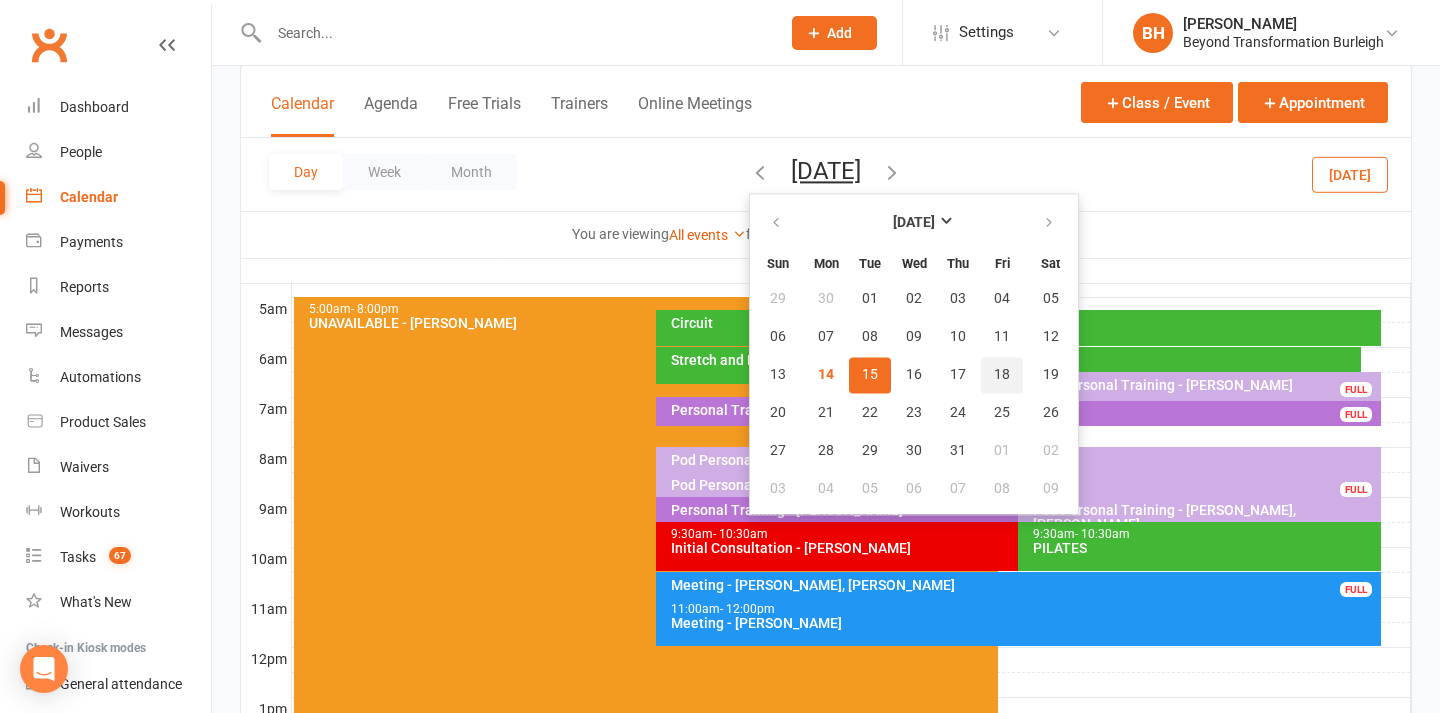 click on "18" at bounding box center (1002, 375) 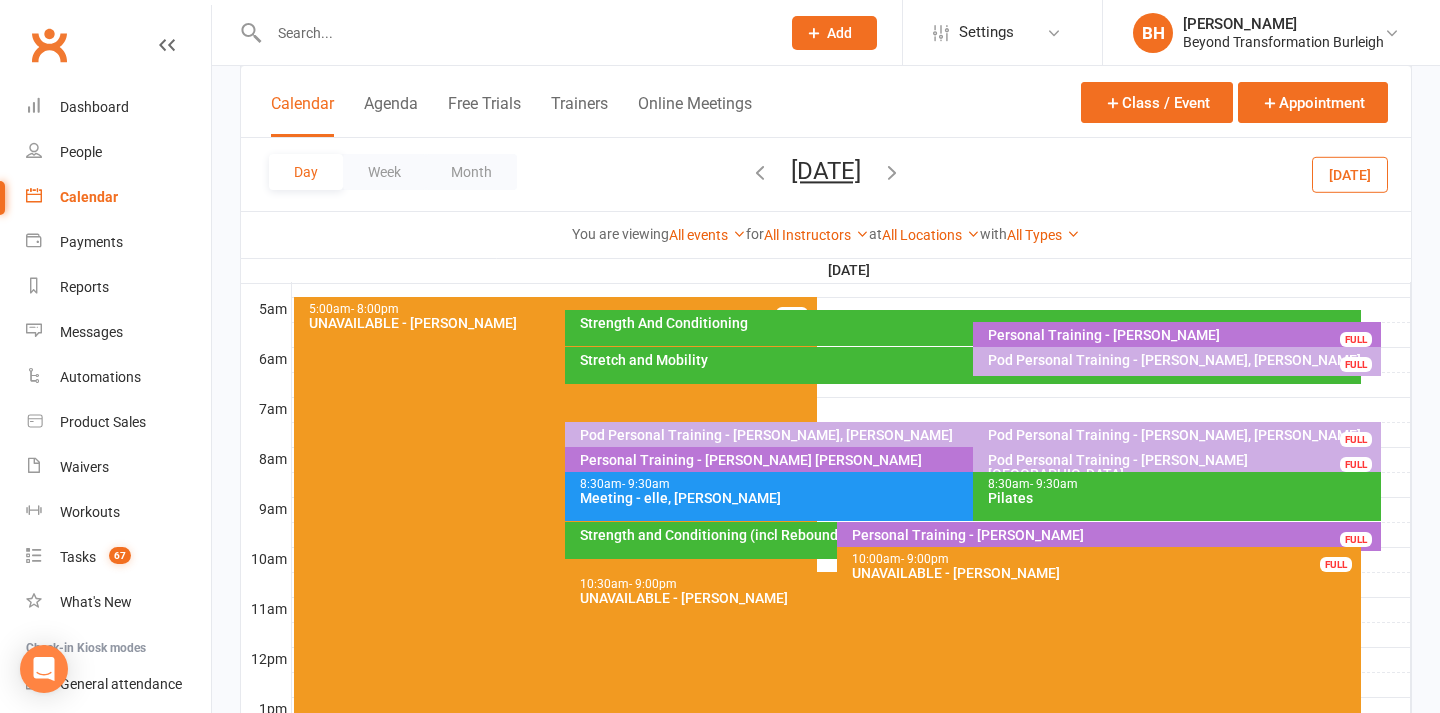 click on "[DATE]" at bounding box center (826, 171) 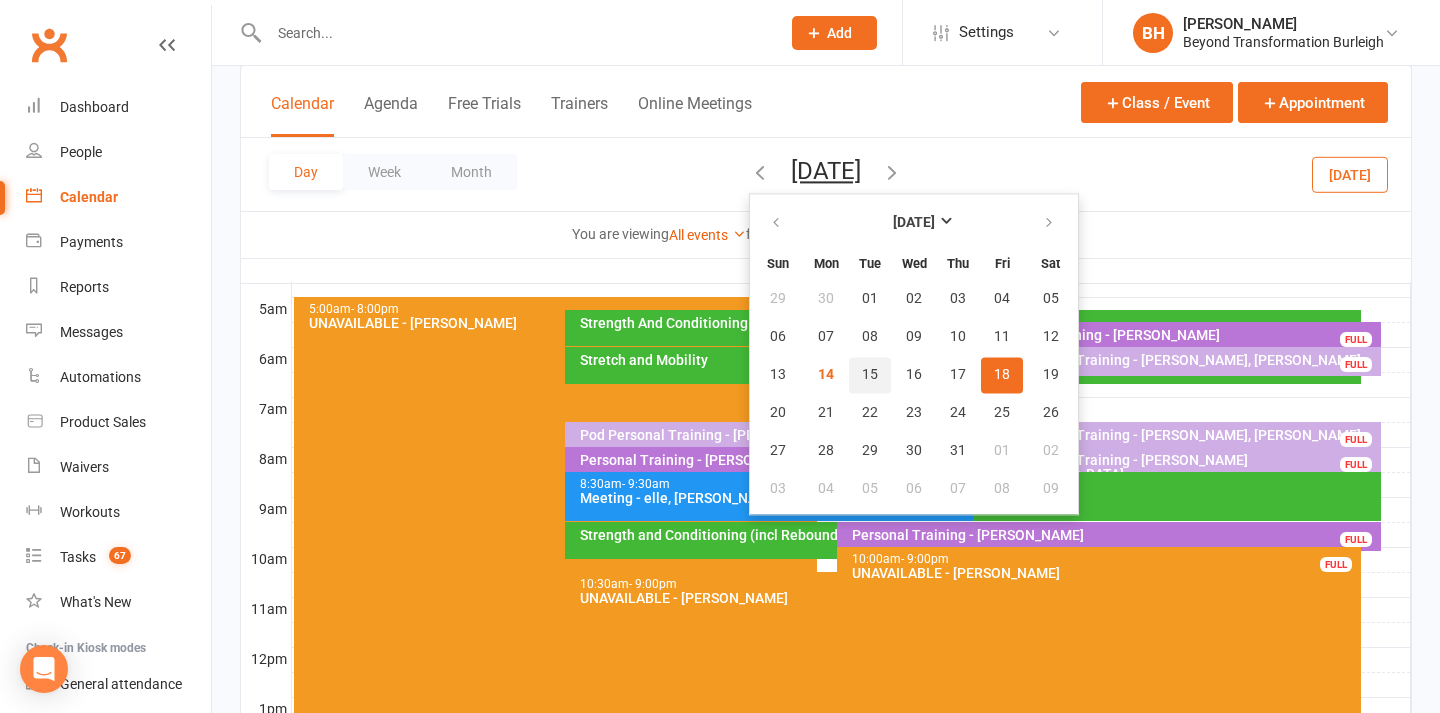 click on "15" at bounding box center (870, 375) 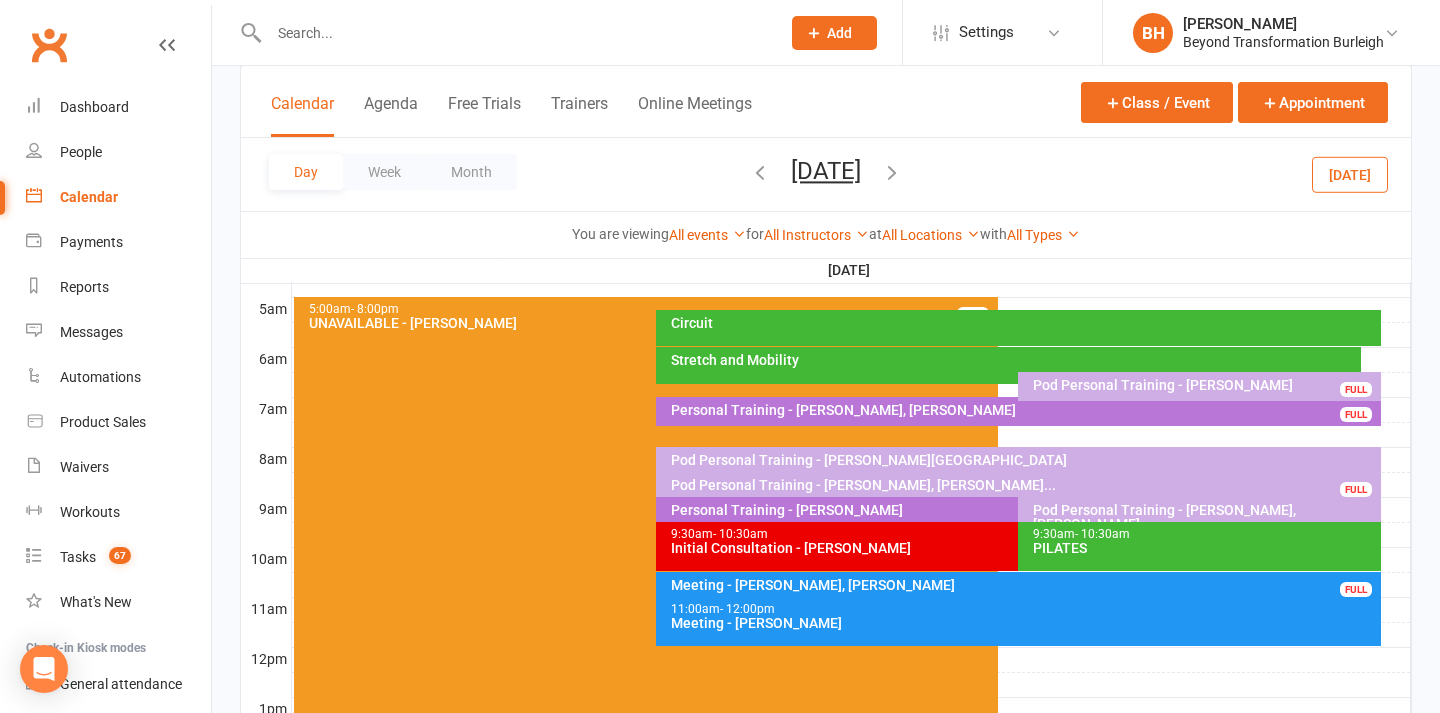 click on "Personal Training - [PERSON_NAME]" at bounding box center [1013, 510] 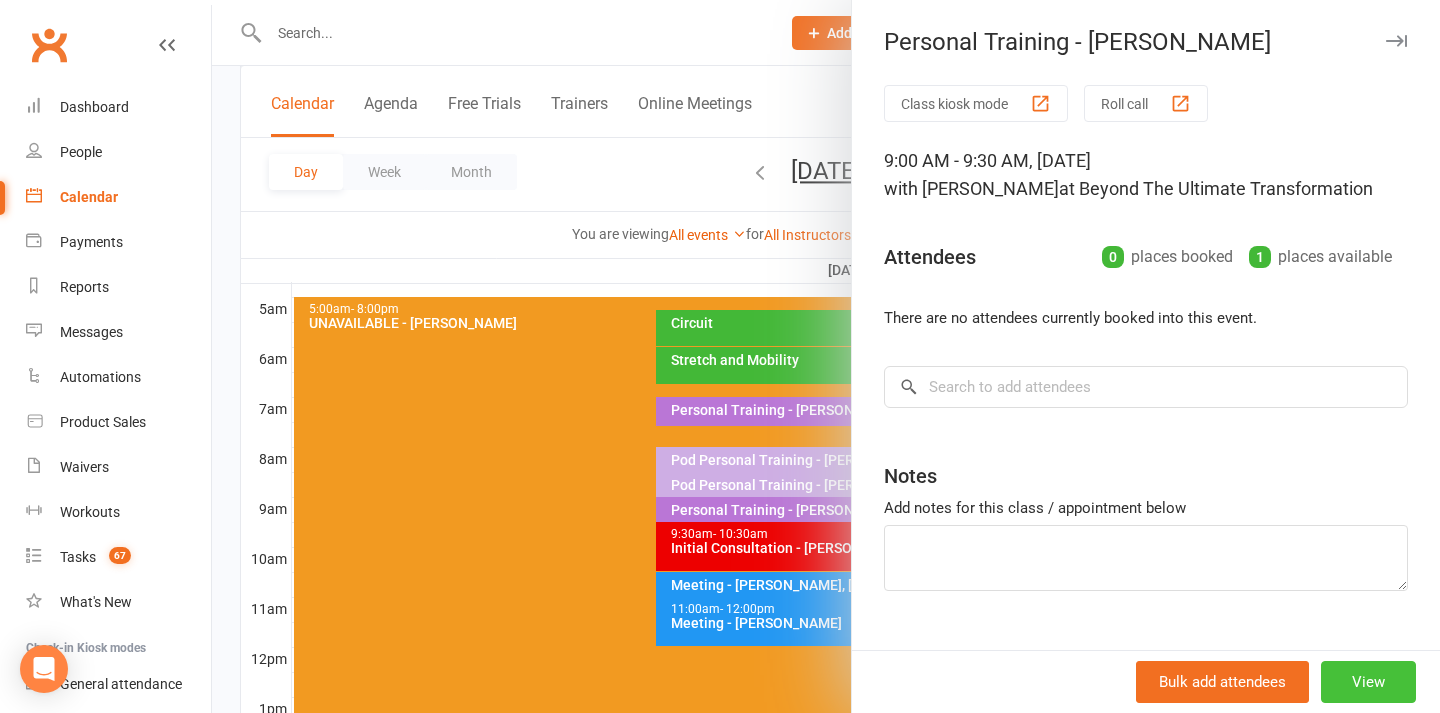 click on "View" at bounding box center [1368, 682] 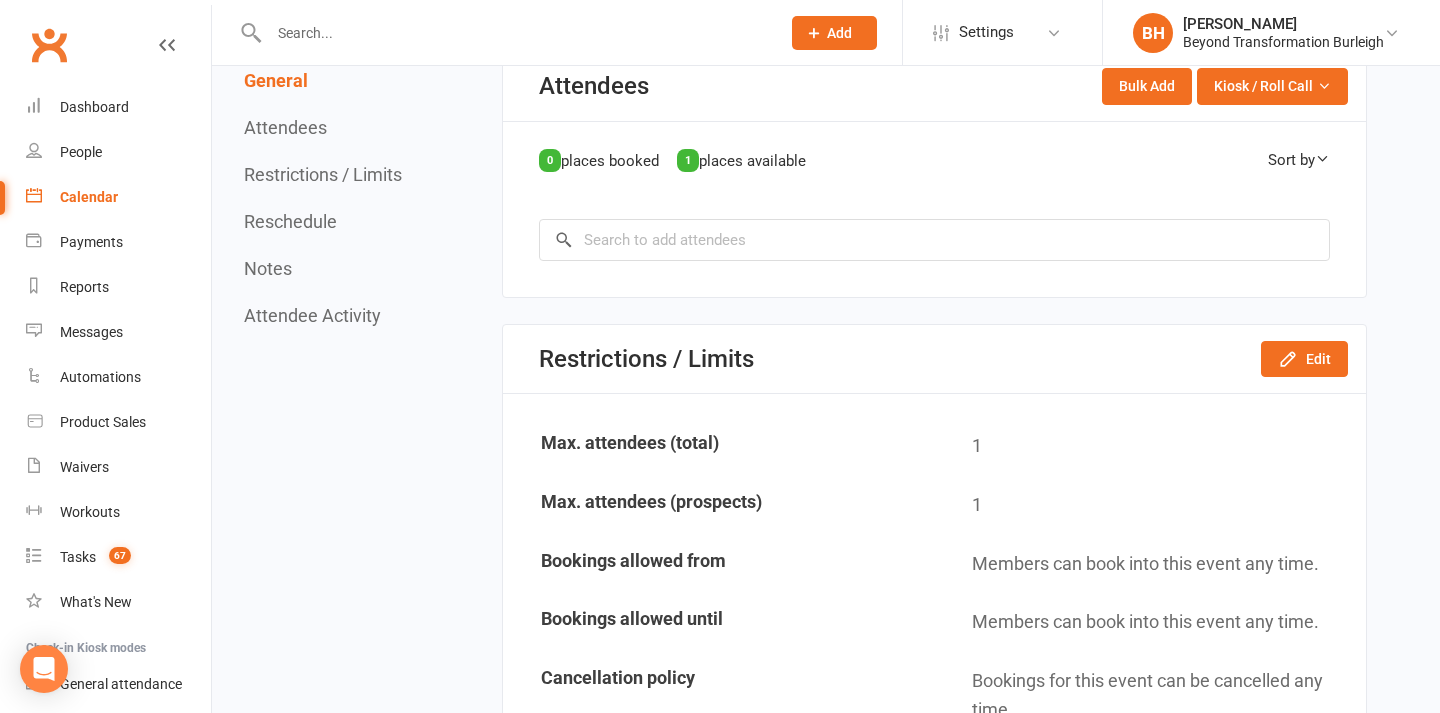 scroll, scrollTop: 1081, scrollLeft: 0, axis: vertical 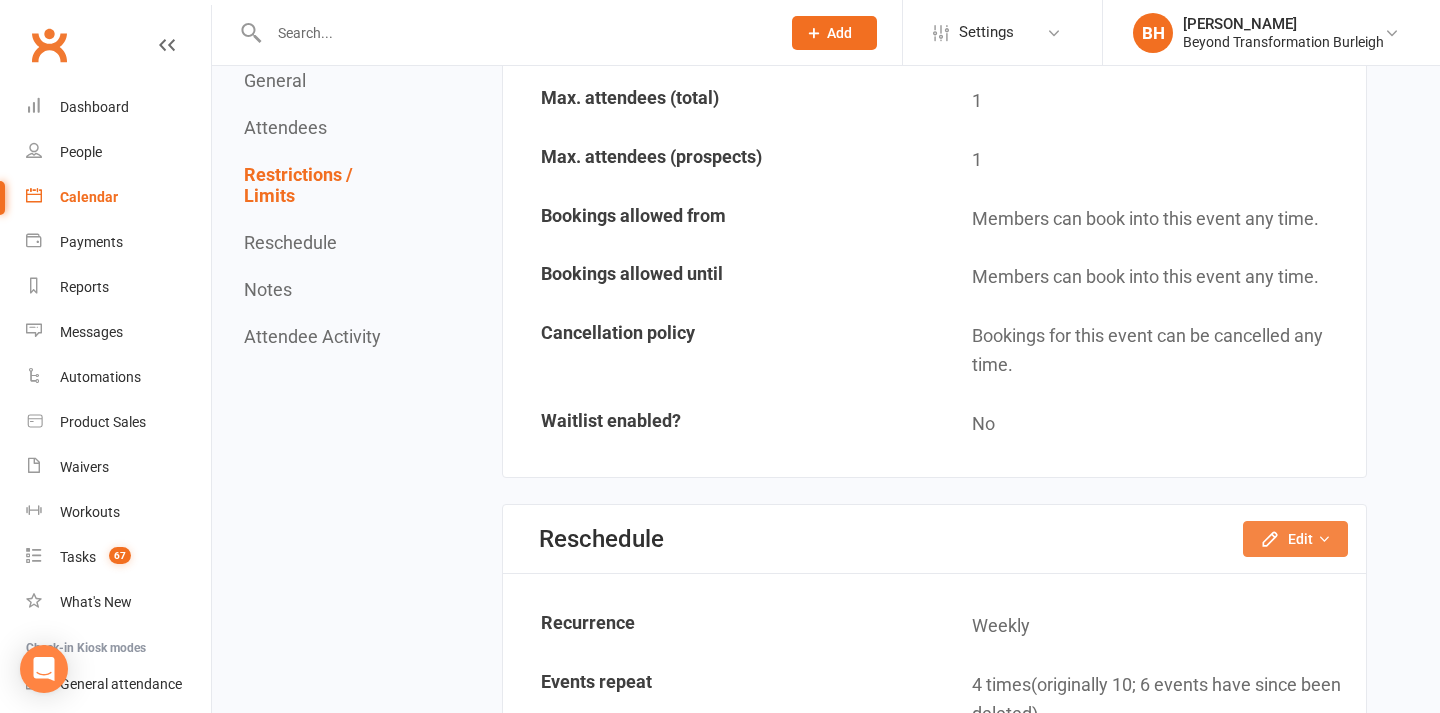 click 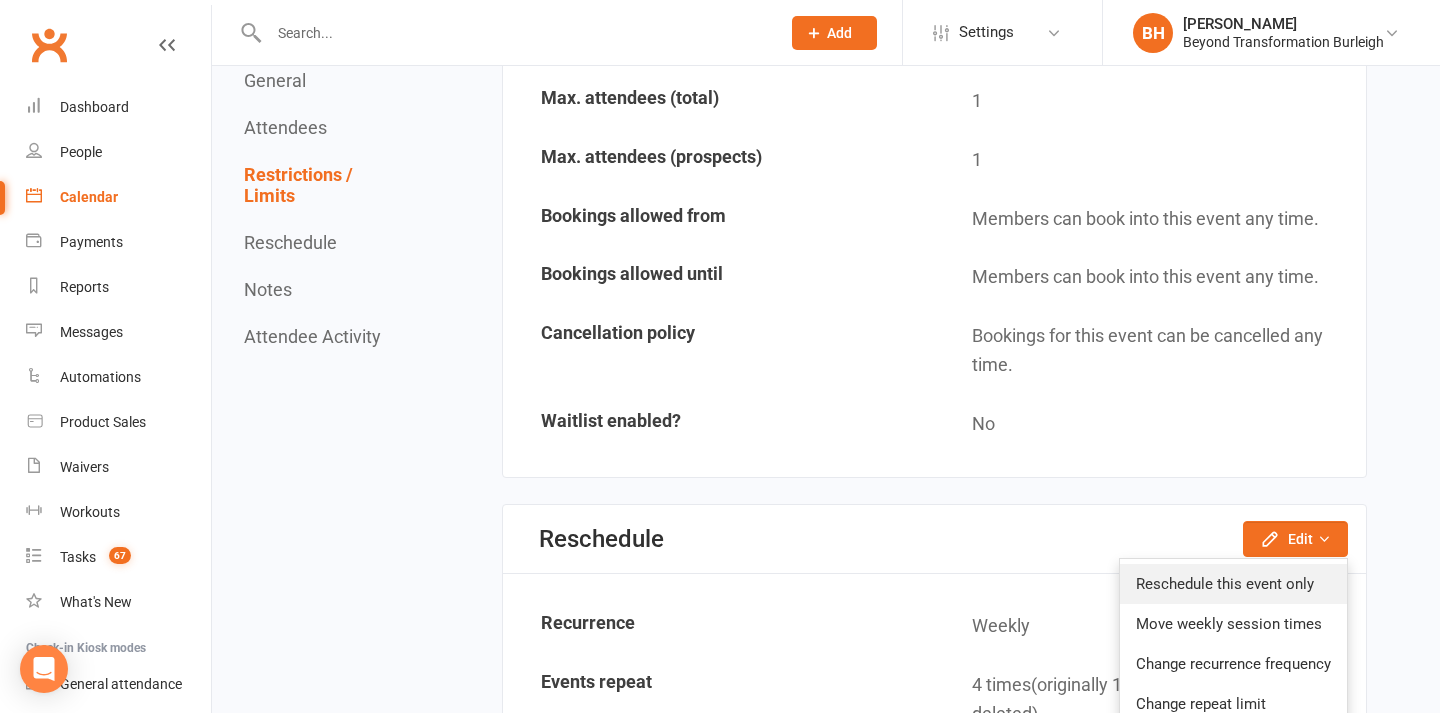 click on "Reschedule this event only" 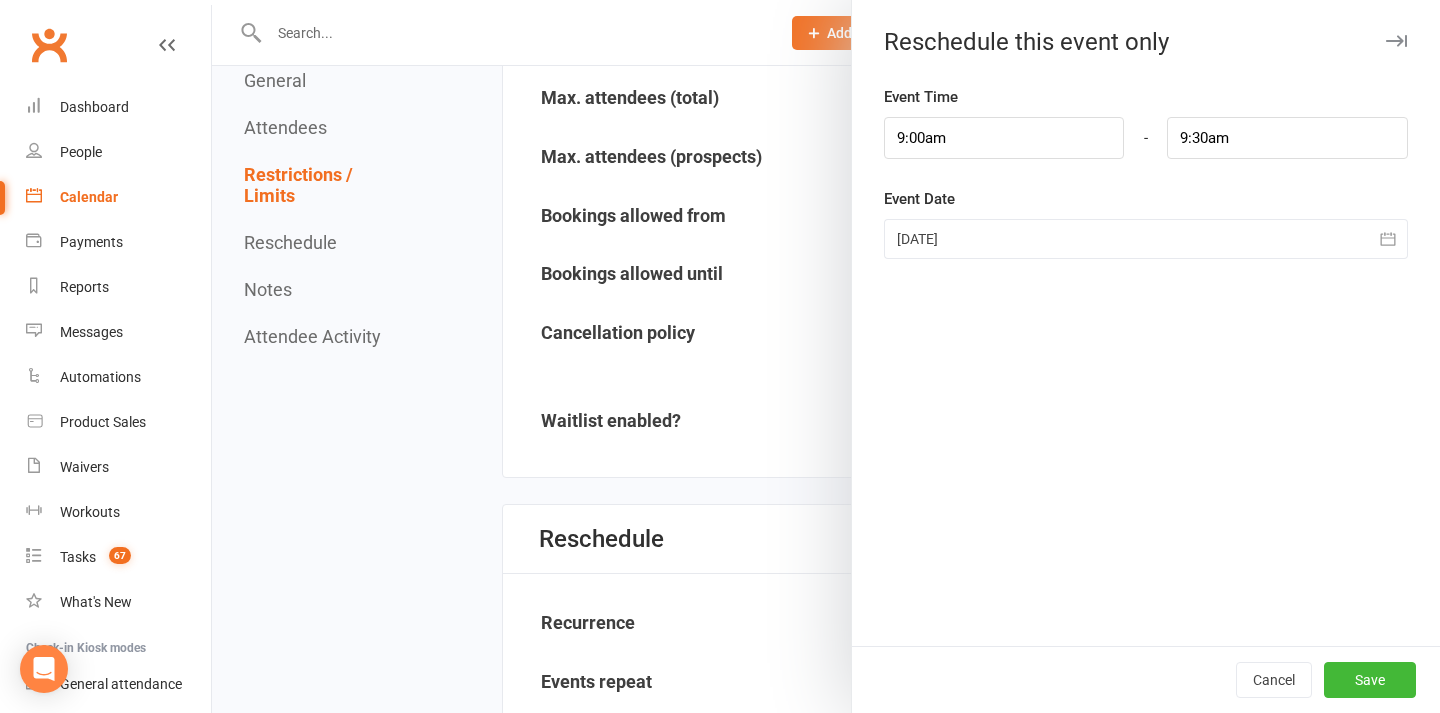click at bounding box center (1146, 239) 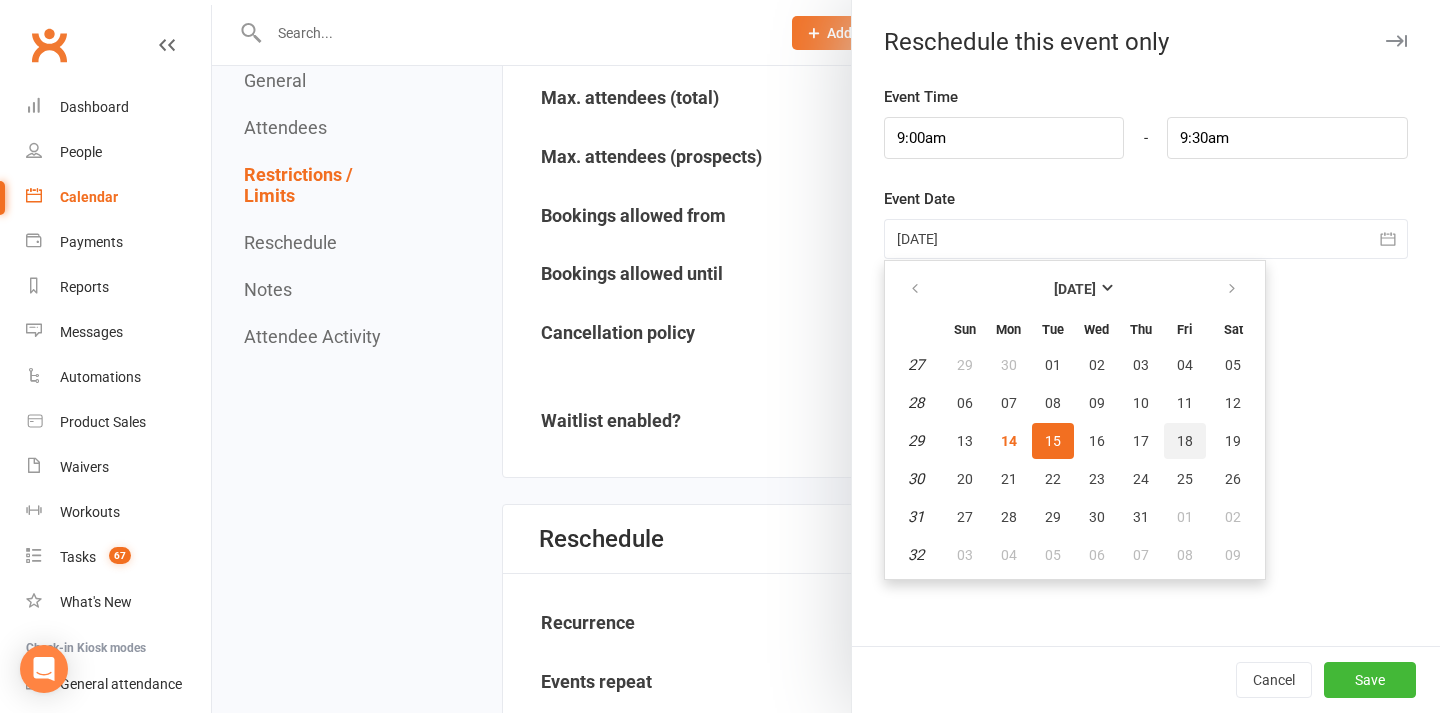 click on "18" at bounding box center (1185, 441) 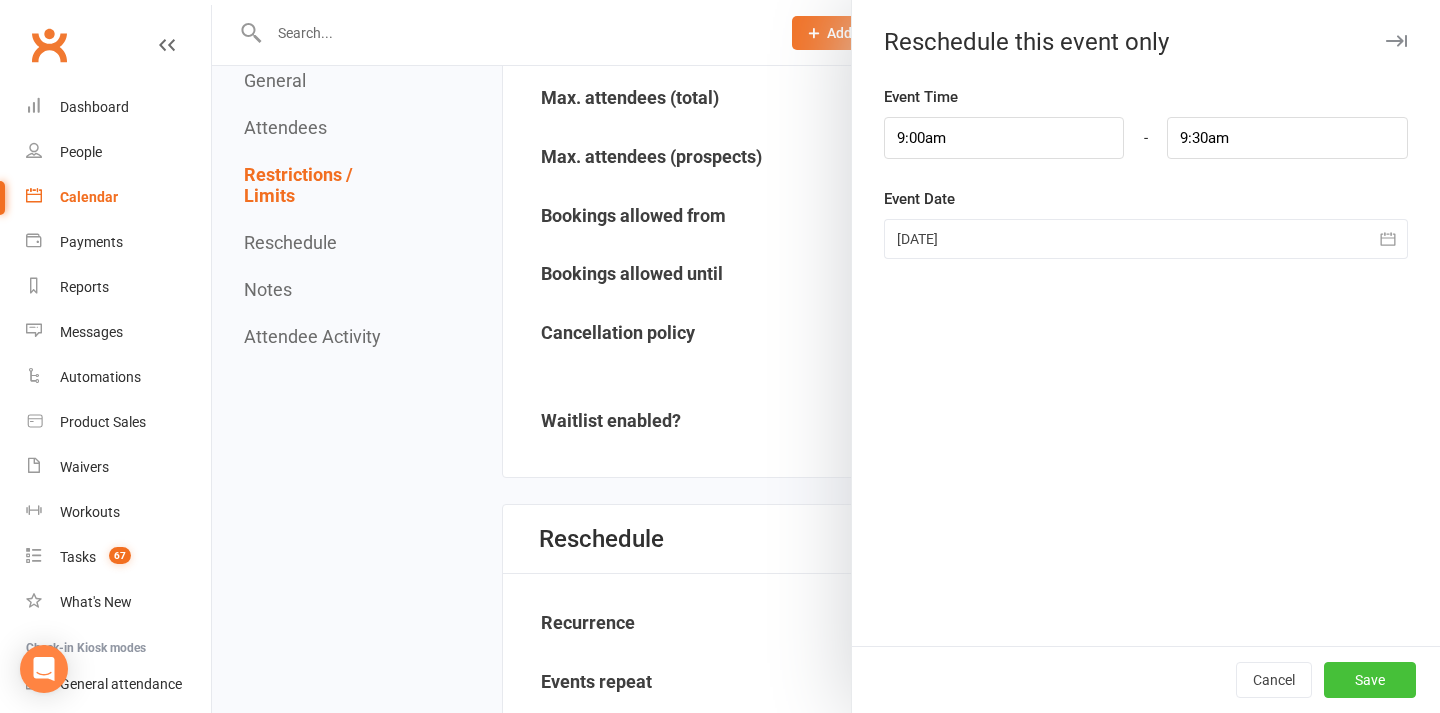 click on "Save" at bounding box center (1370, 680) 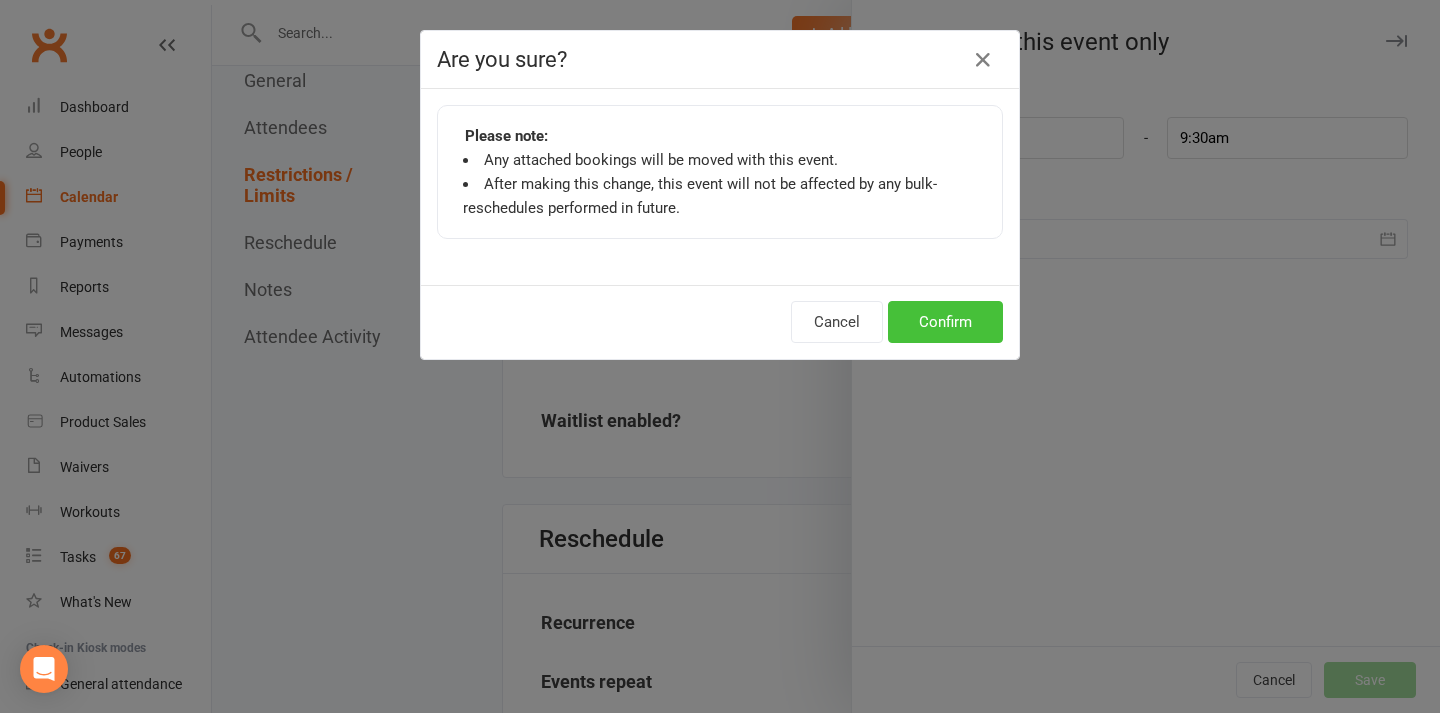 click on "Confirm" at bounding box center (945, 322) 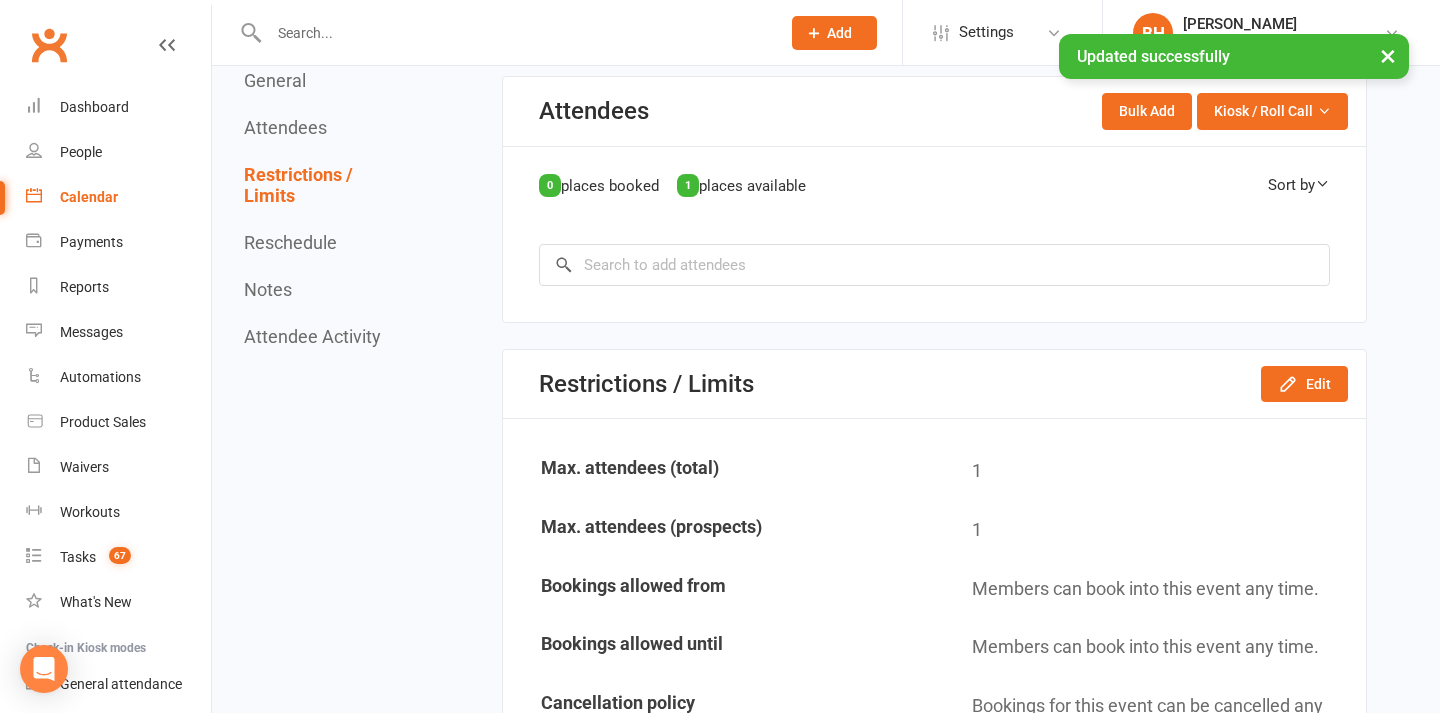 scroll, scrollTop: 703, scrollLeft: 0, axis: vertical 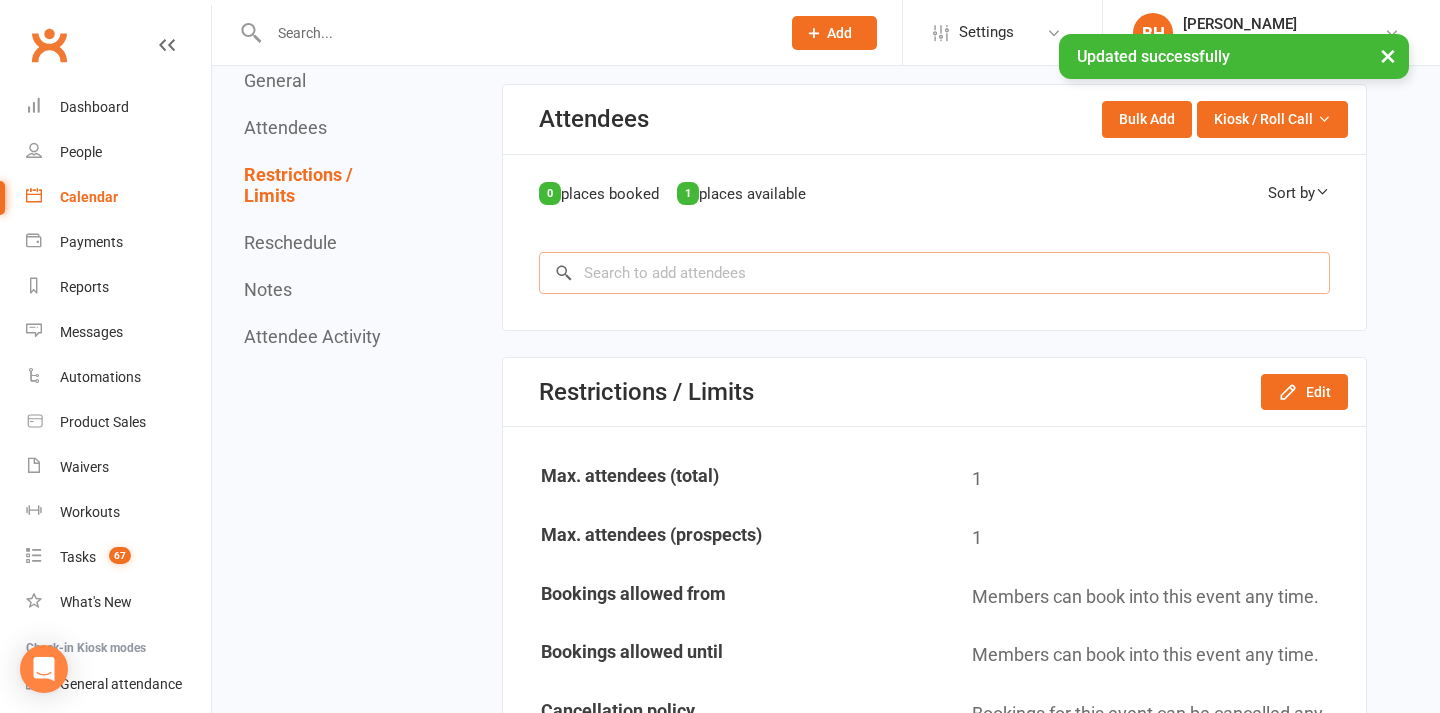 click at bounding box center [934, 273] 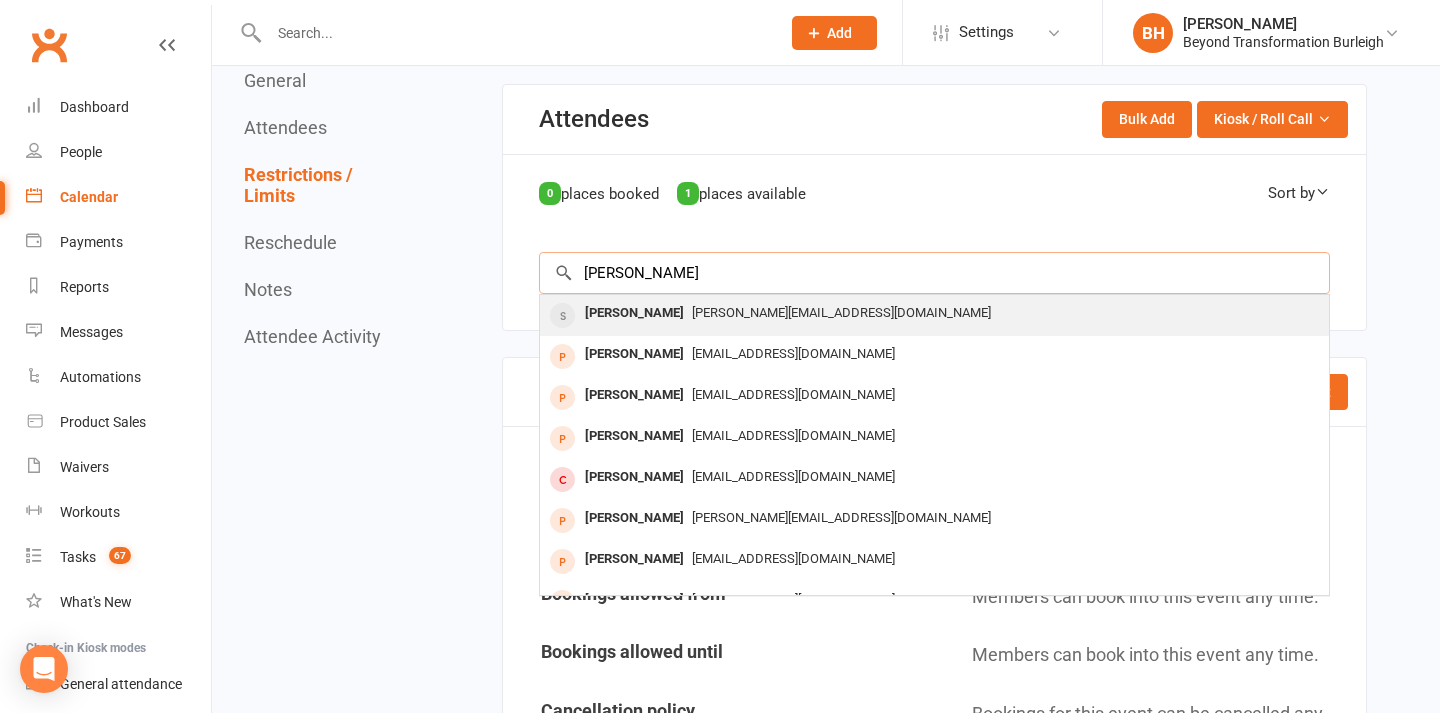 type on "[PERSON_NAME]" 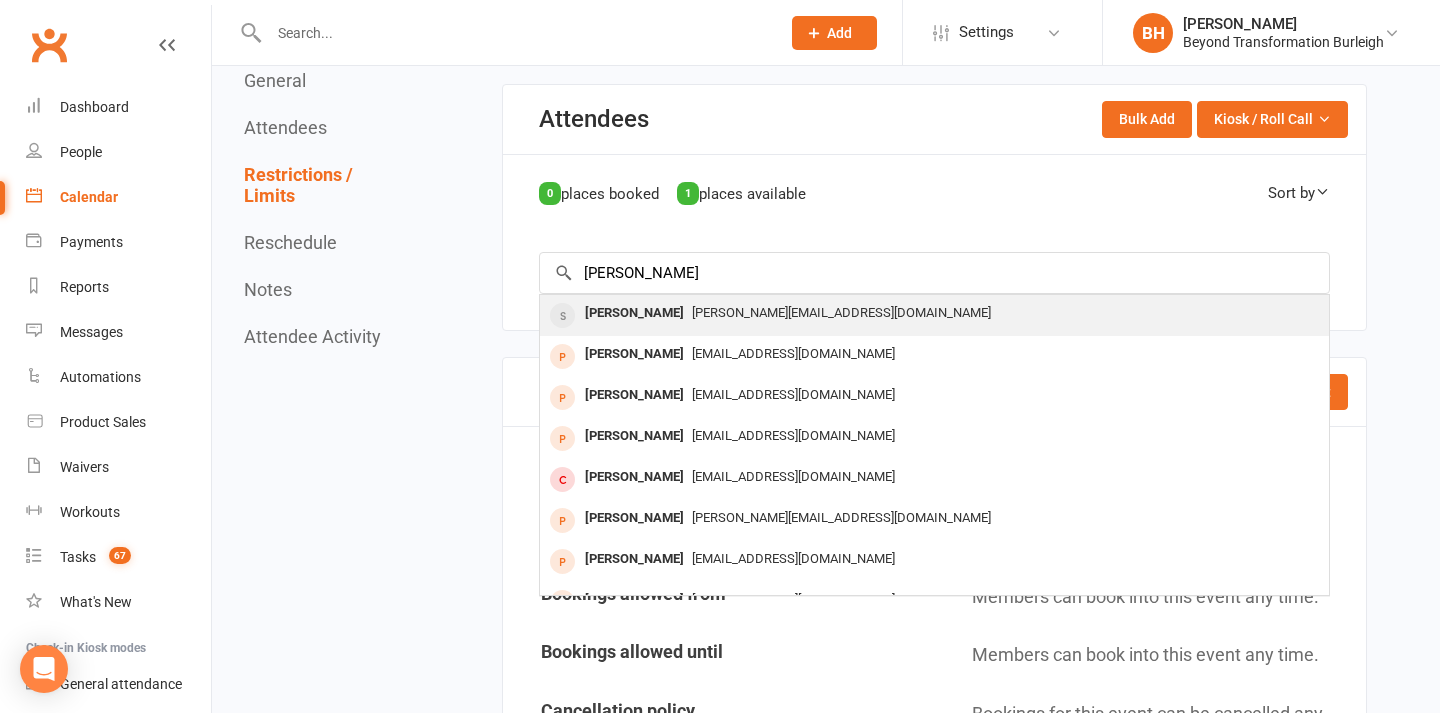 click on "[PERSON_NAME][EMAIL_ADDRESS][DOMAIN_NAME]" at bounding box center (841, 312) 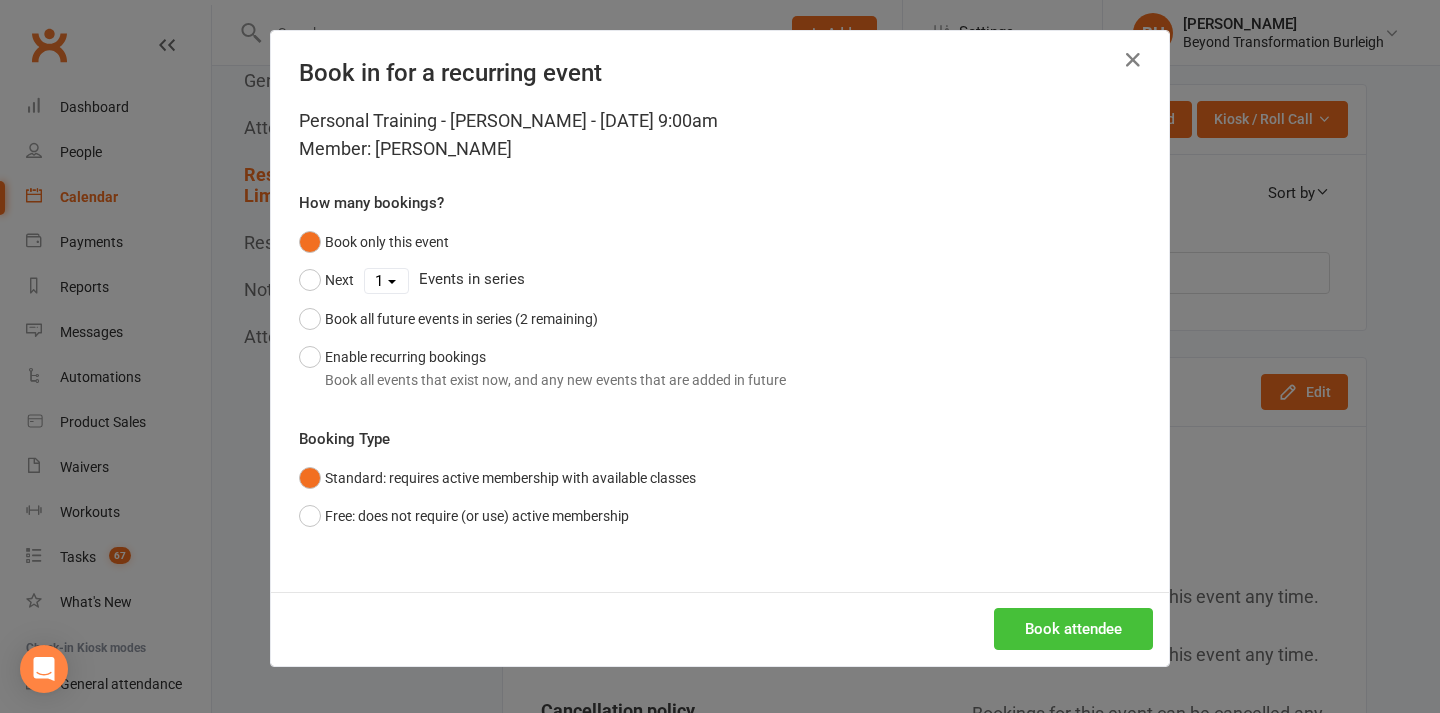 click on "Book attendee" at bounding box center [1073, 629] 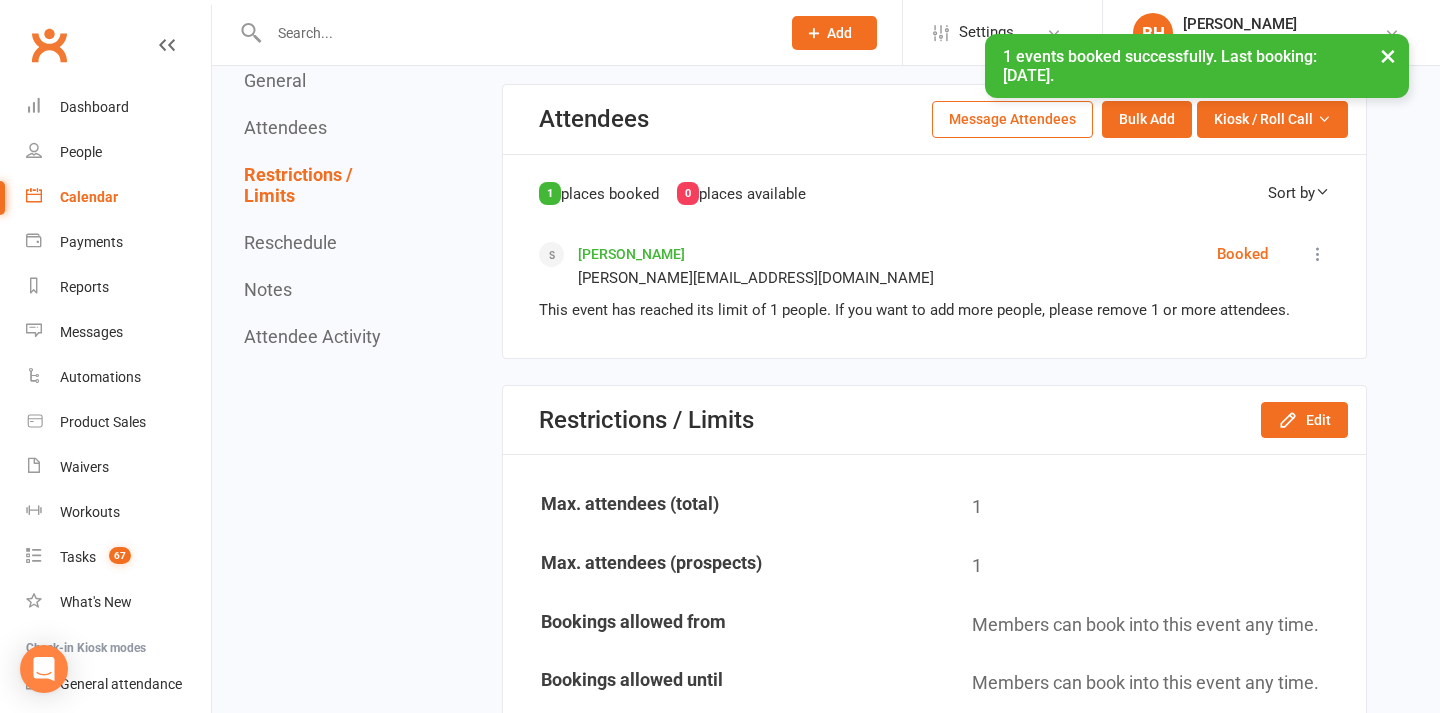 click on "Calendar" at bounding box center [89, 197] 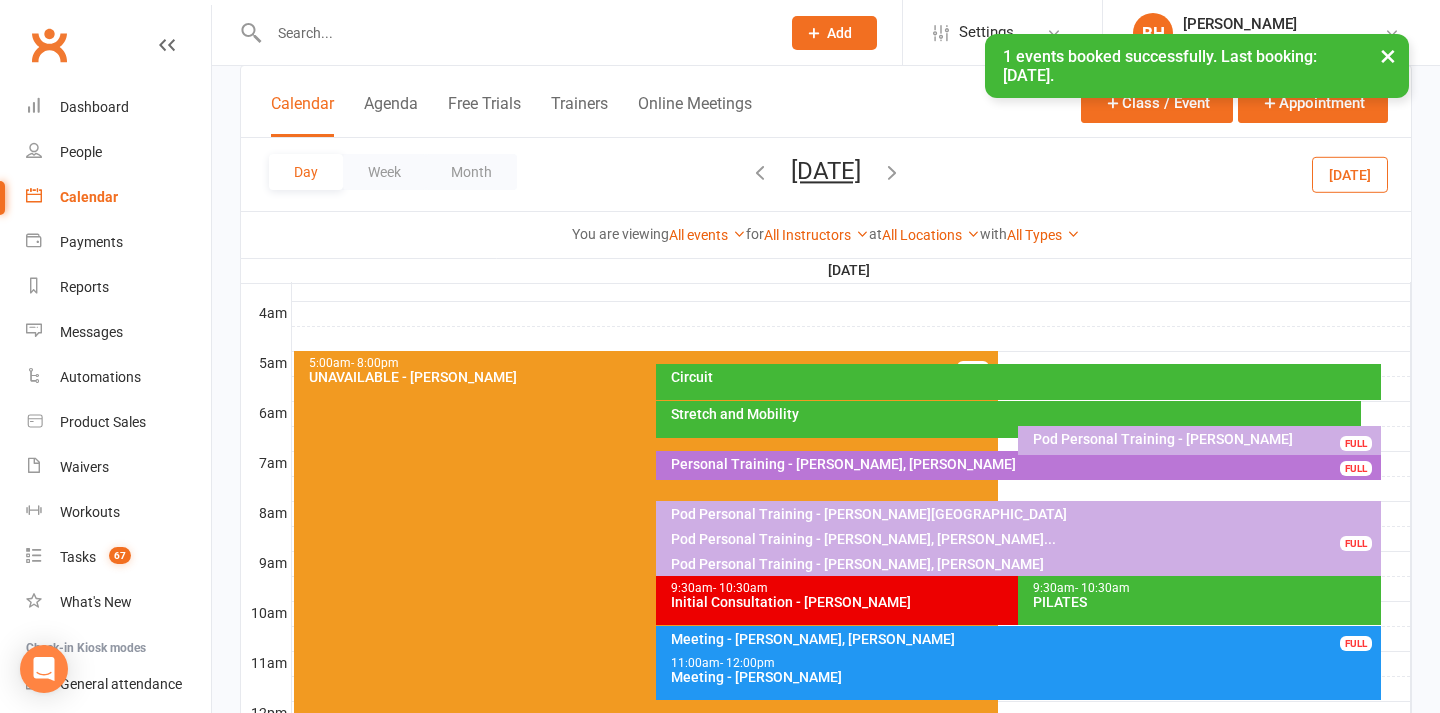 scroll, scrollTop: 313, scrollLeft: 0, axis: vertical 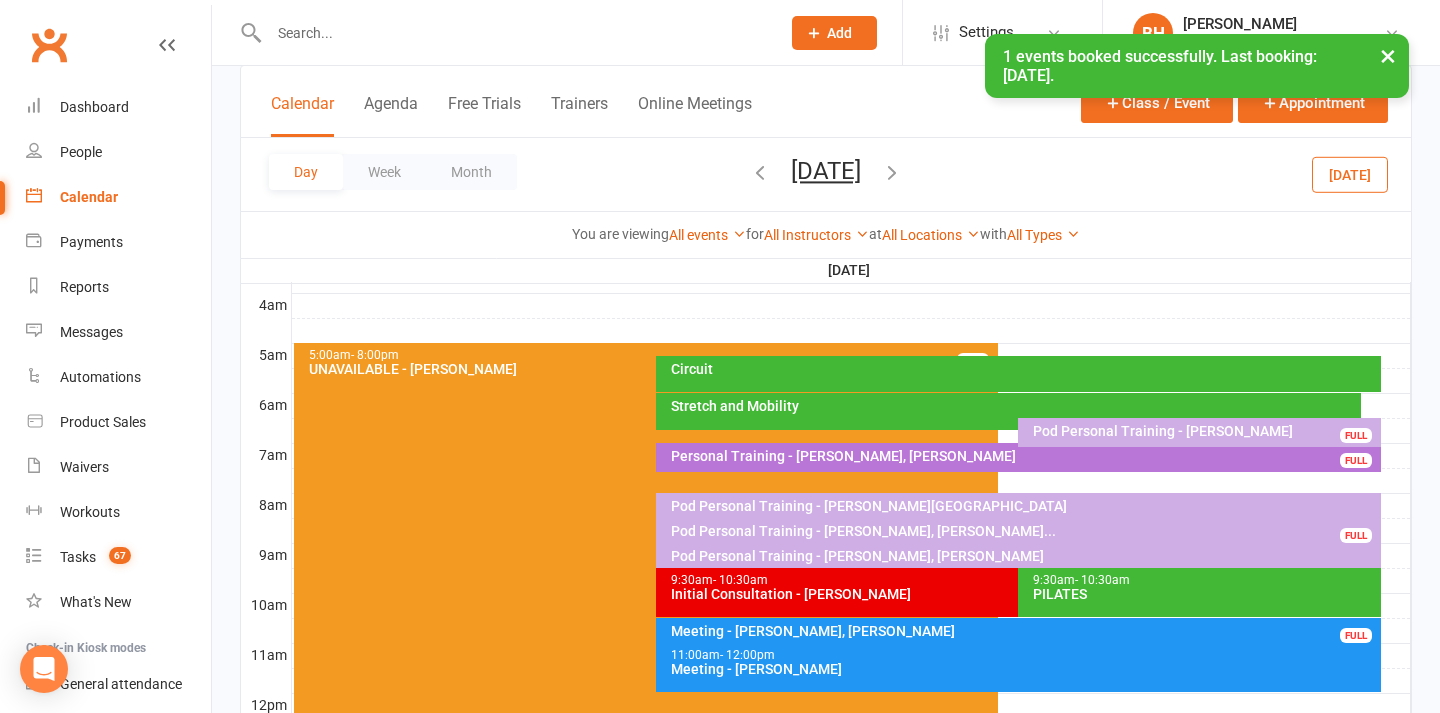 click on "[DATE]" at bounding box center [826, 171] 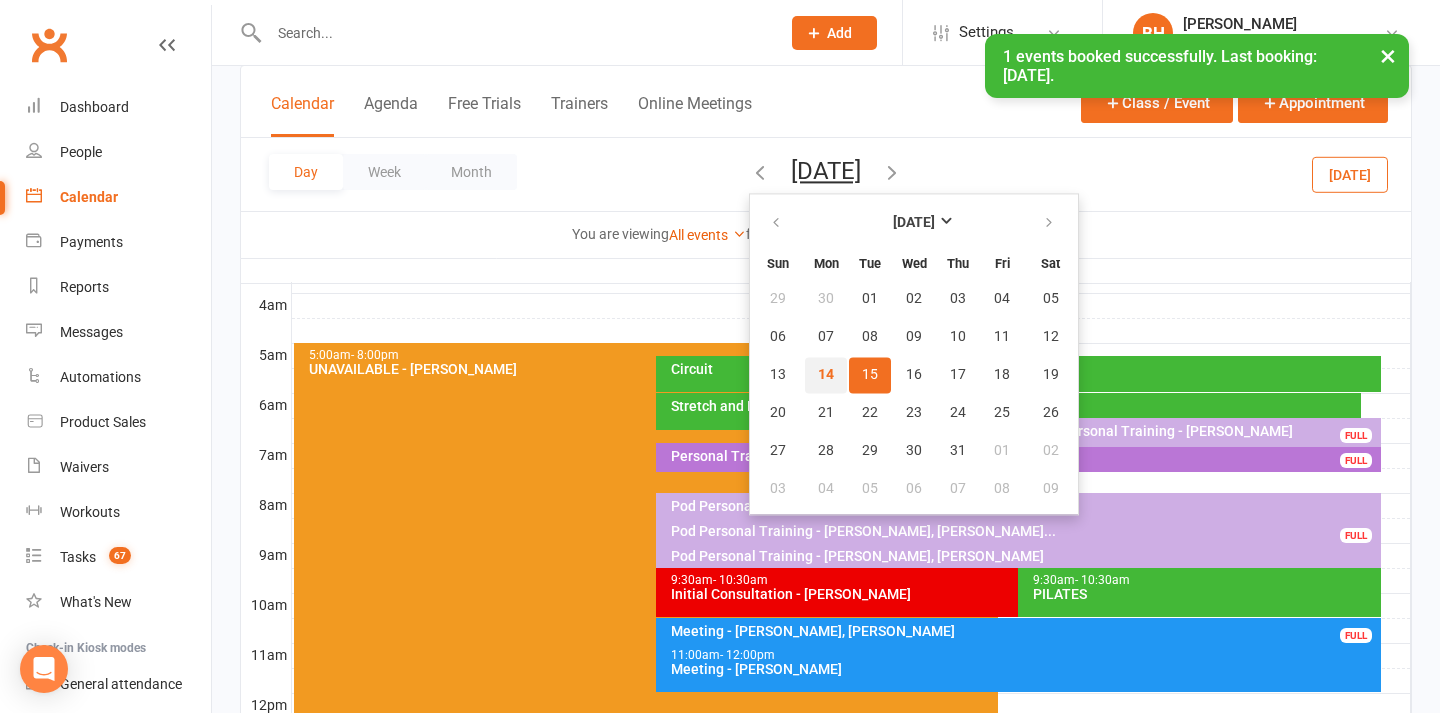 click on "14" at bounding box center (826, 375) 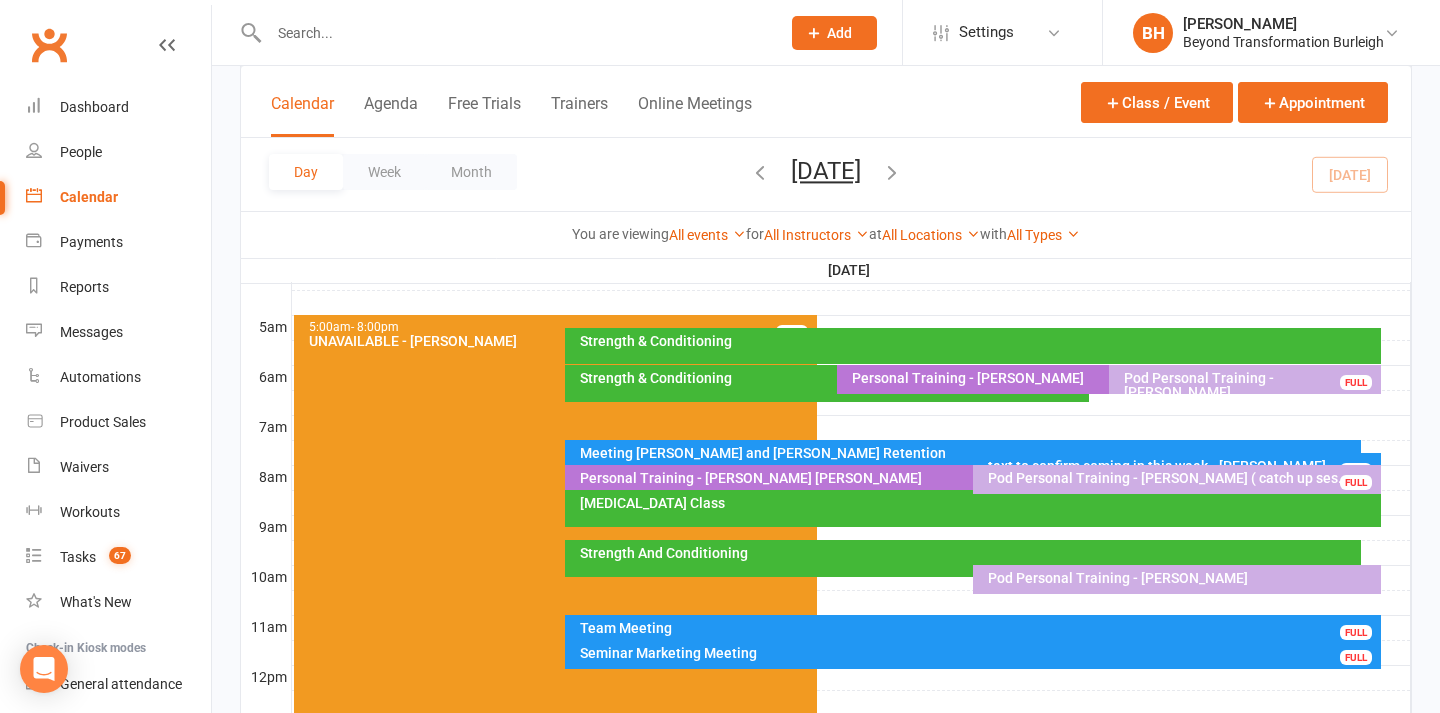 scroll, scrollTop: 344, scrollLeft: 0, axis: vertical 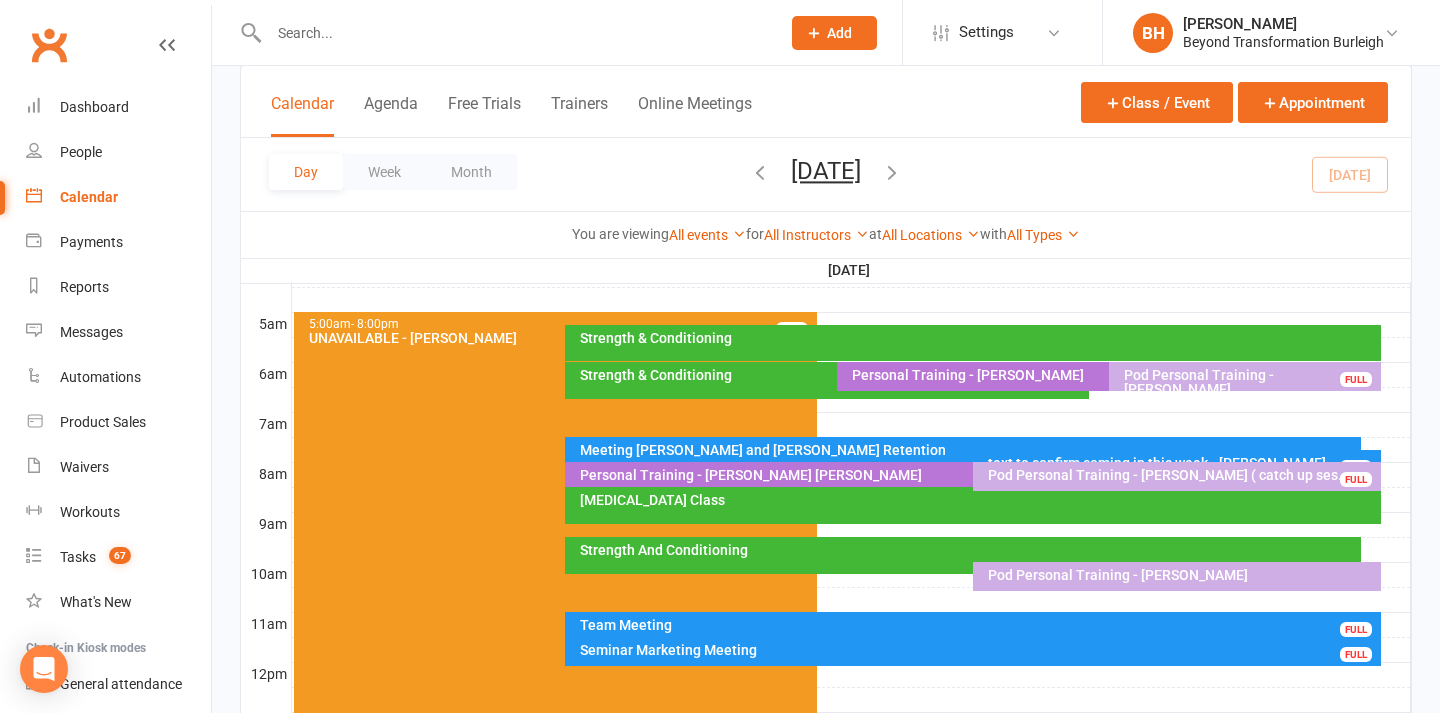 click on "[MEDICAL_DATA] Class" at bounding box center [972, 505] 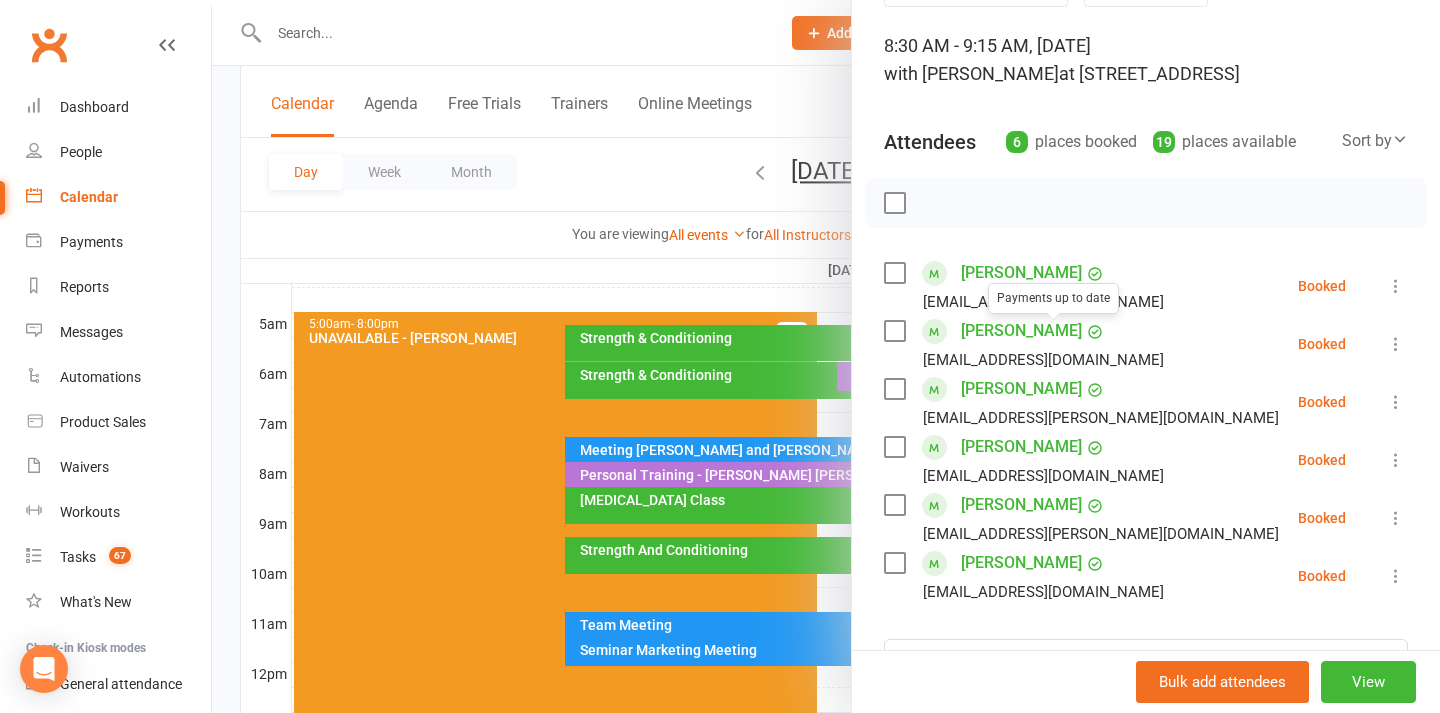 scroll, scrollTop: 121, scrollLeft: 0, axis: vertical 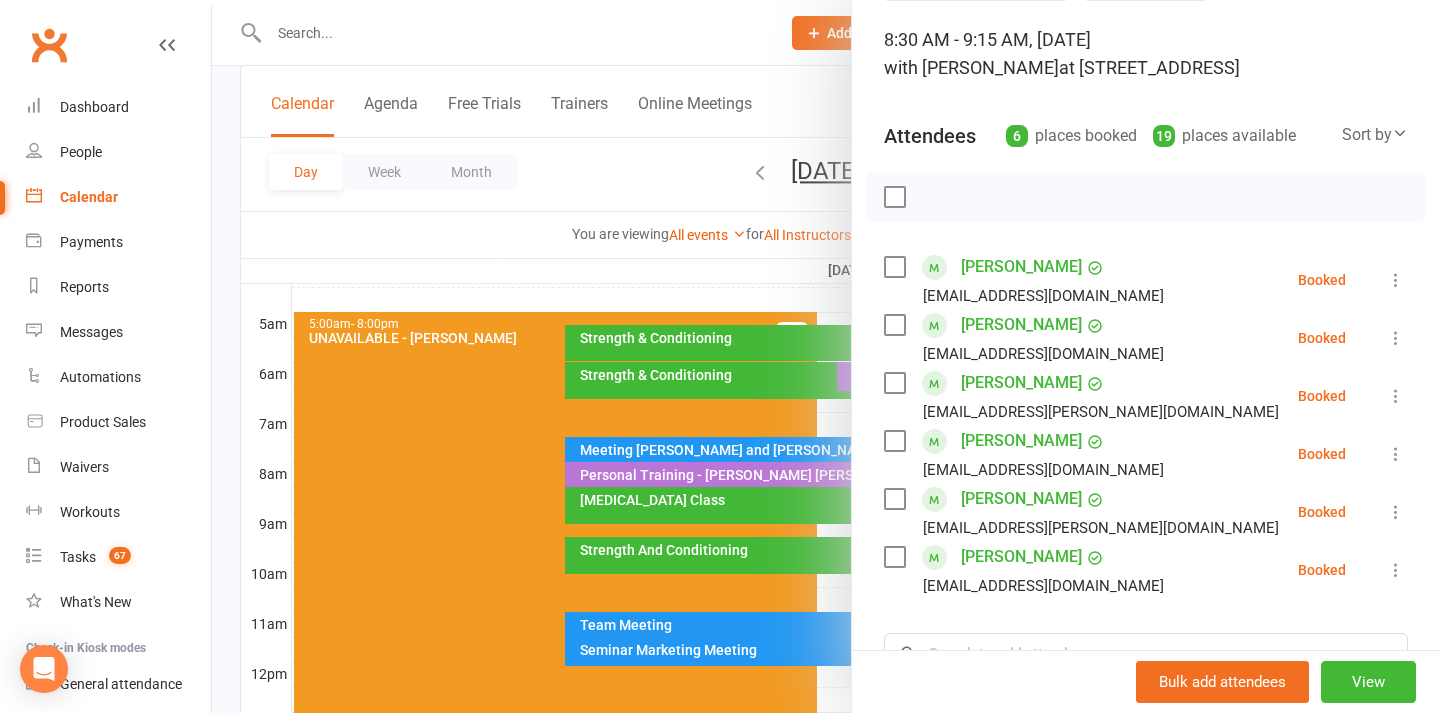 click at bounding box center [826, 356] 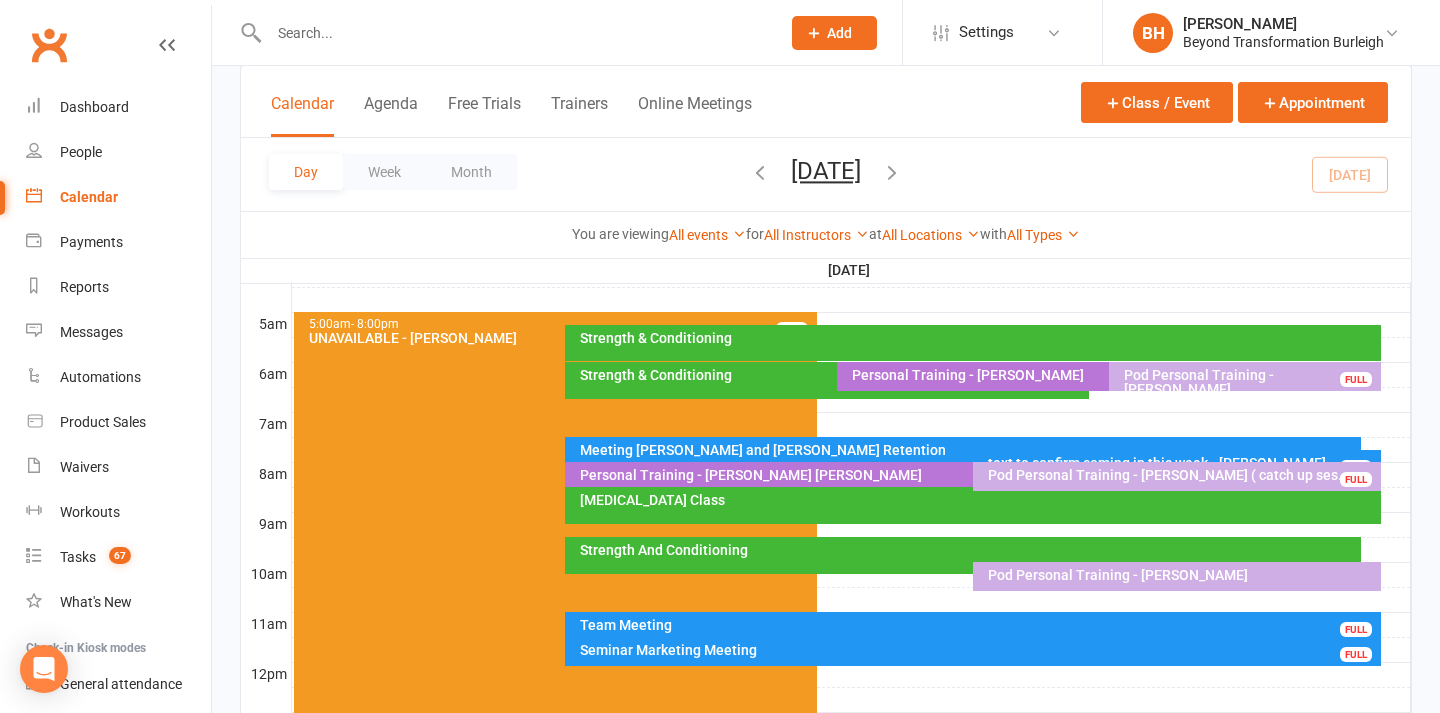 click on "Seminar Marketing Meeting" at bounding box center [977, 650] 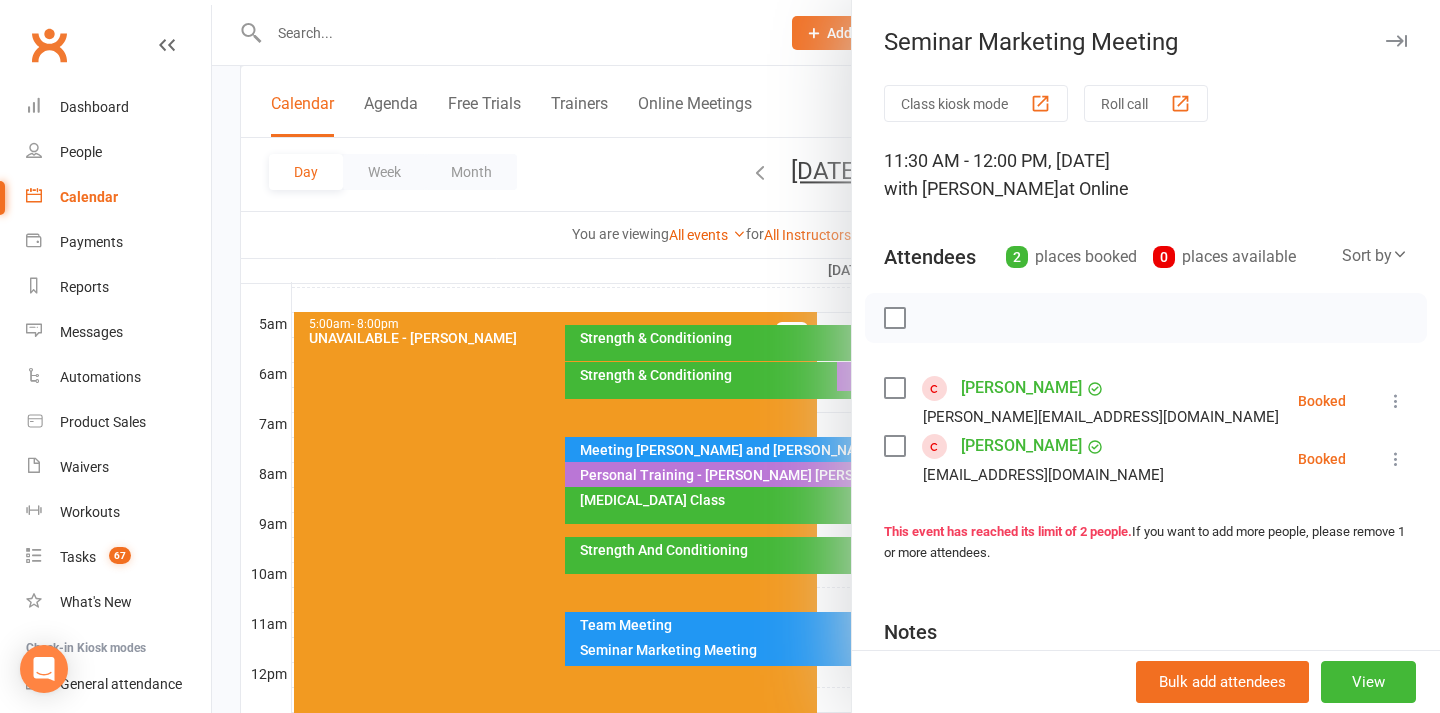 click at bounding box center (826, 356) 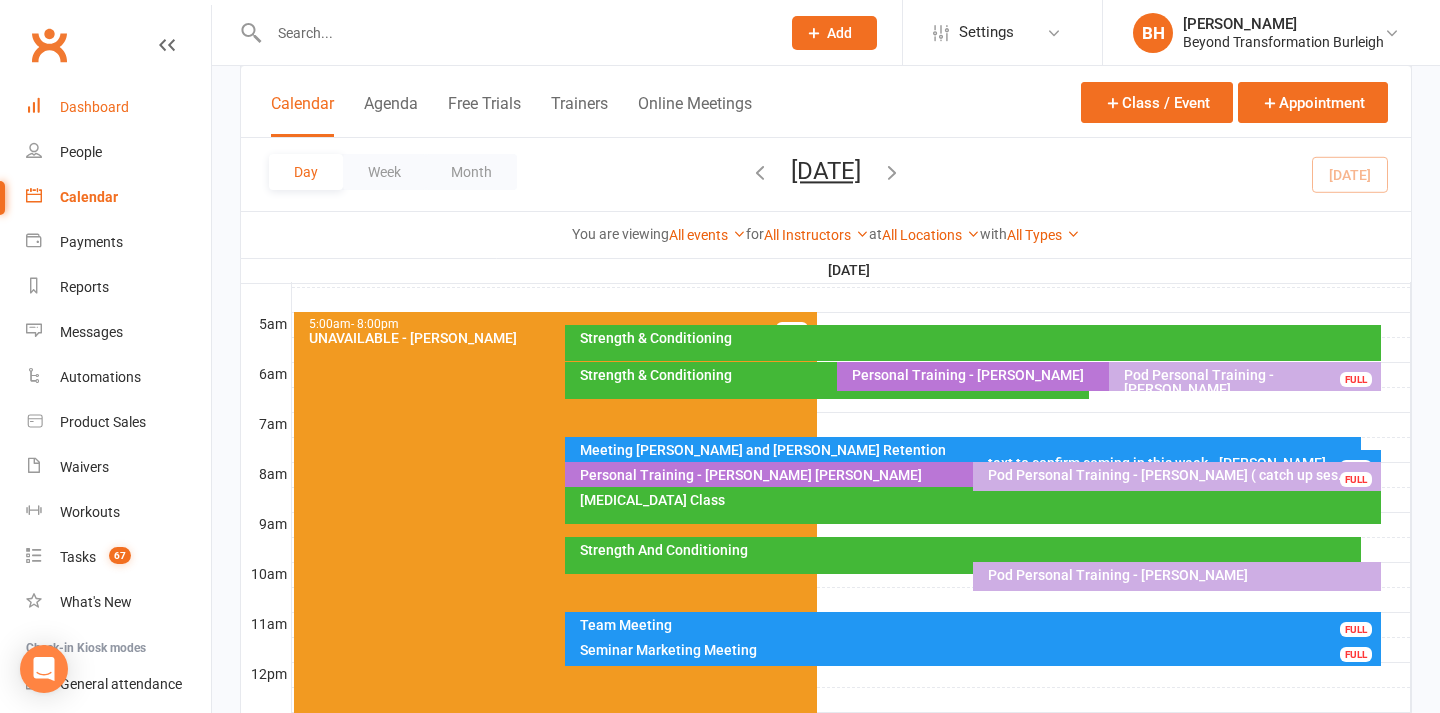 click on "Dashboard" at bounding box center [94, 107] 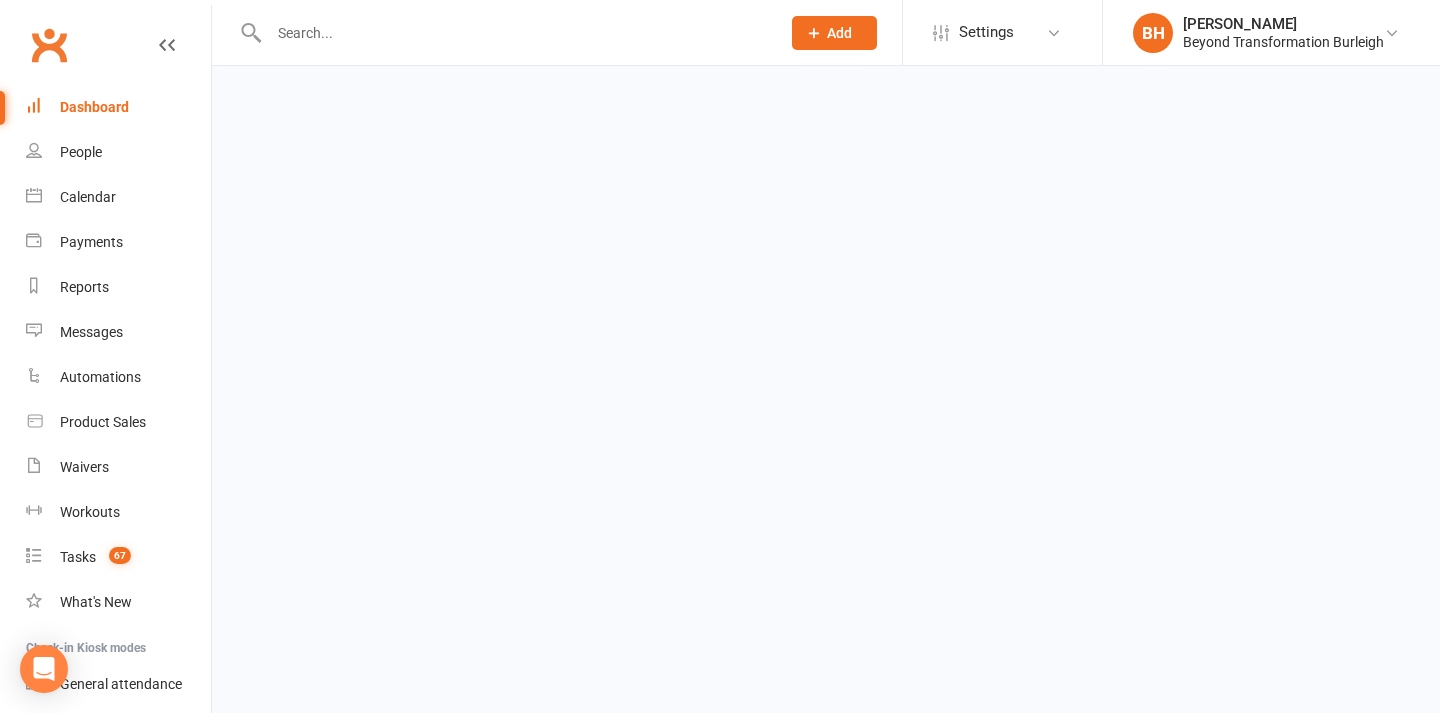 scroll, scrollTop: 0, scrollLeft: 0, axis: both 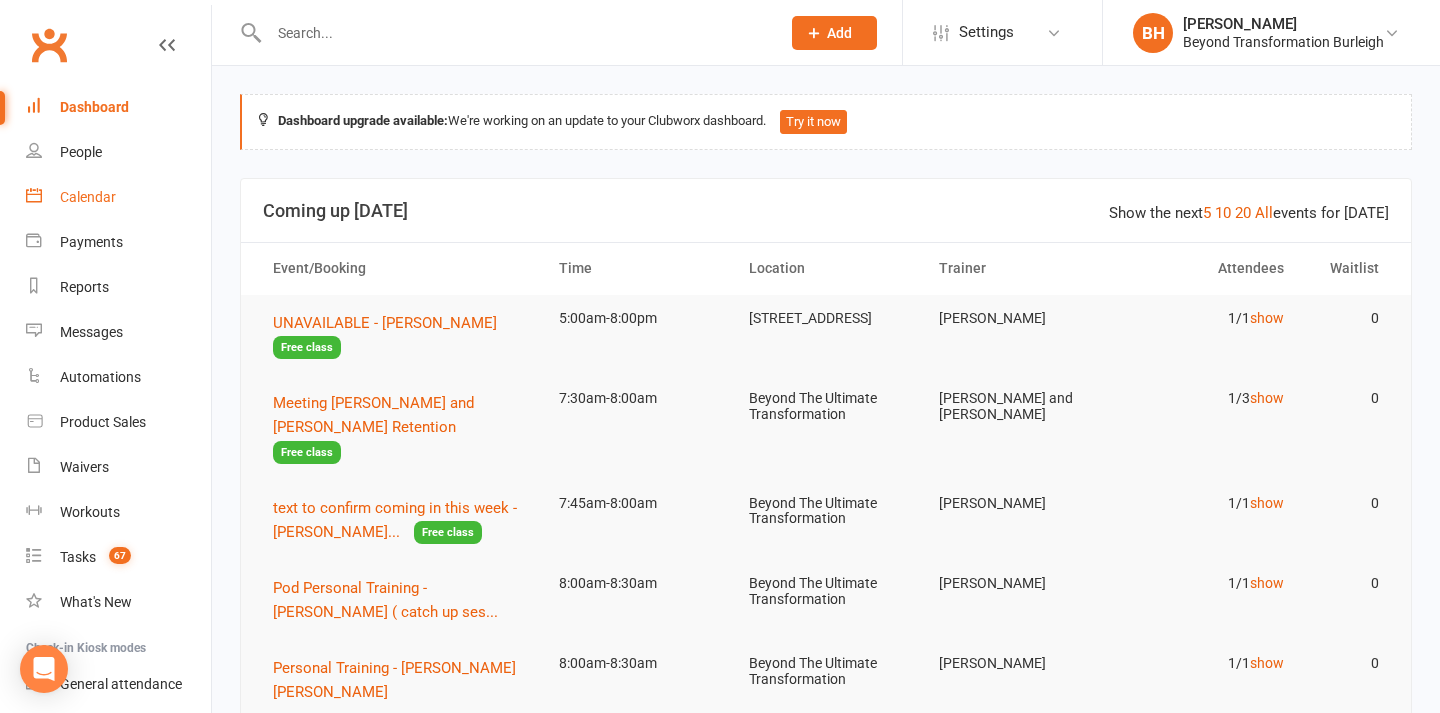 click on "Calendar" at bounding box center (118, 197) 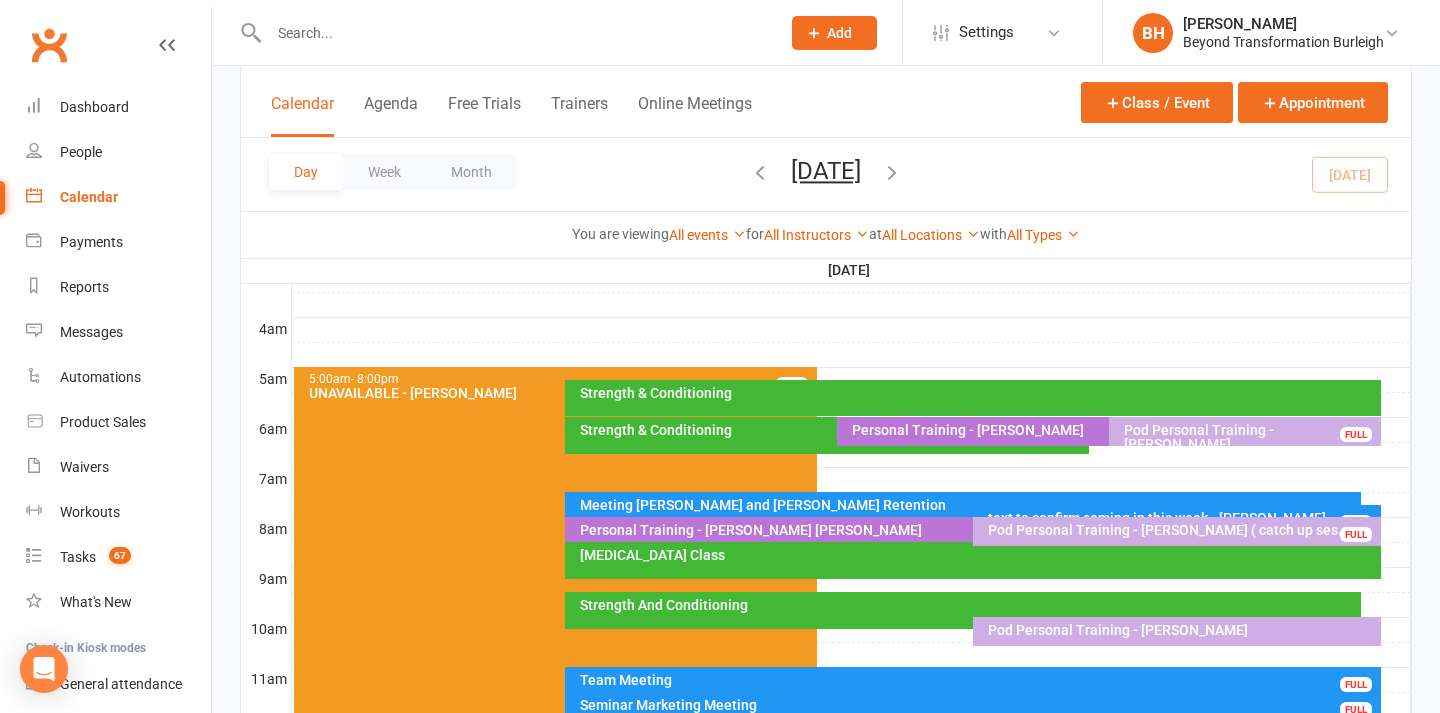 scroll, scrollTop: 279, scrollLeft: 0, axis: vertical 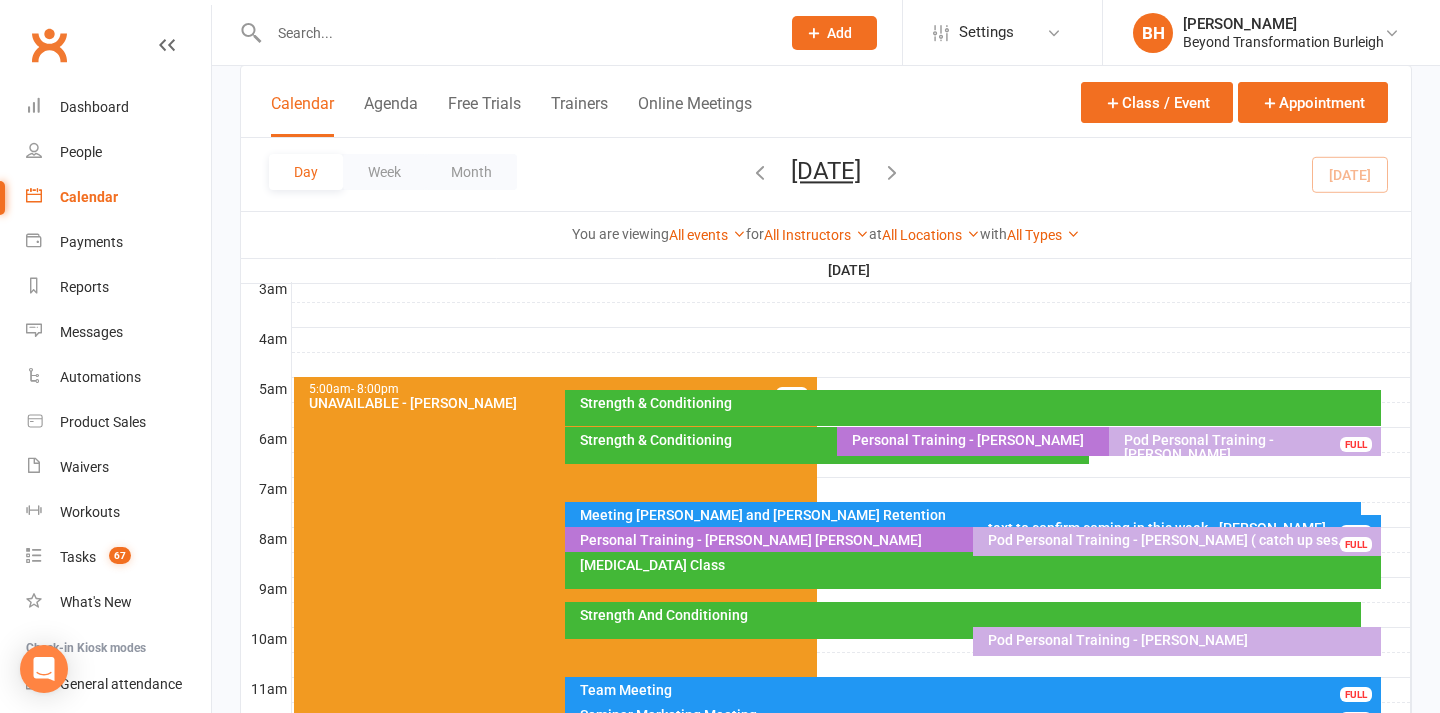 click on "Day Week Month [DATE]
[DATE]
Sun Mon Tue Wed Thu Fri Sat
29
30
01
02
03
04
05
06
07
08
09
10
11
12
13
14
15
16
17
18
19
20
21
22
23
24
25
26
27
28
29
30
31
01
02
03" at bounding box center [826, 174] 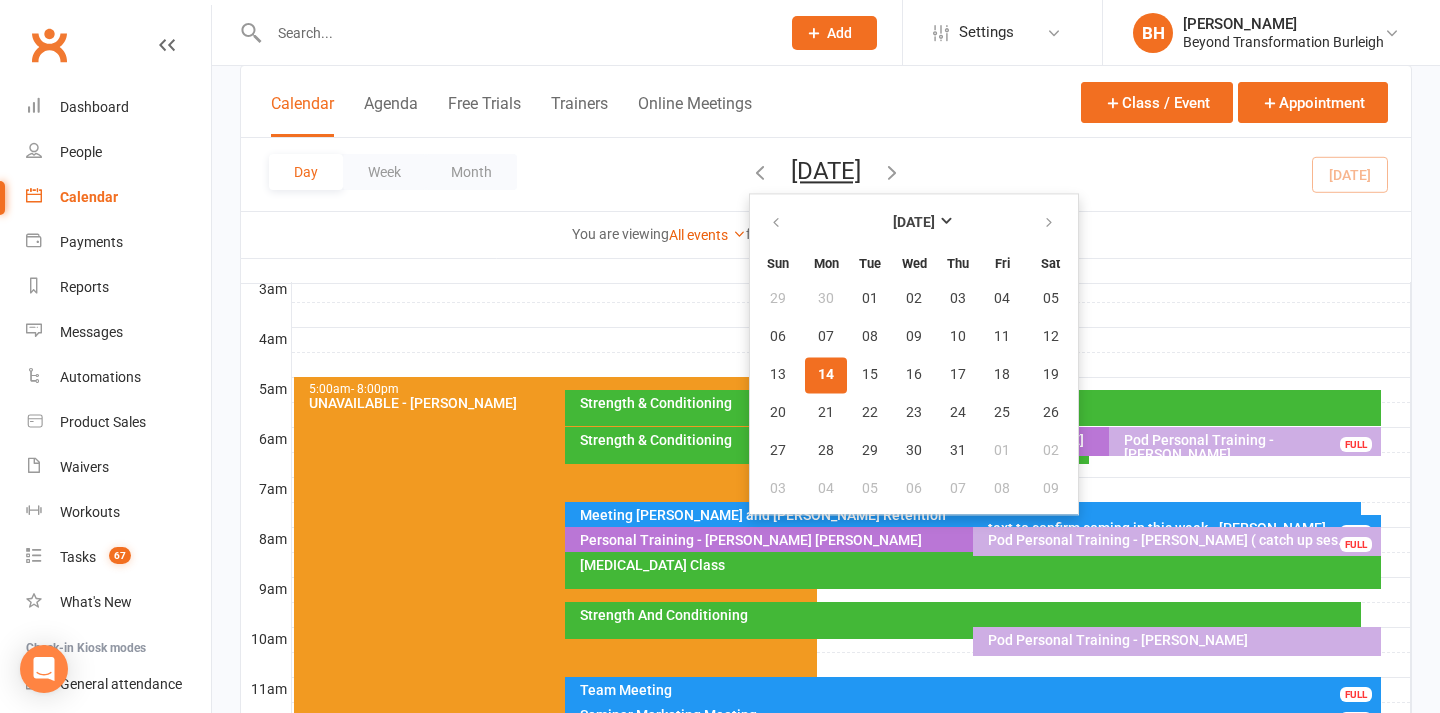 click on "14" at bounding box center (826, 375) 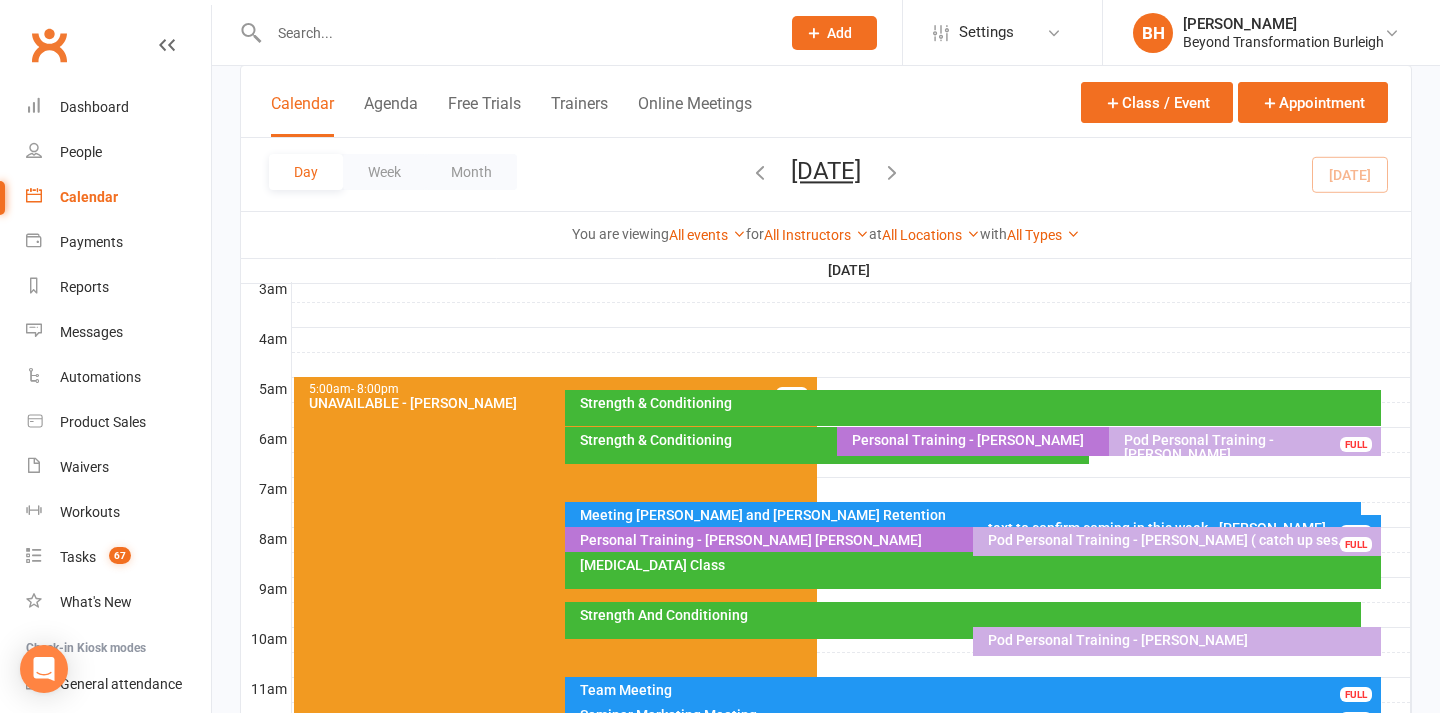 click on "Strength & Conditioning" at bounding box center (832, 440) 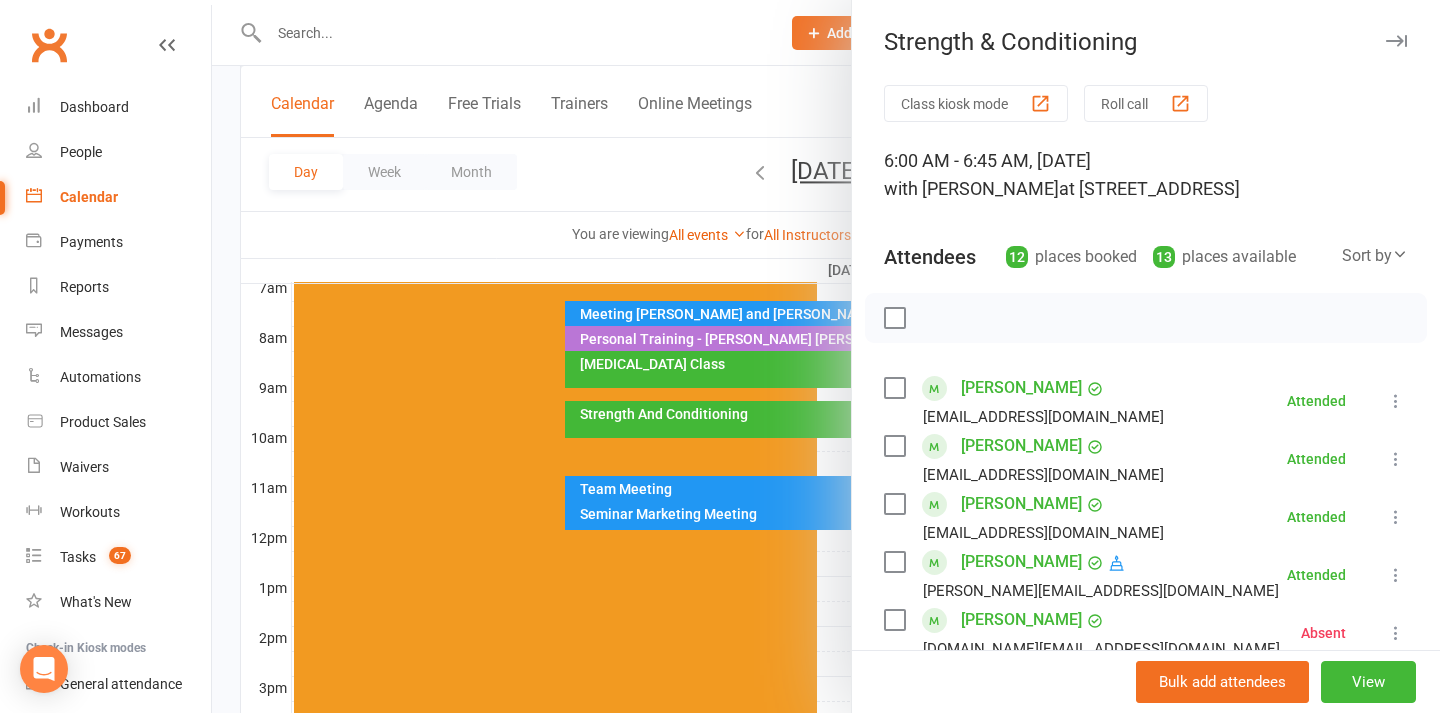 scroll, scrollTop: 499, scrollLeft: 0, axis: vertical 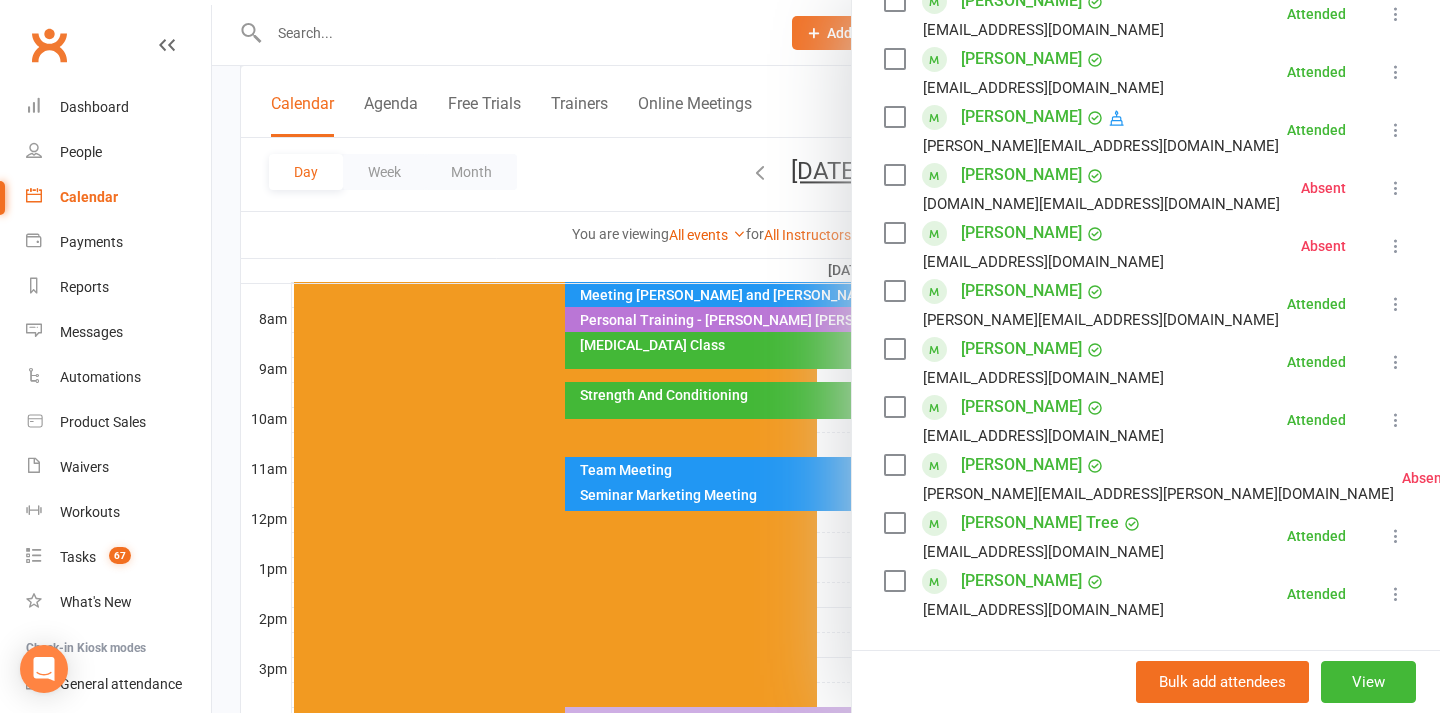 click at bounding box center (1497, 478) 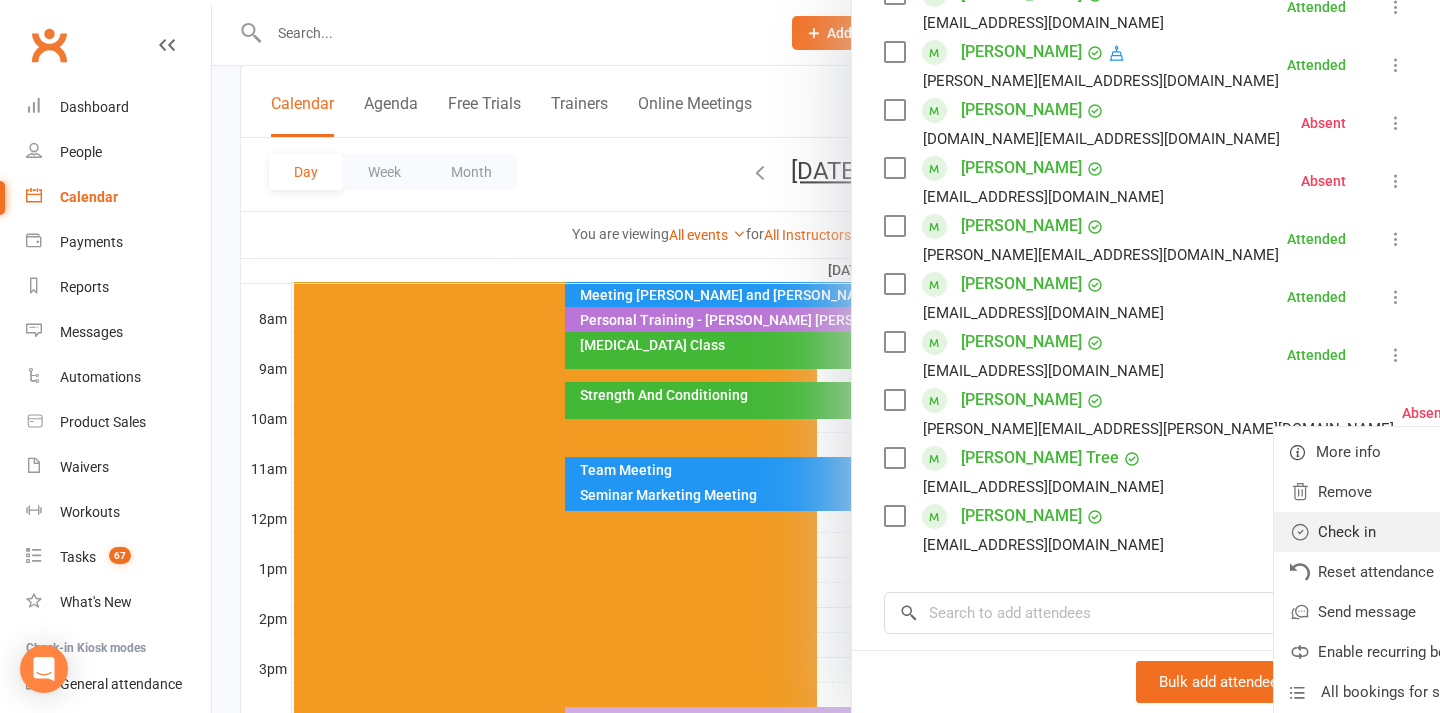 scroll, scrollTop: 516, scrollLeft: 0, axis: vertical 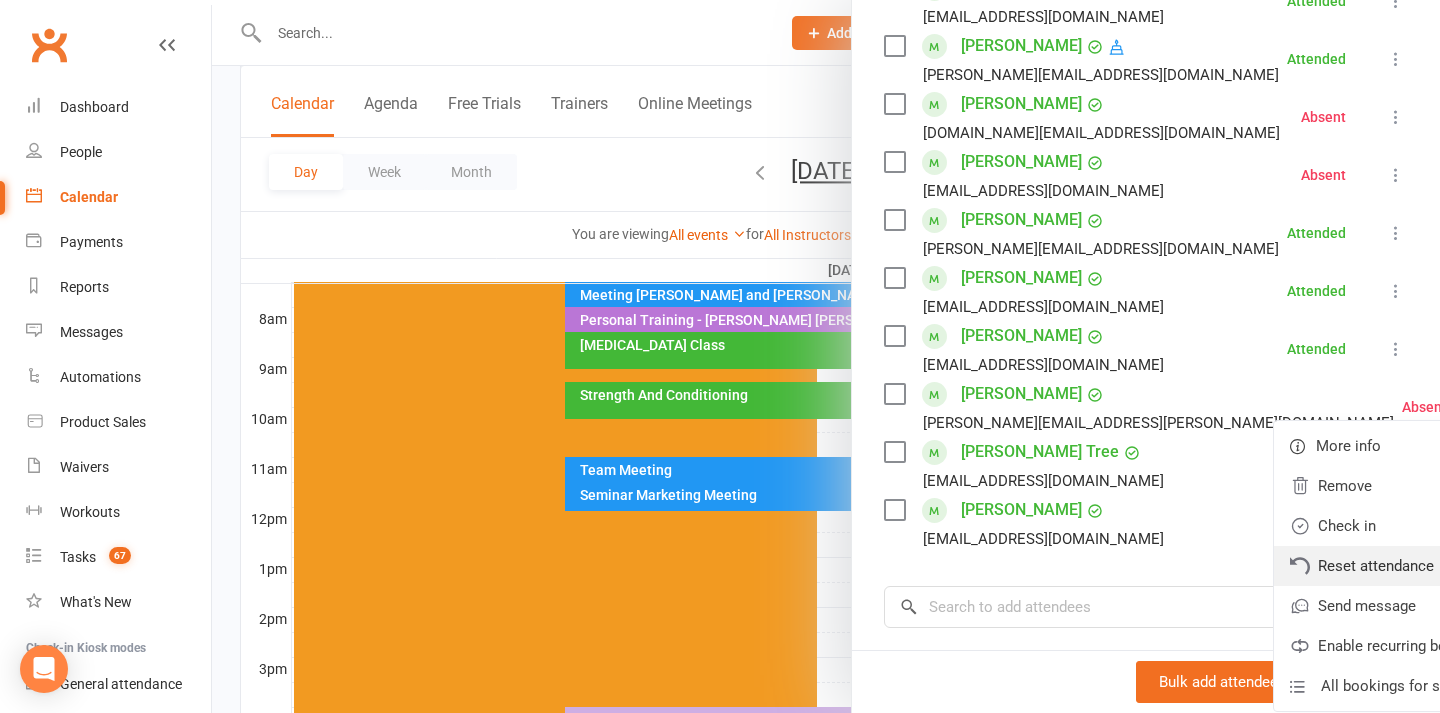 click on "Reset attendance" at bounding box center [1391, 566] 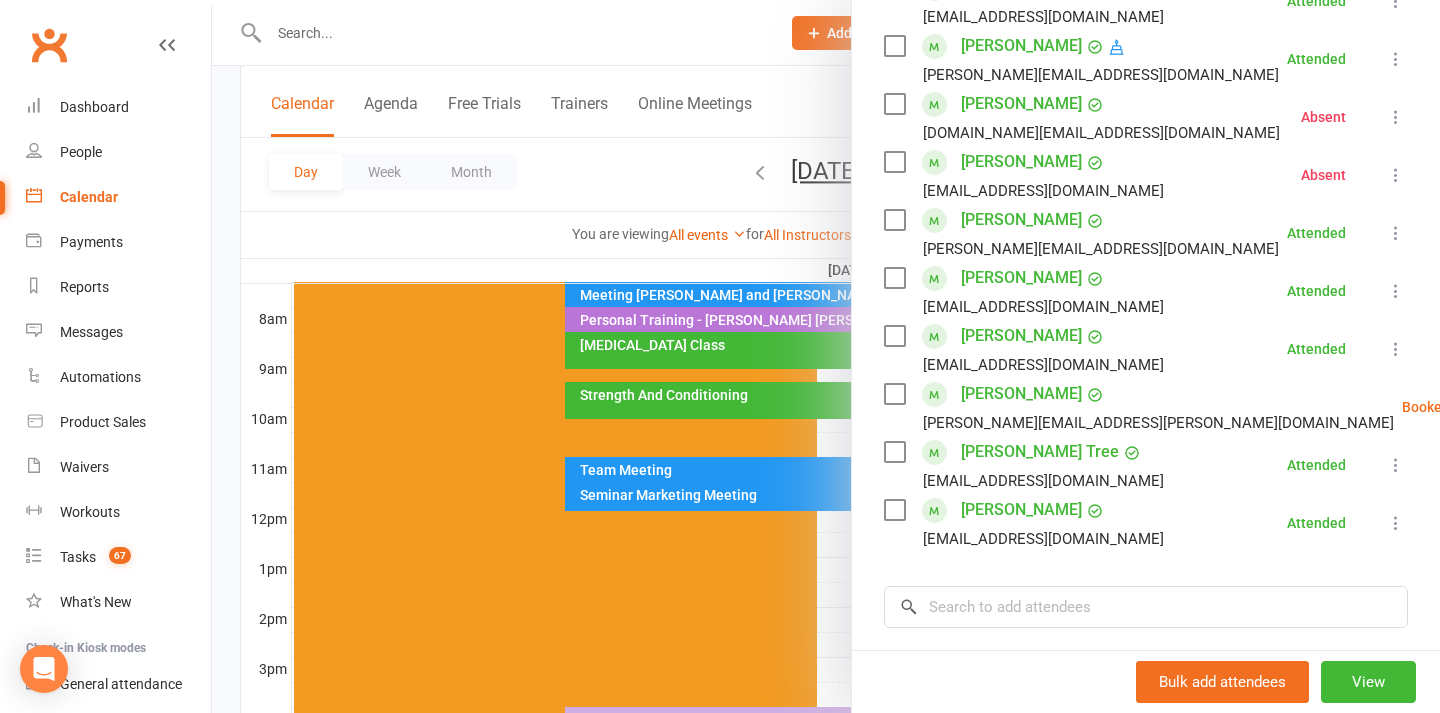 click at bounding box center (1500, 407) 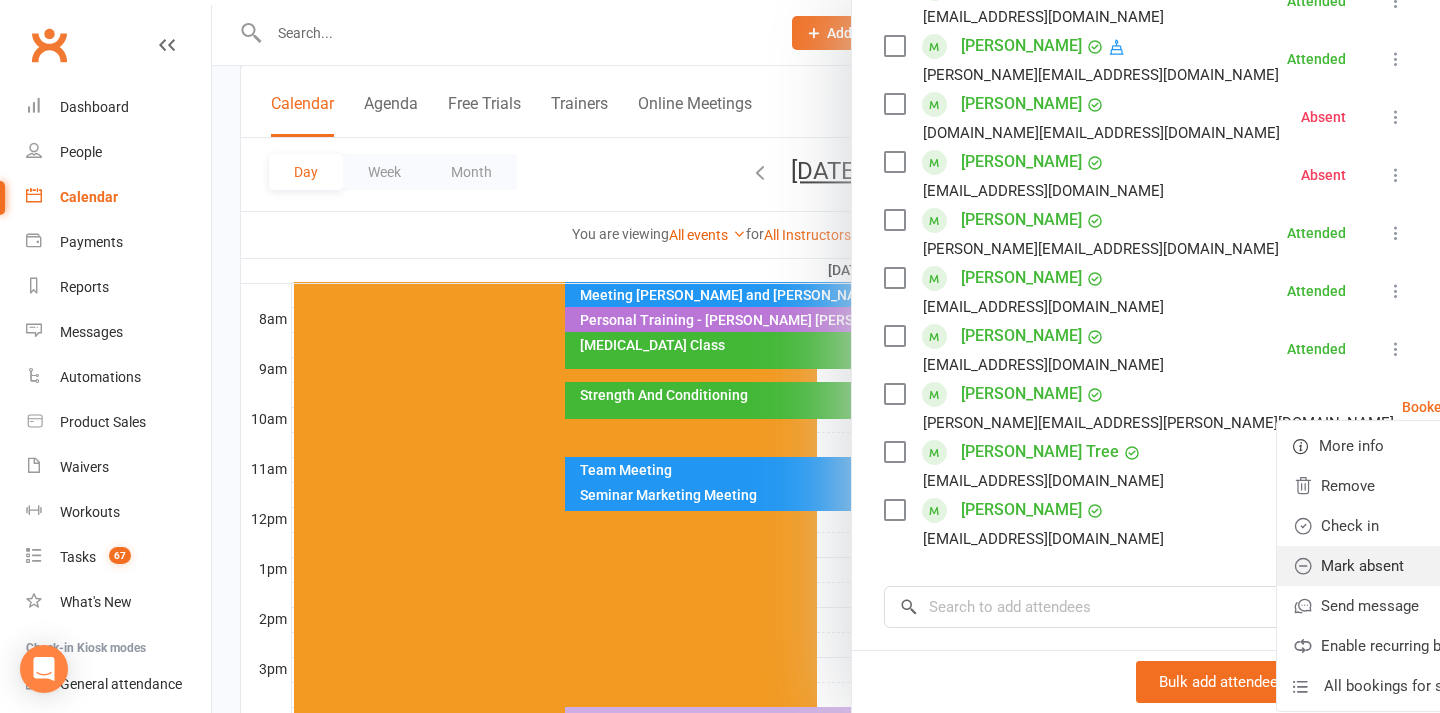 click on "Mark absent" at bounding box center [1394, 566] 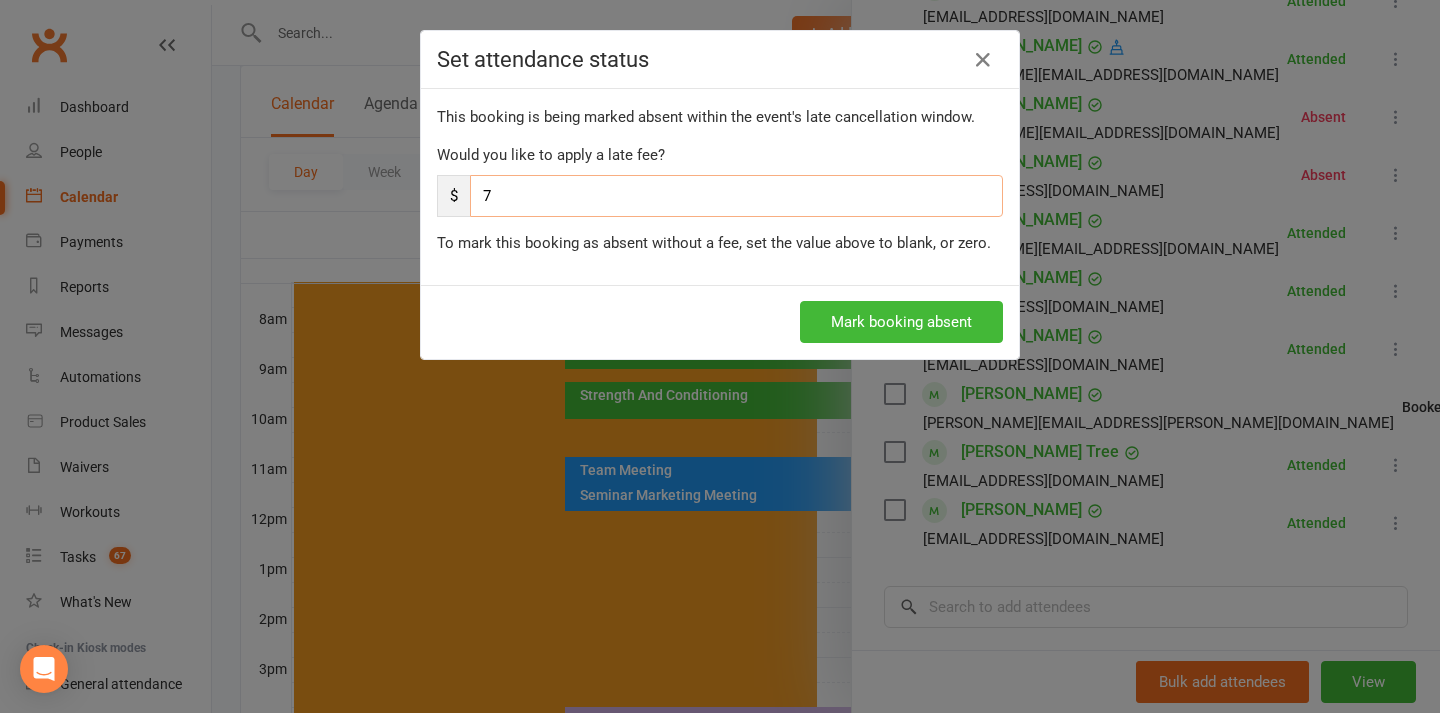 click on "7" at bounding box center (736, 196) 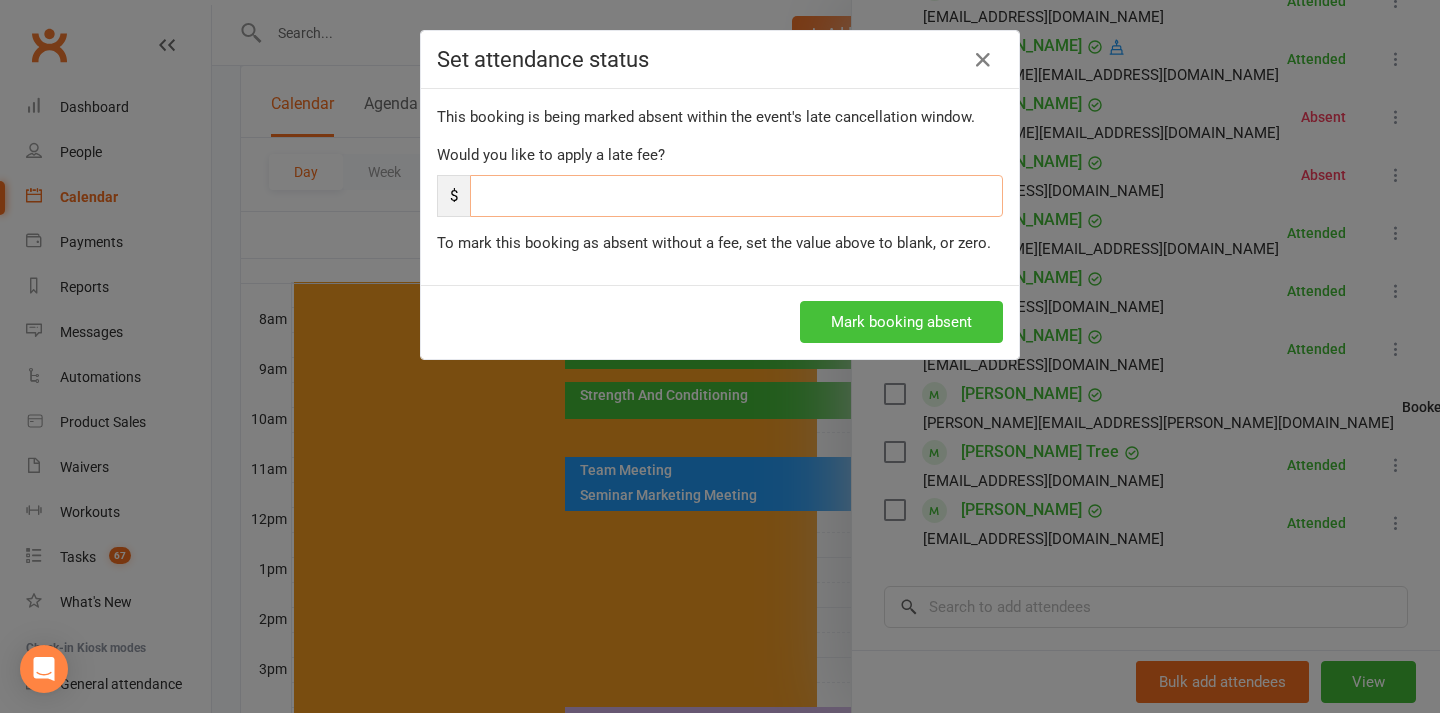 type 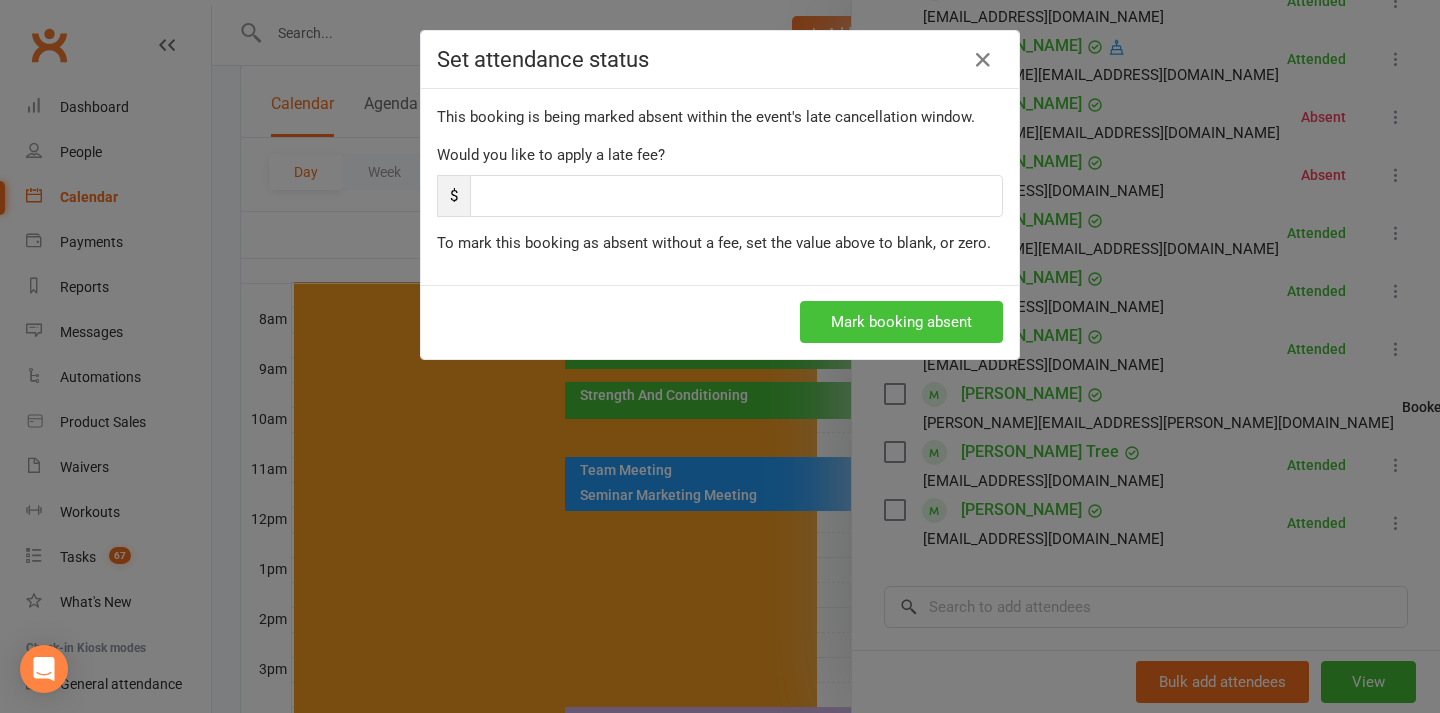click on "Mark booking absent" at bounding box center (901, 322) 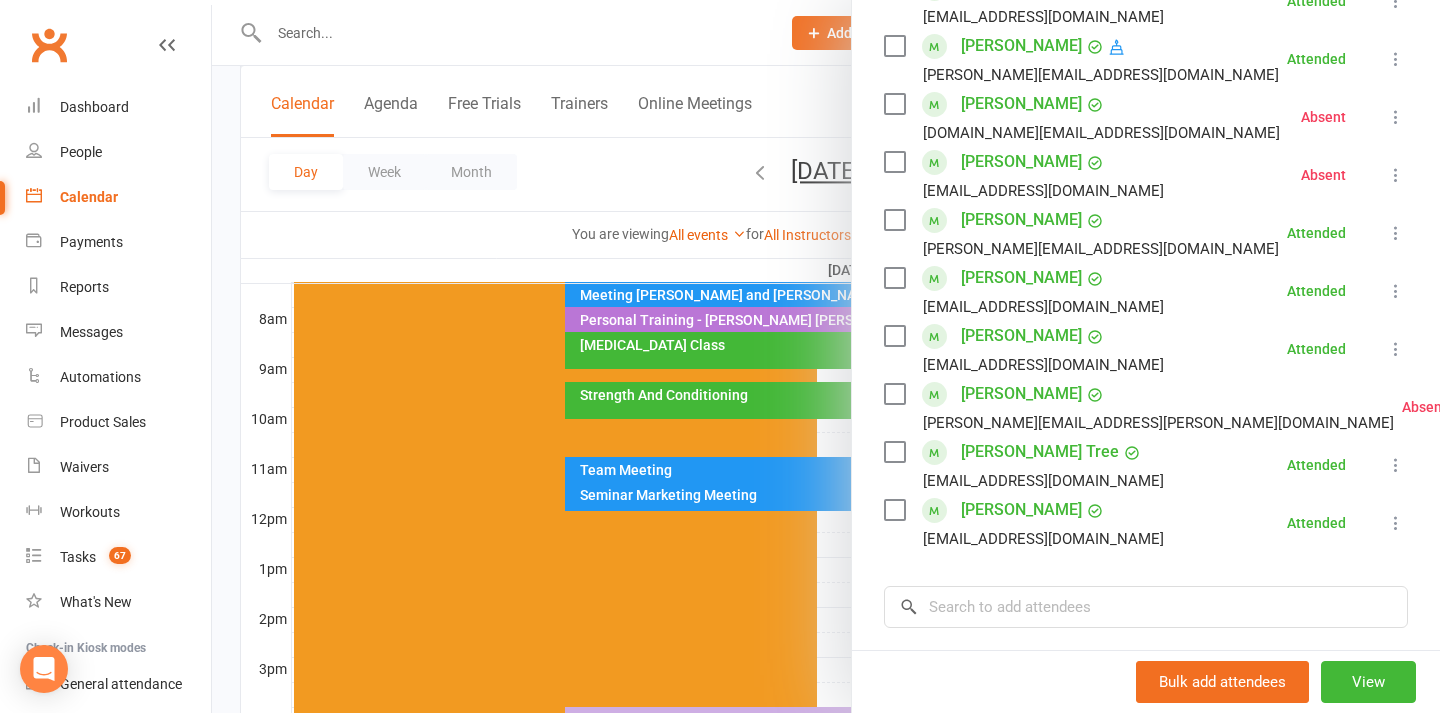scroll, scrollTop: 389, scrollLeft: 0, axis: vertical 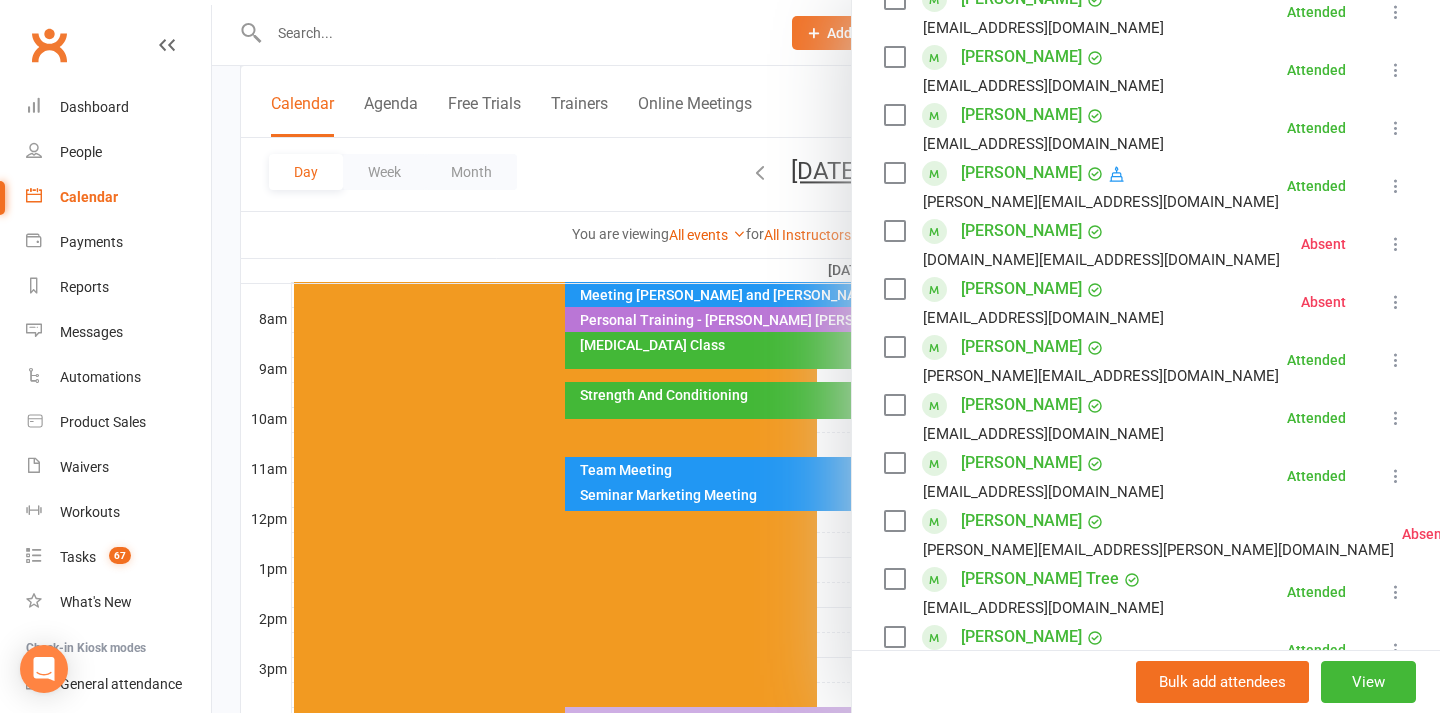 click at bounding box center (826, 356) 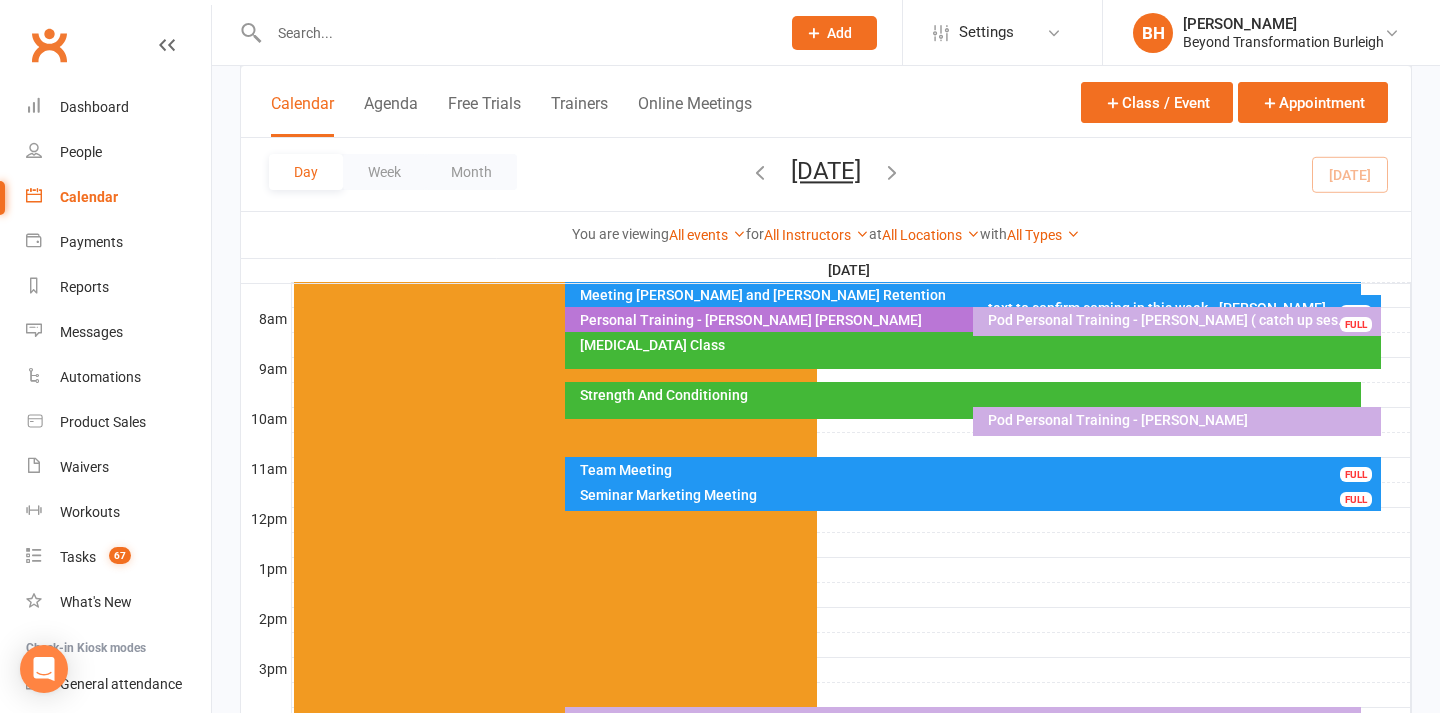 click at bounding box center (514, 33) 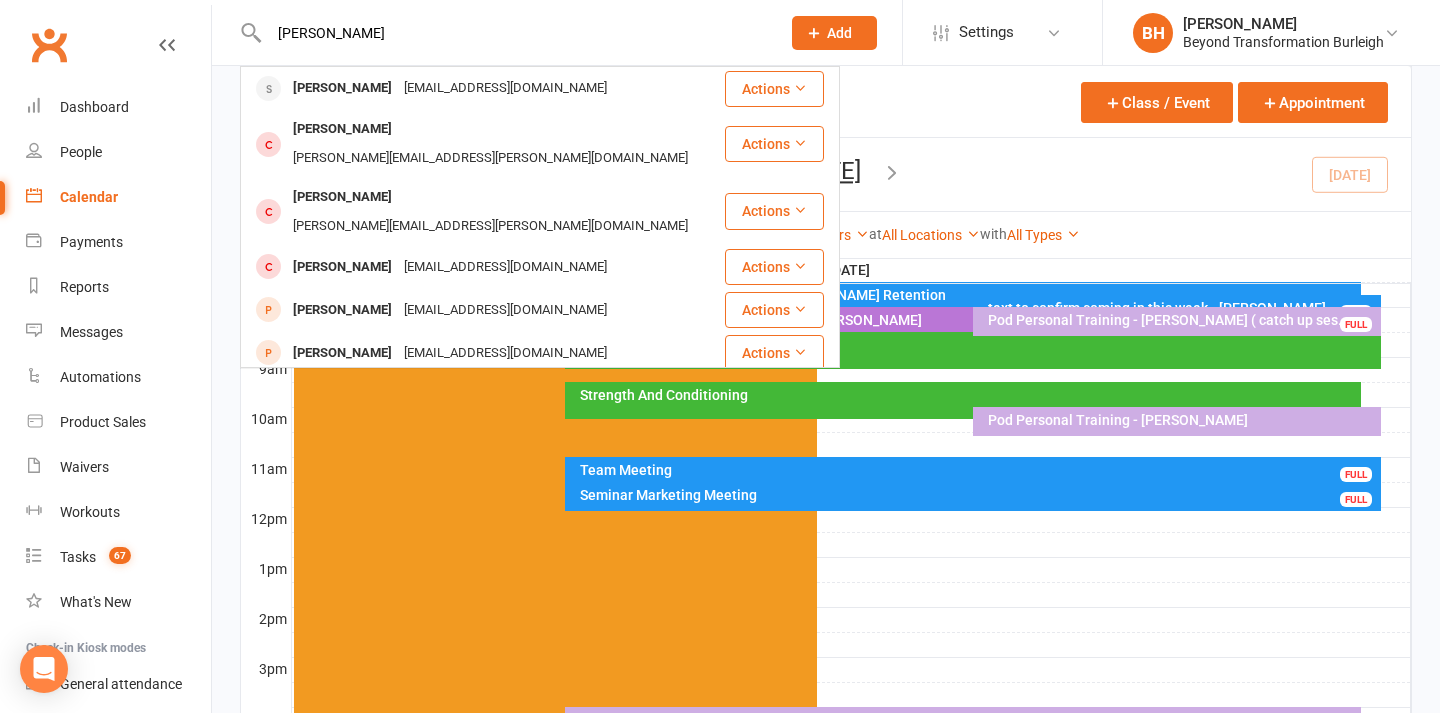 type on "[PERSON_NAME]" 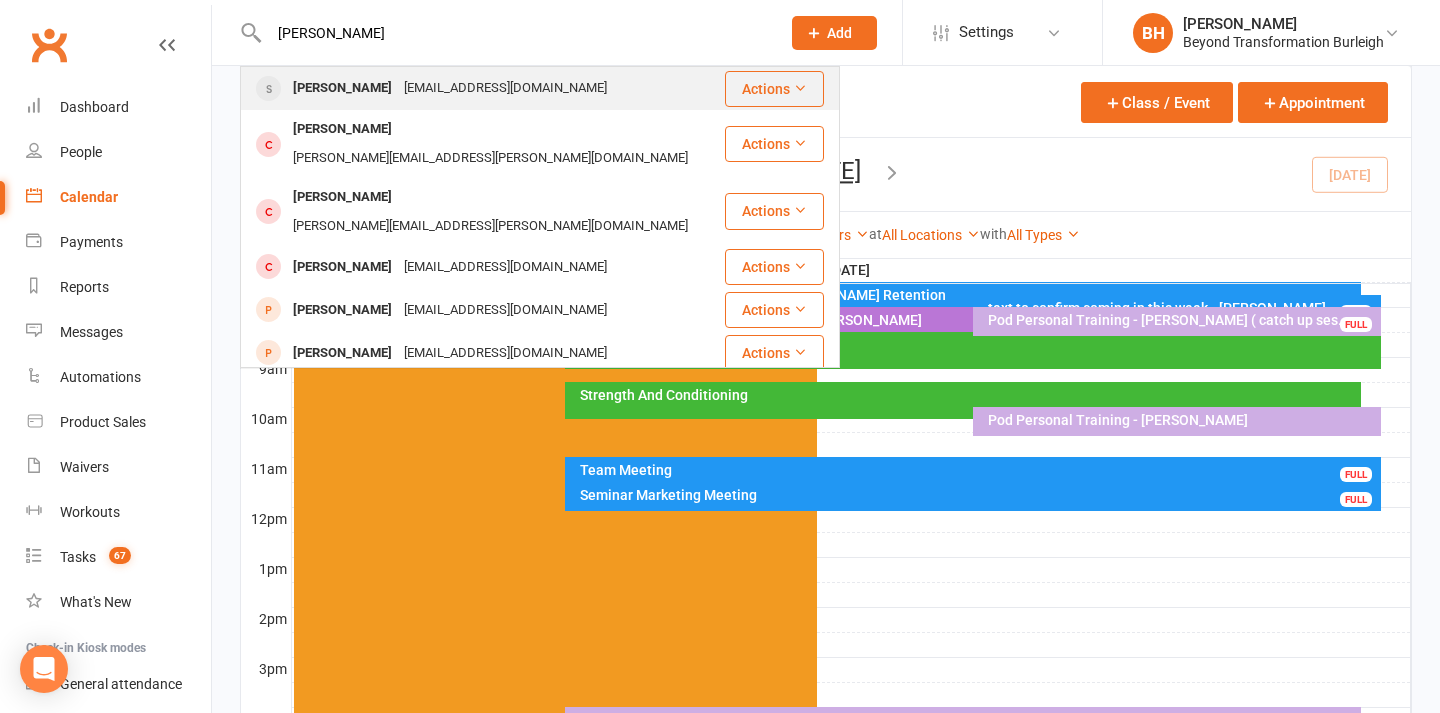 drag, startPoint x: 335, startPoint y: 65, endPoint x: 352, endPoint y: 86, distance: 27.018513 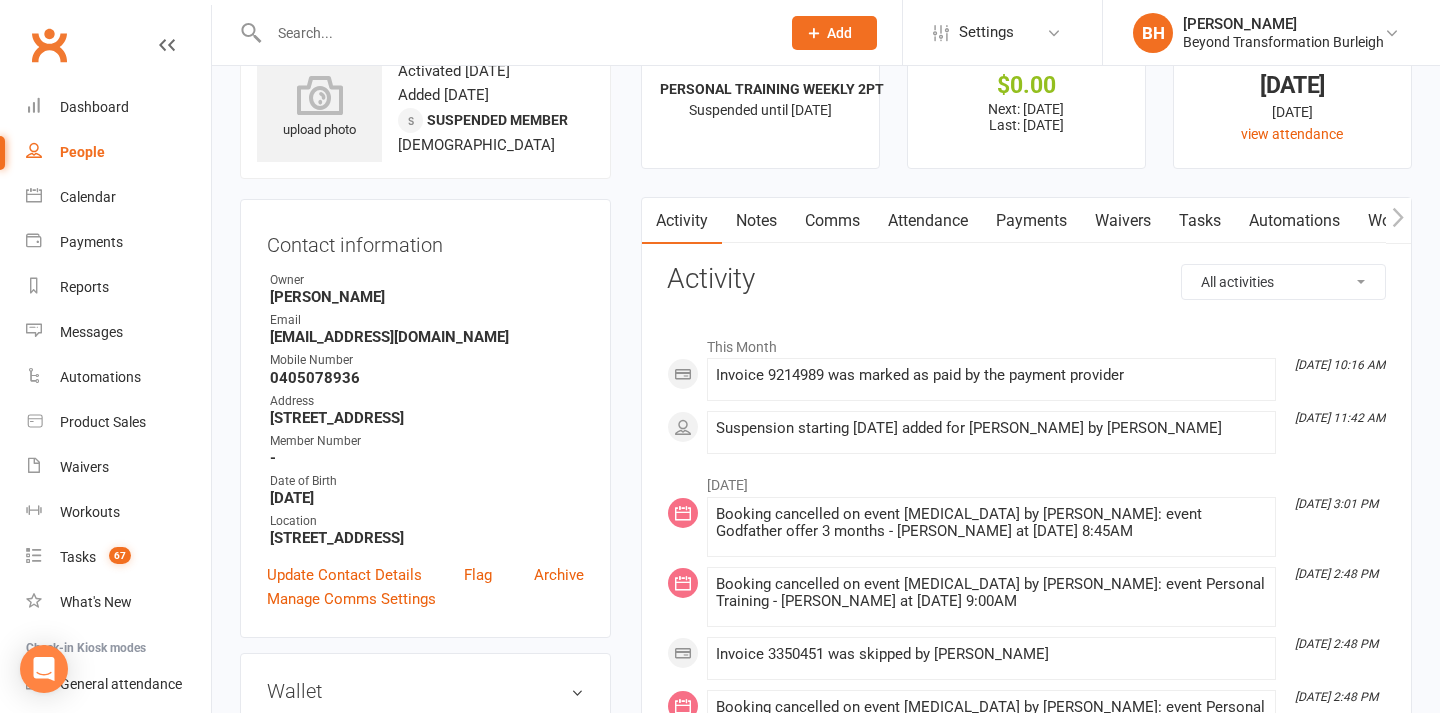 scroll, scrollTop: 75, scrollLeft: 0, axis: vertical 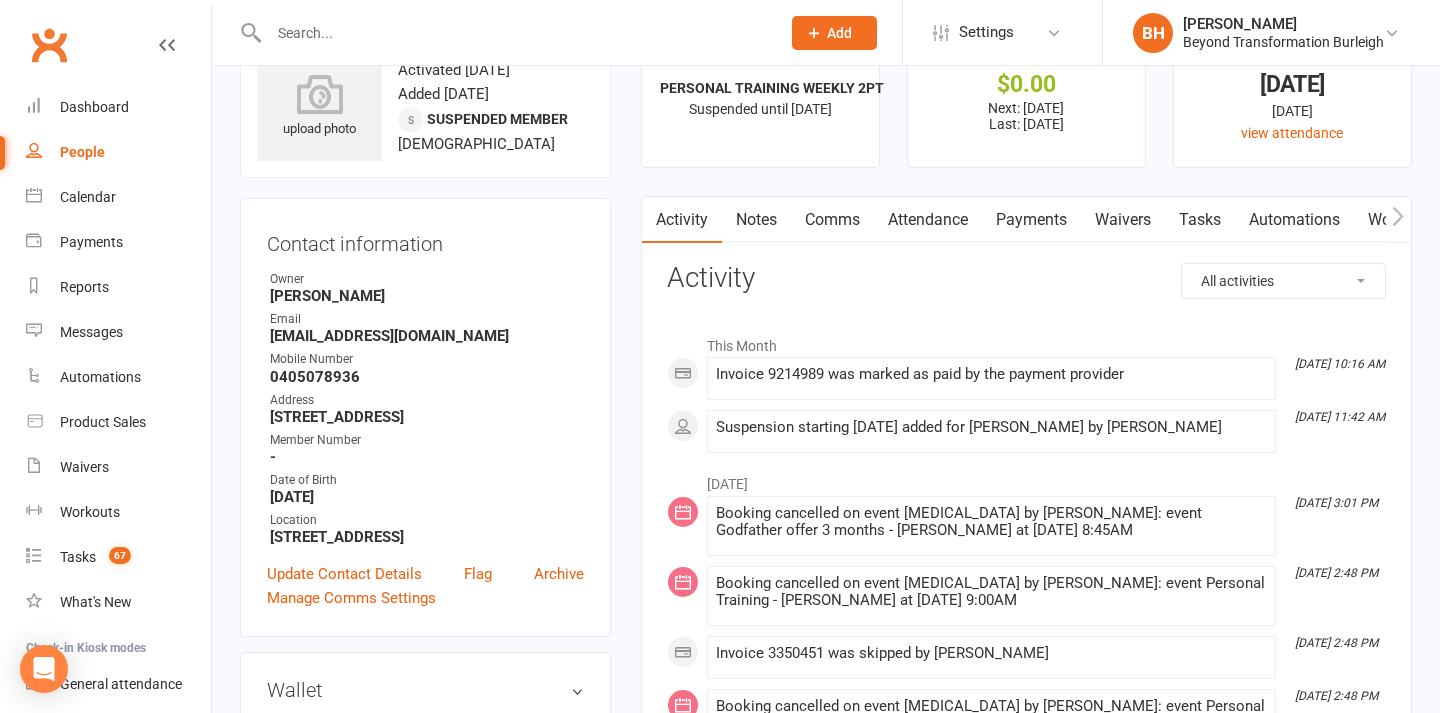 click on "Attendance" at bounding box center [928, 220] 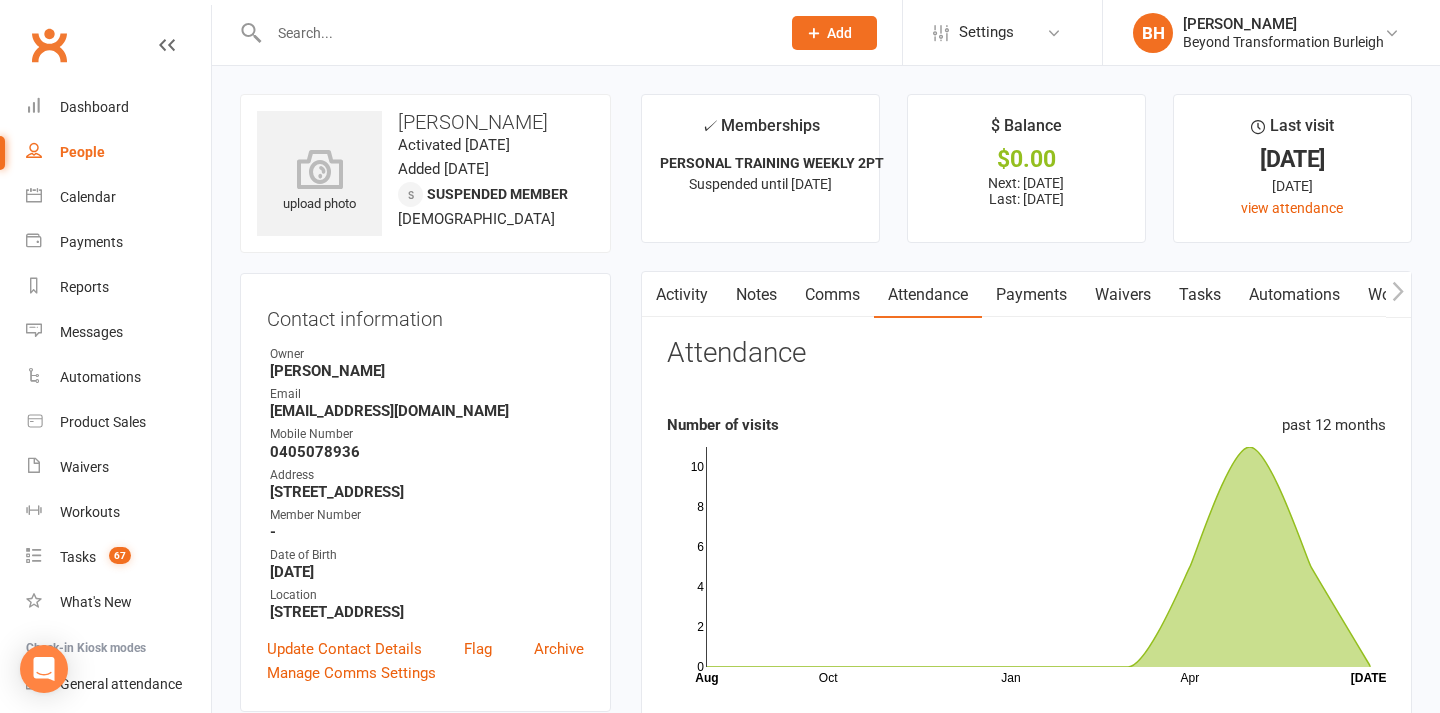 scroll, scrollTop: 0, scrollLeft: 0, axis: both 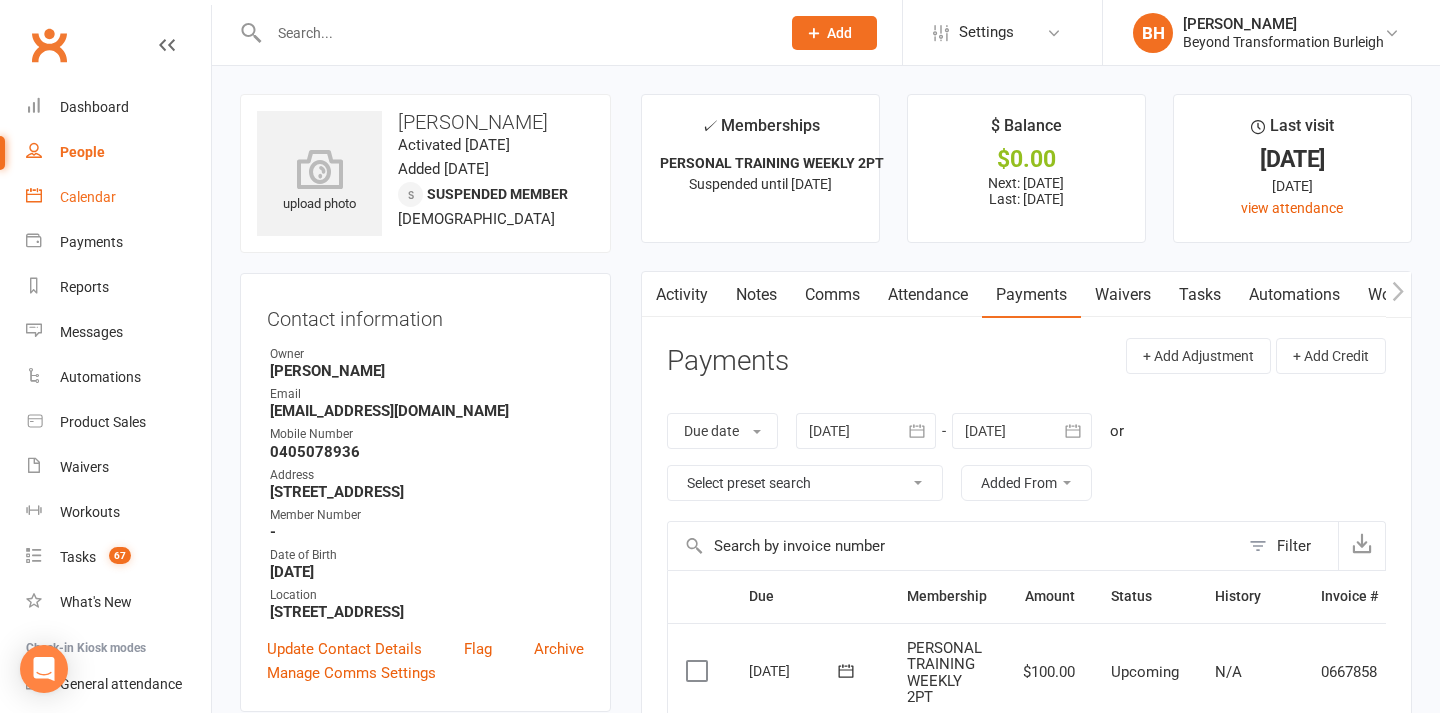 click on "Calendar" at bounding box center [88, 197] 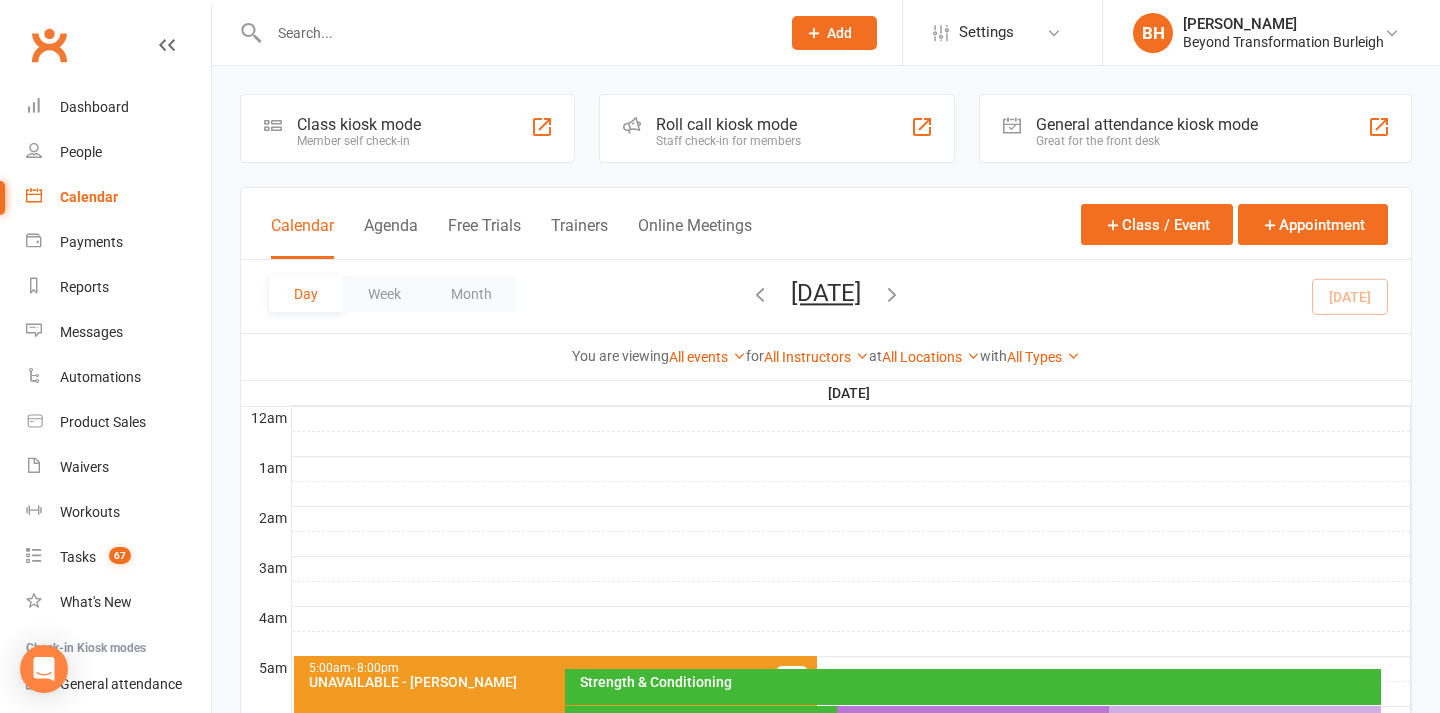 click on "Calendar" at bounding box center (118, 197) 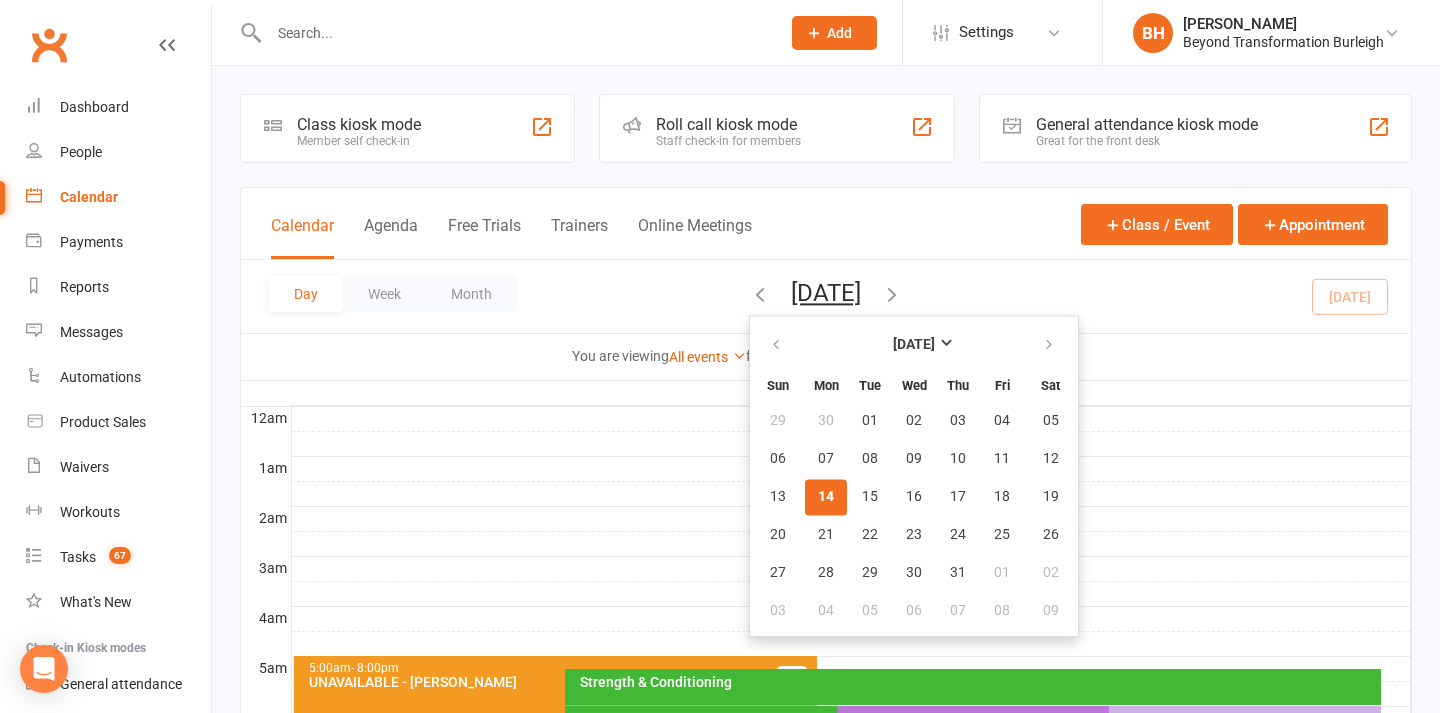 click on "14" at bounding box center [826, 497] 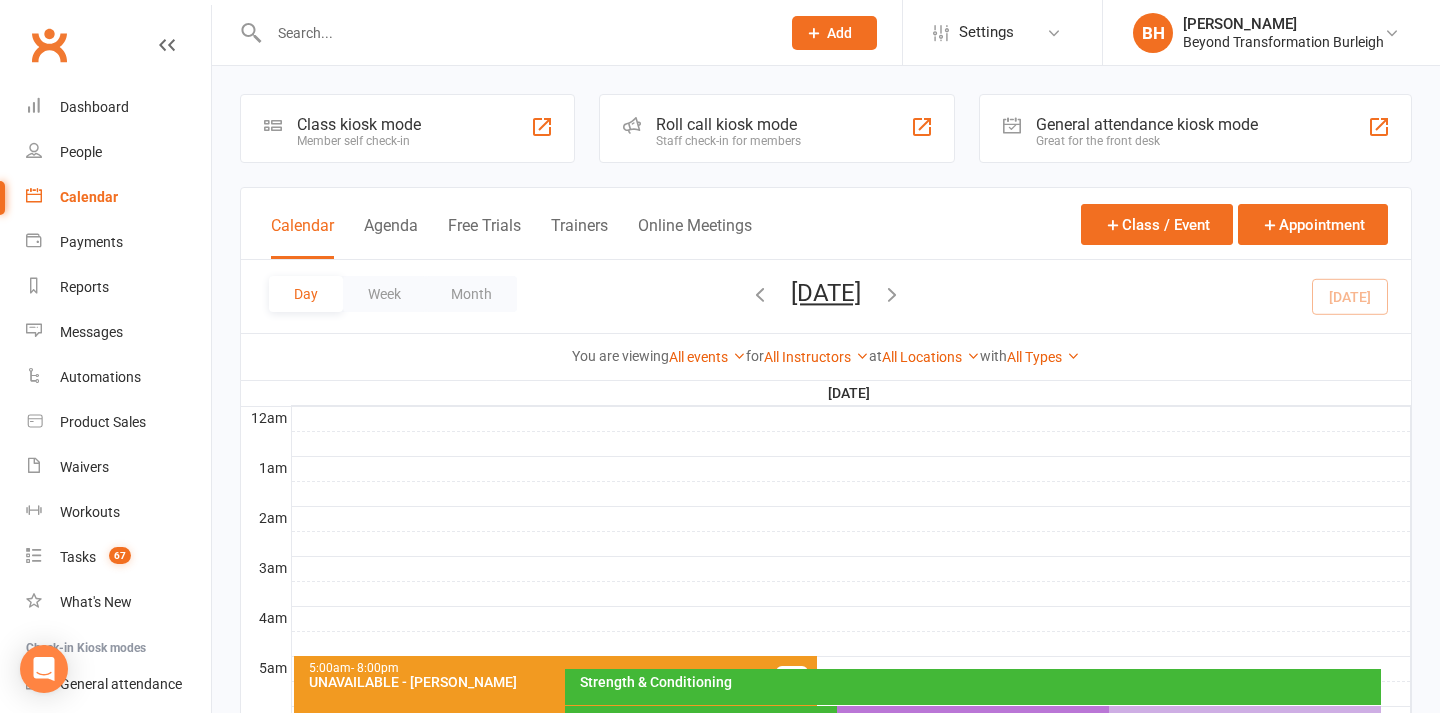 click on "Calendar" at bounding box center [89, 197] 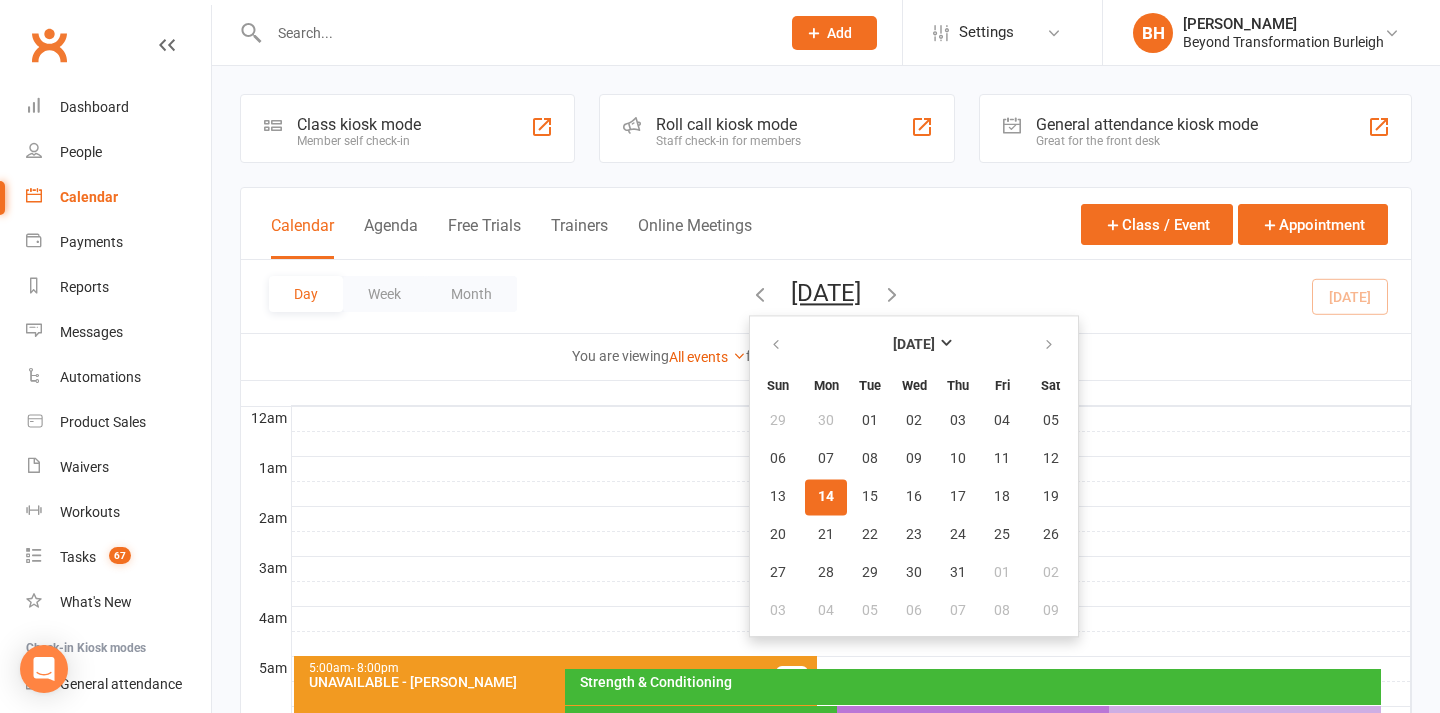 click at bounding box center [514, 33] 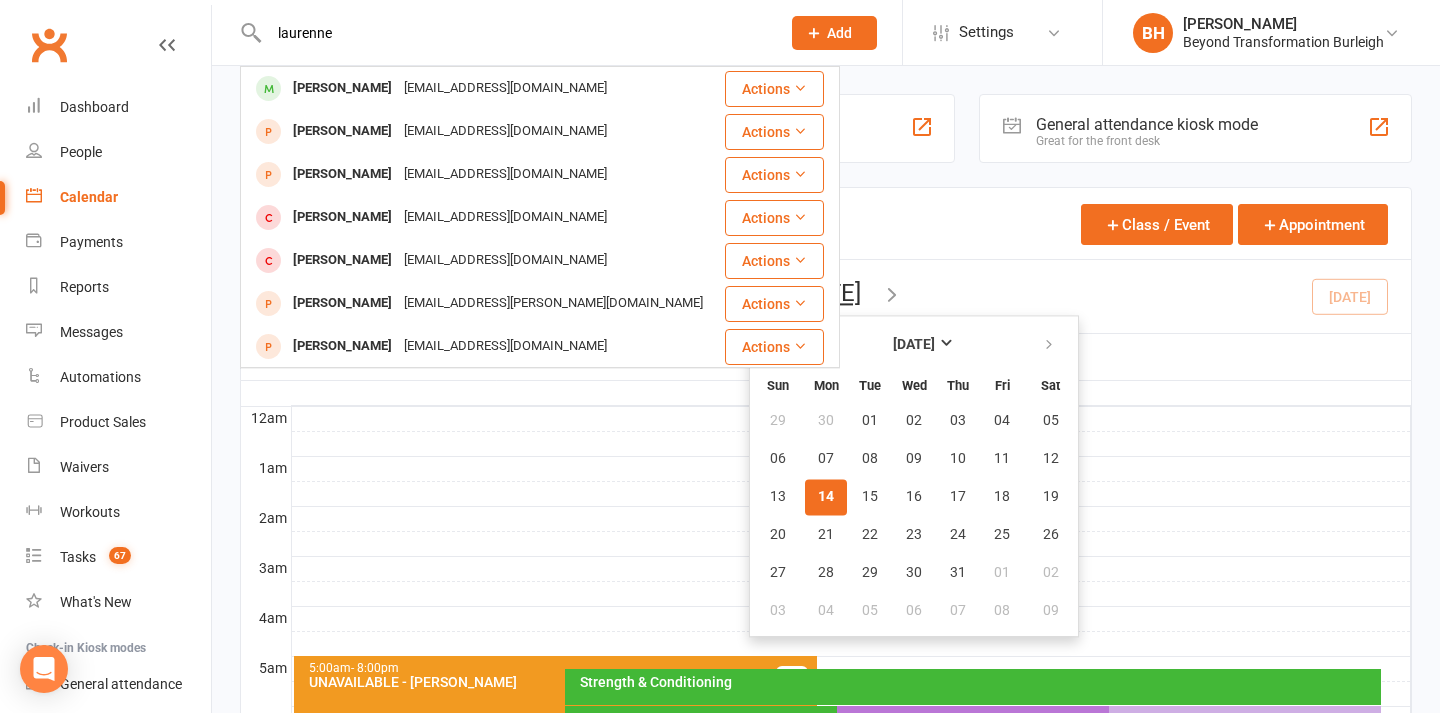 type on "Laurenne" 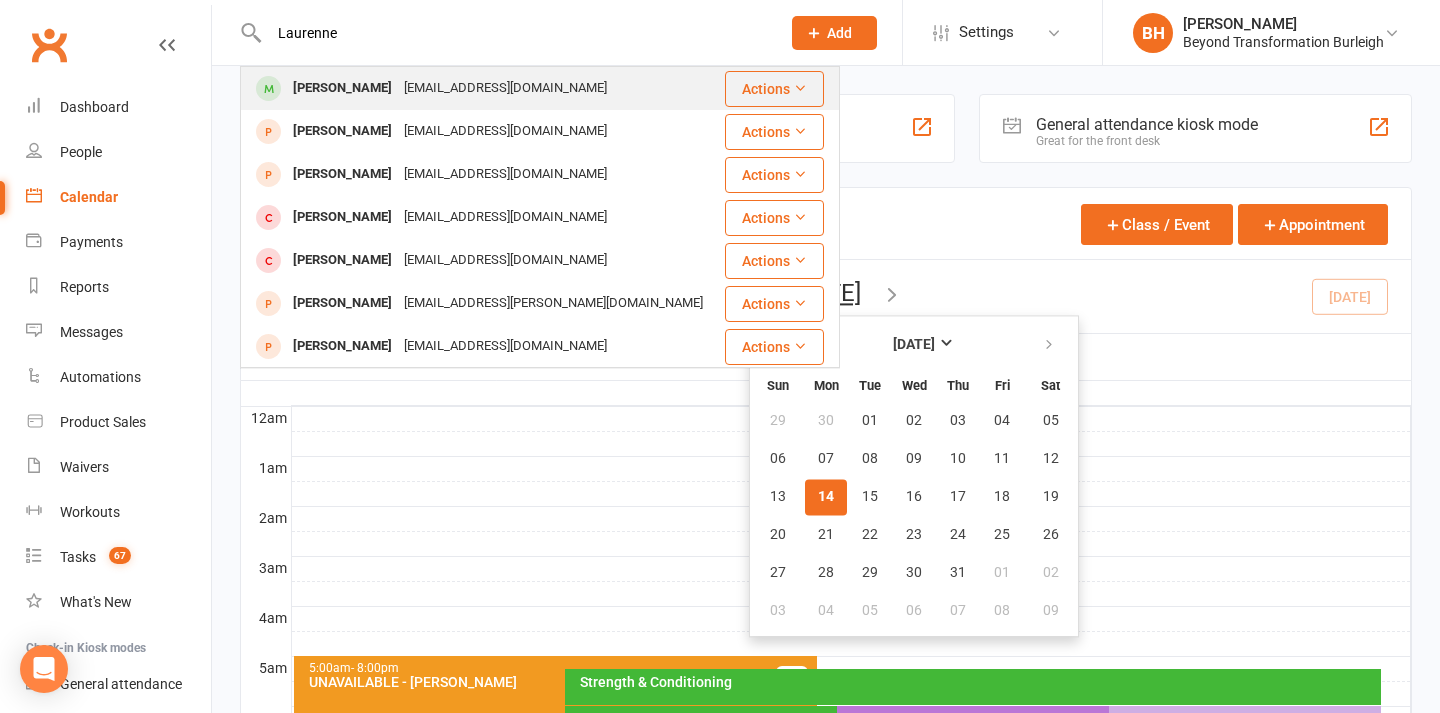drag, startPoint x: 650, startPoint y: 23, endPoint x: 554, endPoint y: 103, distance: 124.964 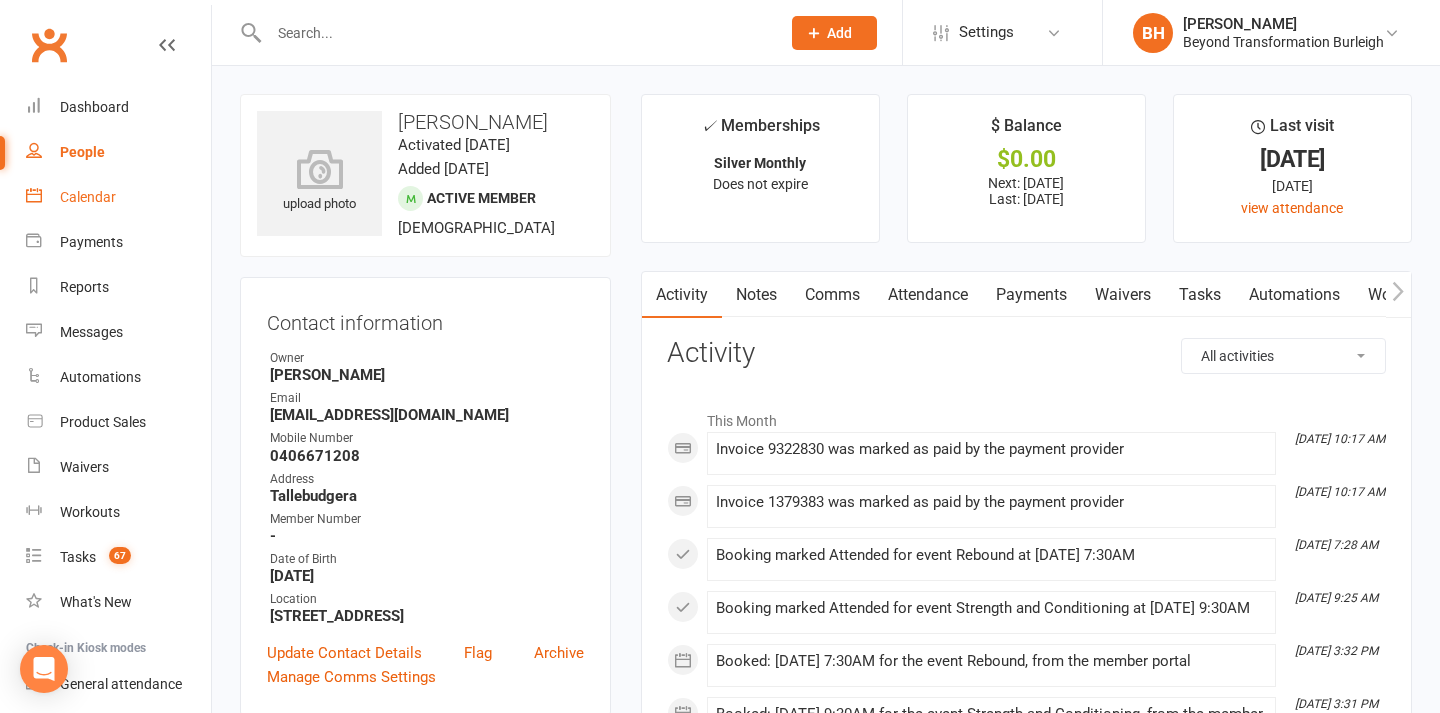 click on "Calendar" at bounding box center (88, 197) 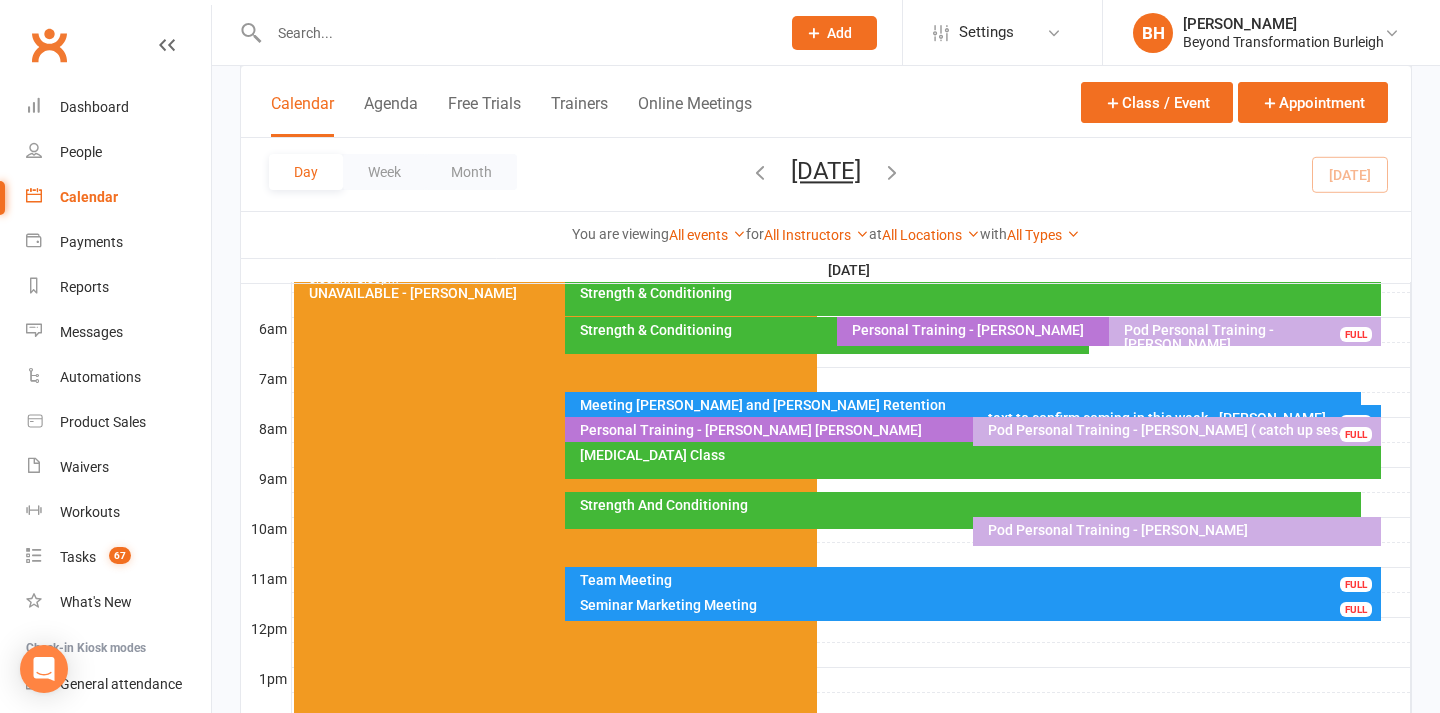 scroll, scrollTop: 403, scrollLeft: 0, axis: vertical 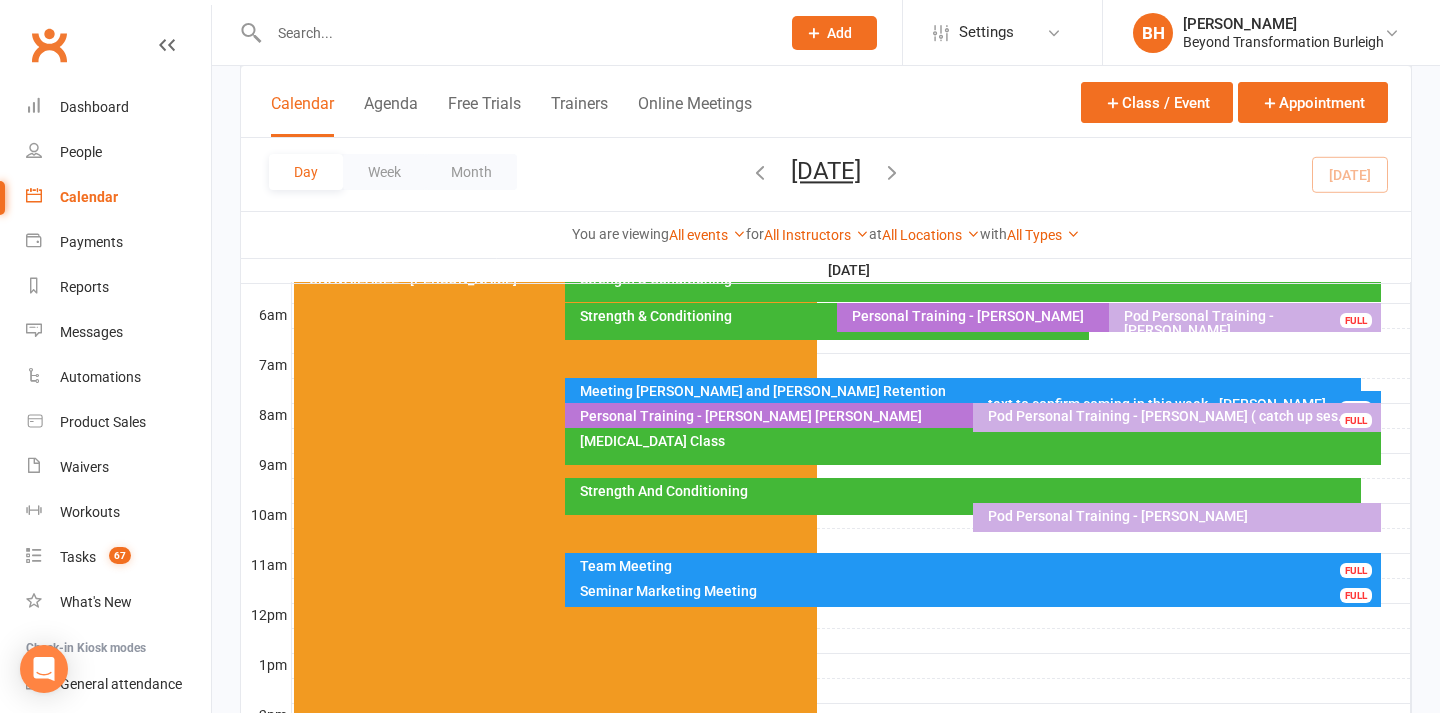 click at bounding box center [514, 33] 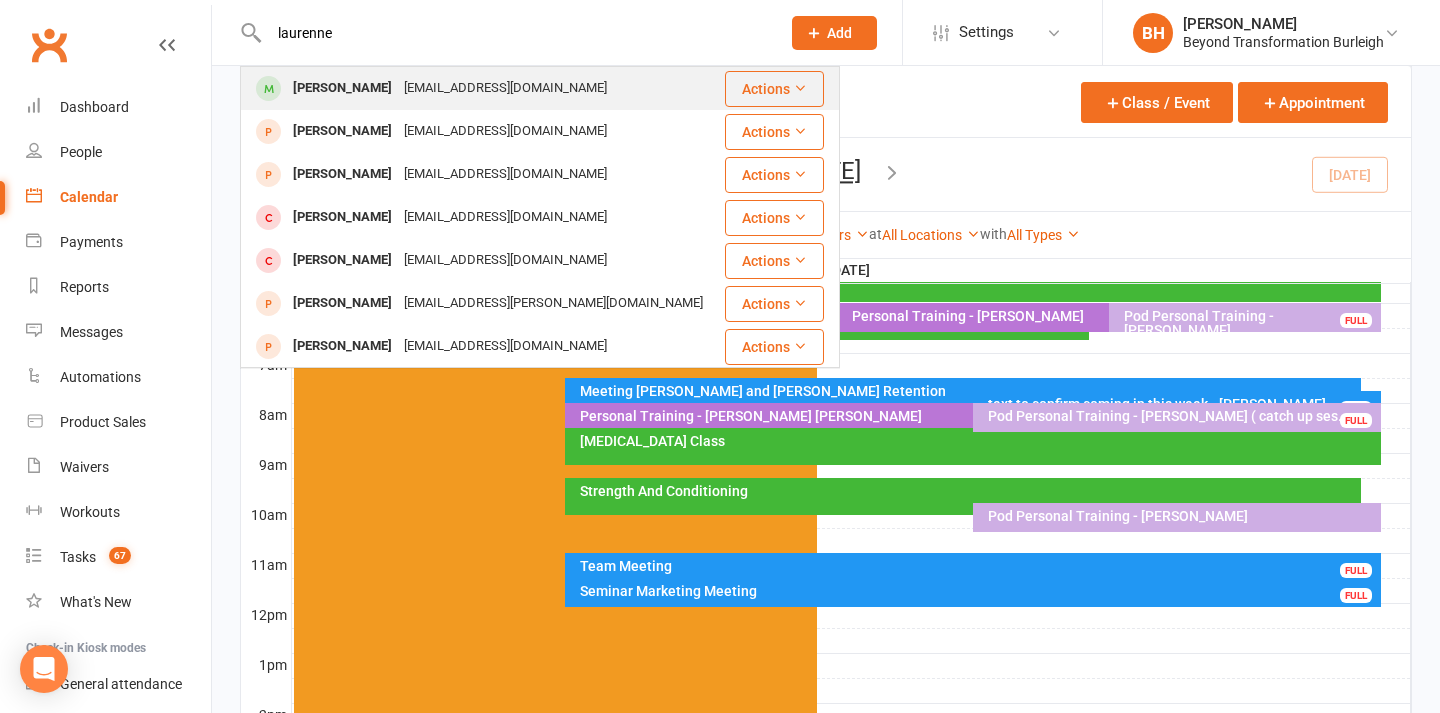 type on "laurenne" 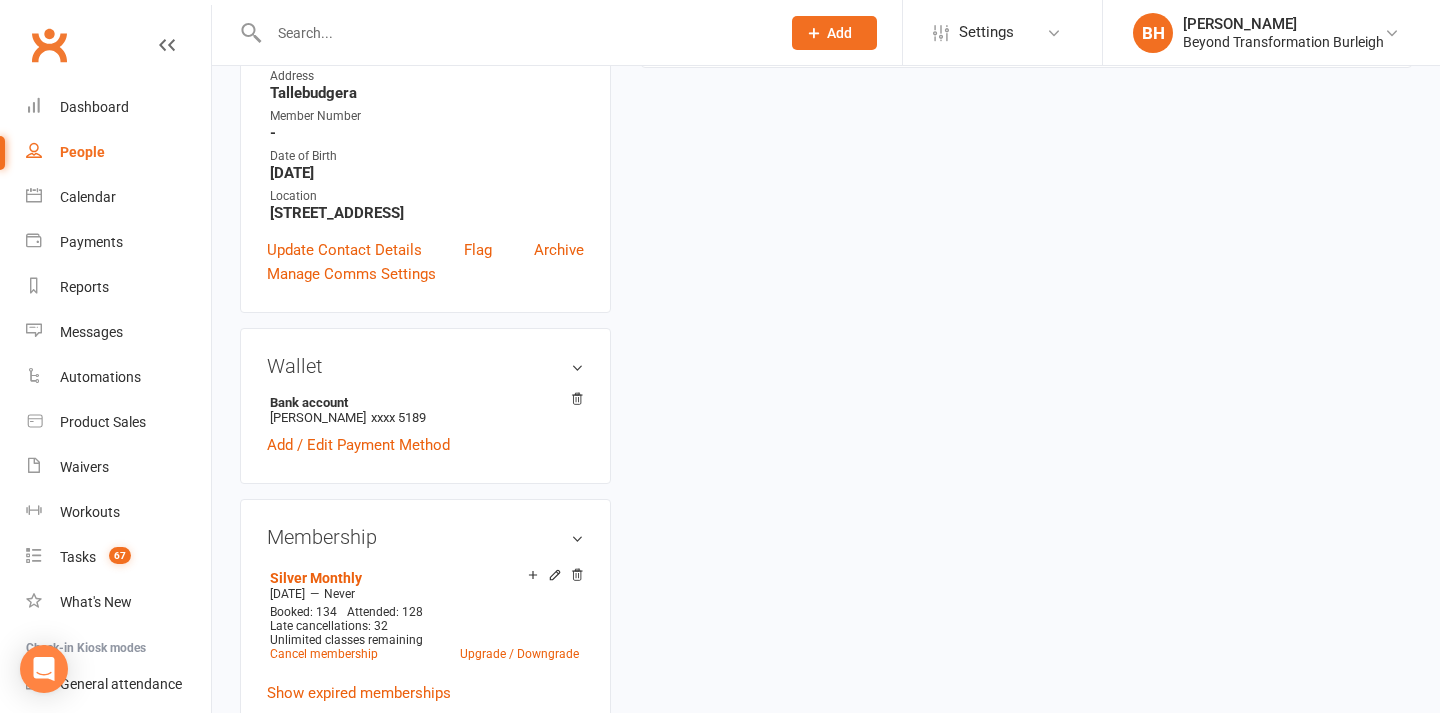 scroll, scrollTop: 0, scrollLeft: 0, axis: both 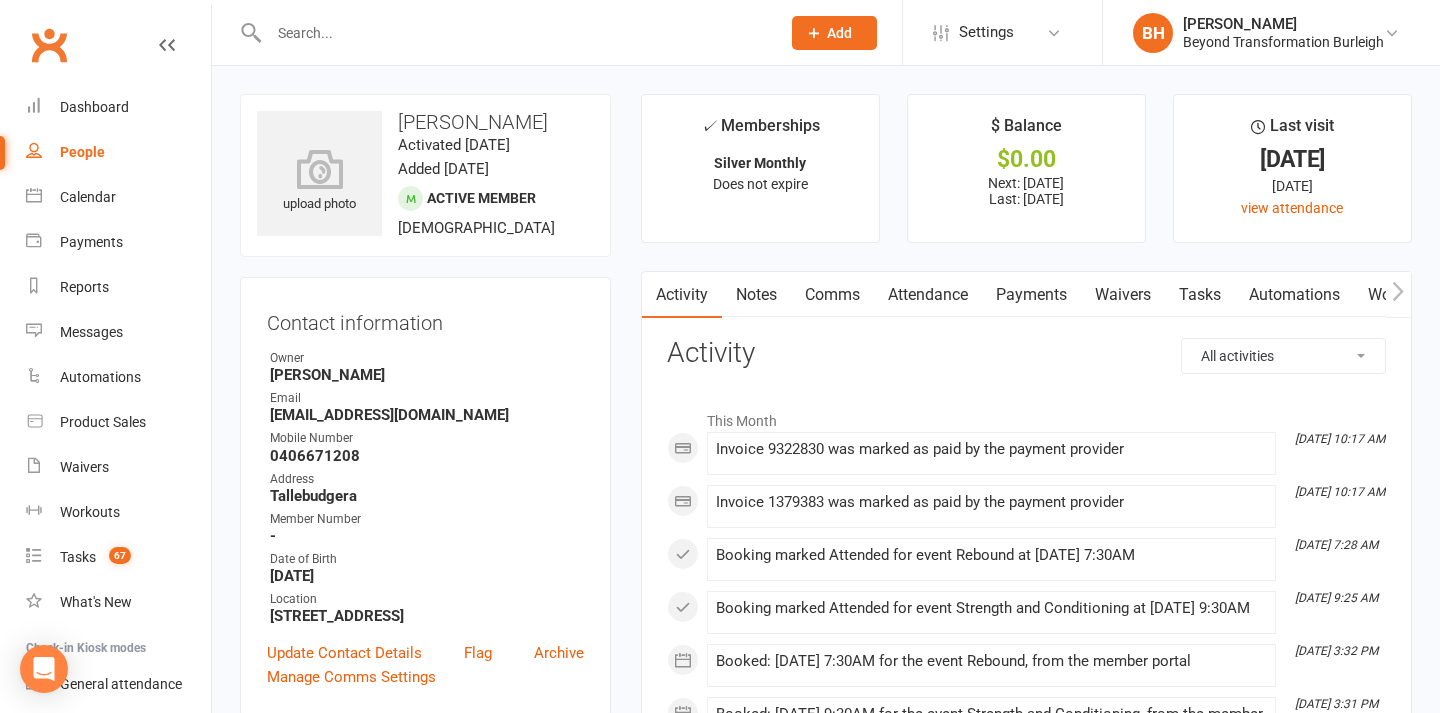 click on "Payments" at bounding box center [1031, 295] 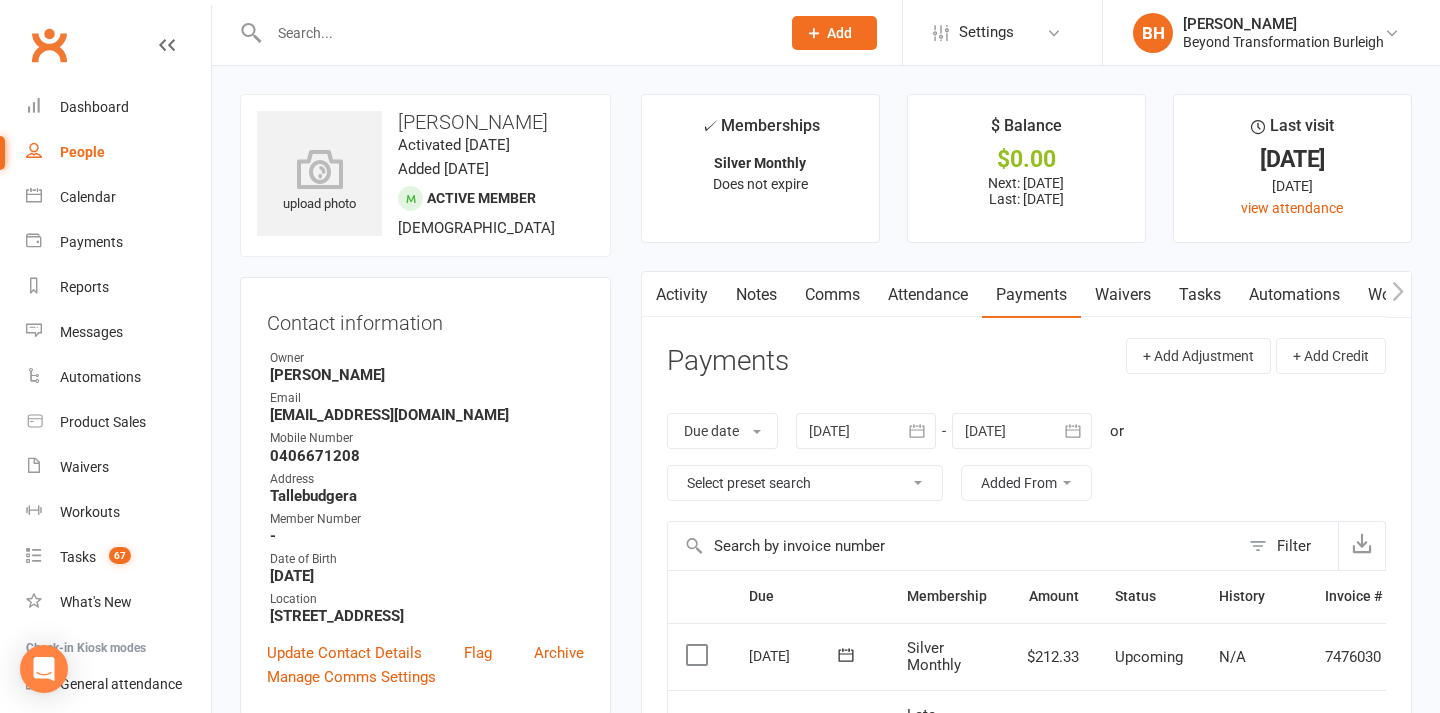 scroll, scrollTop: 0, scrollLeft: 0, axis: both 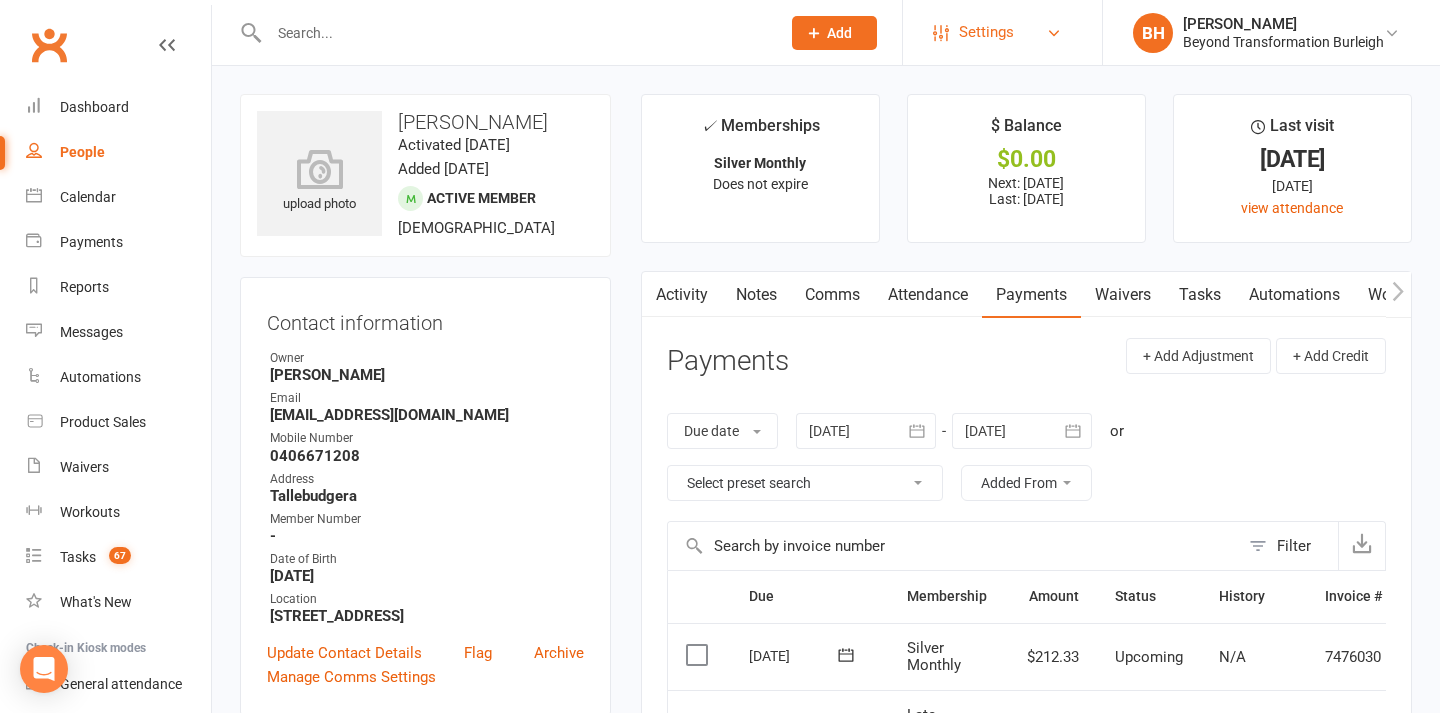 click on "Settings" at bounding box center (1002, 32) 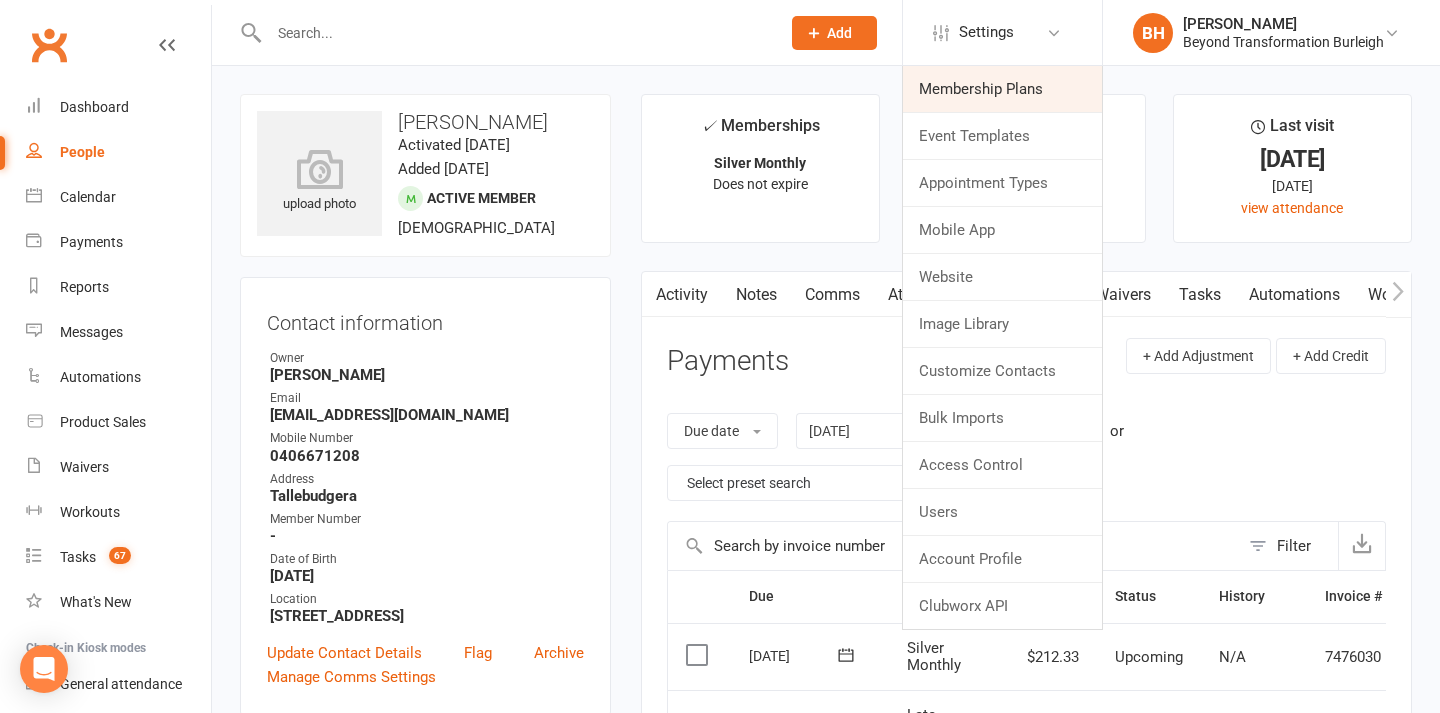 click on "Membership Plans" at bounding box center (1002, 89) 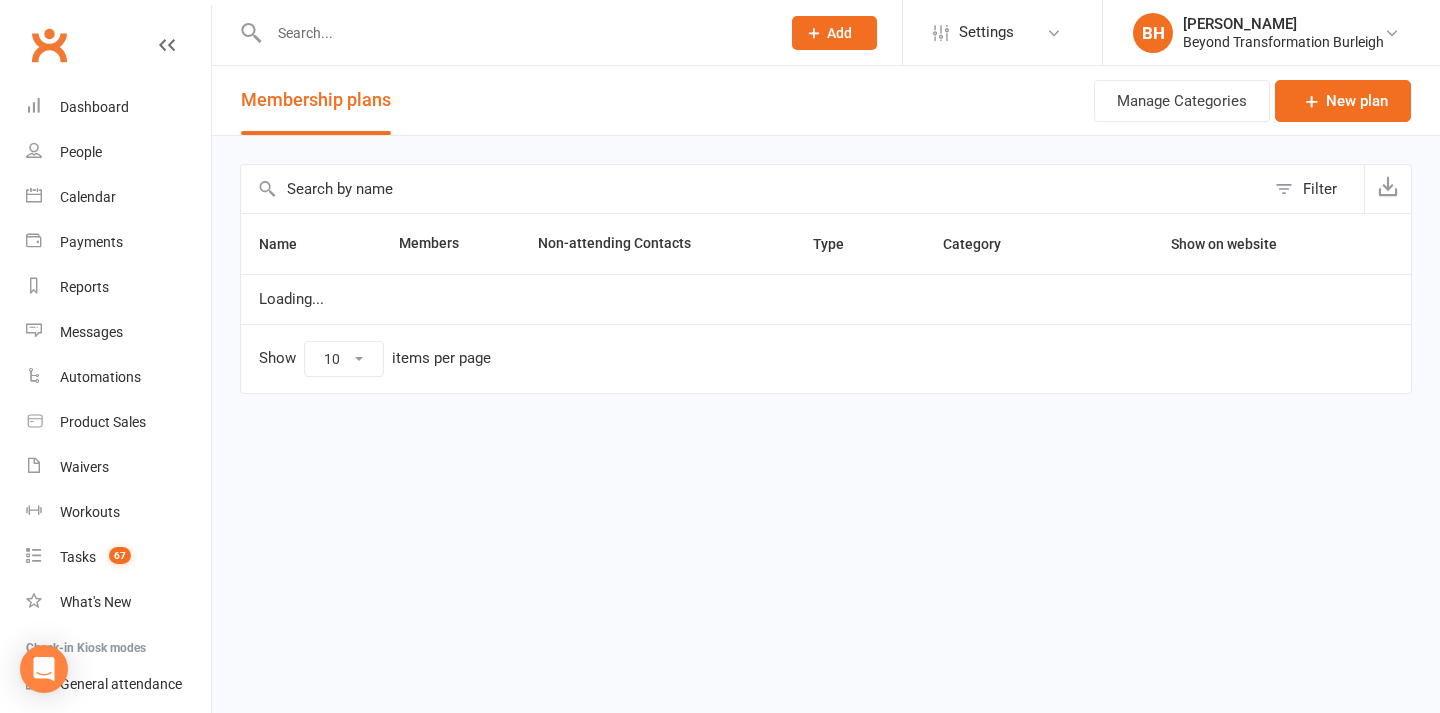 select on "100" 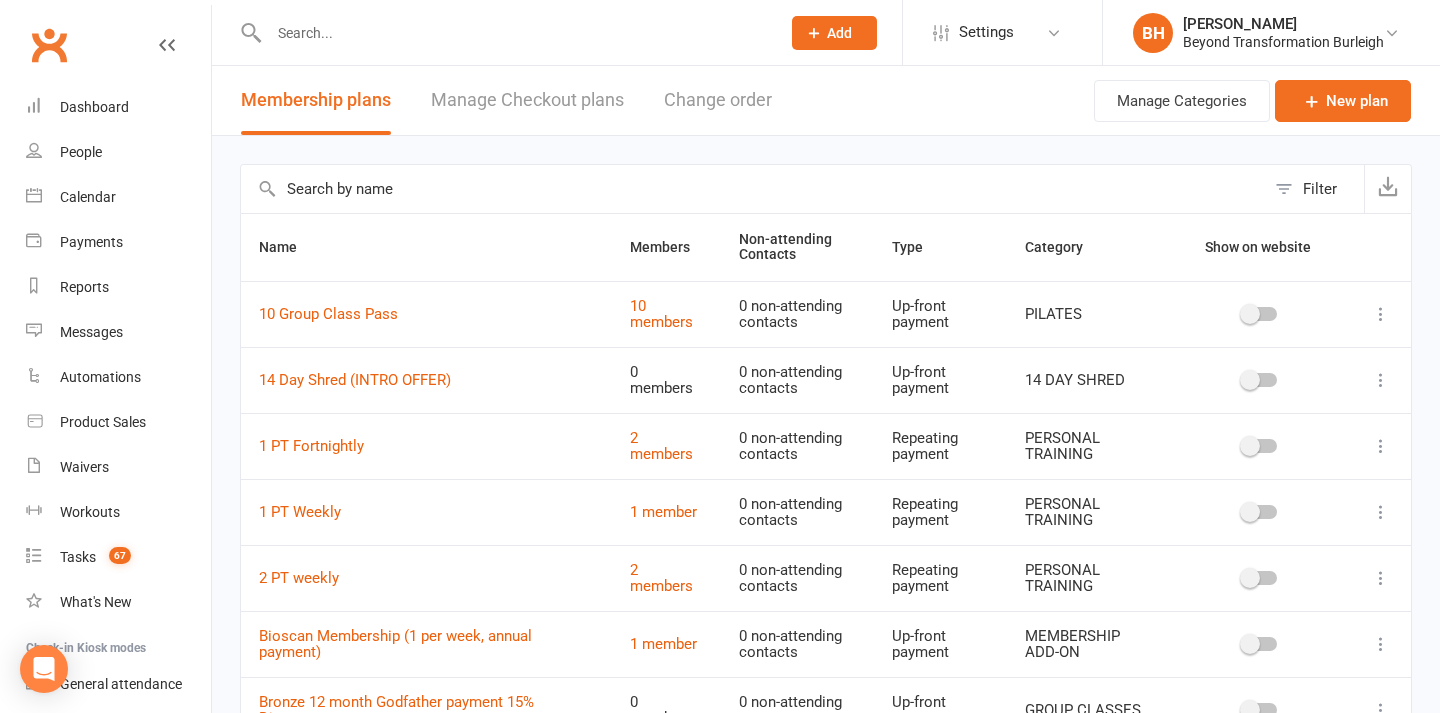 scroll, scrollTop: 0, scrollLeft: 0, axis: both 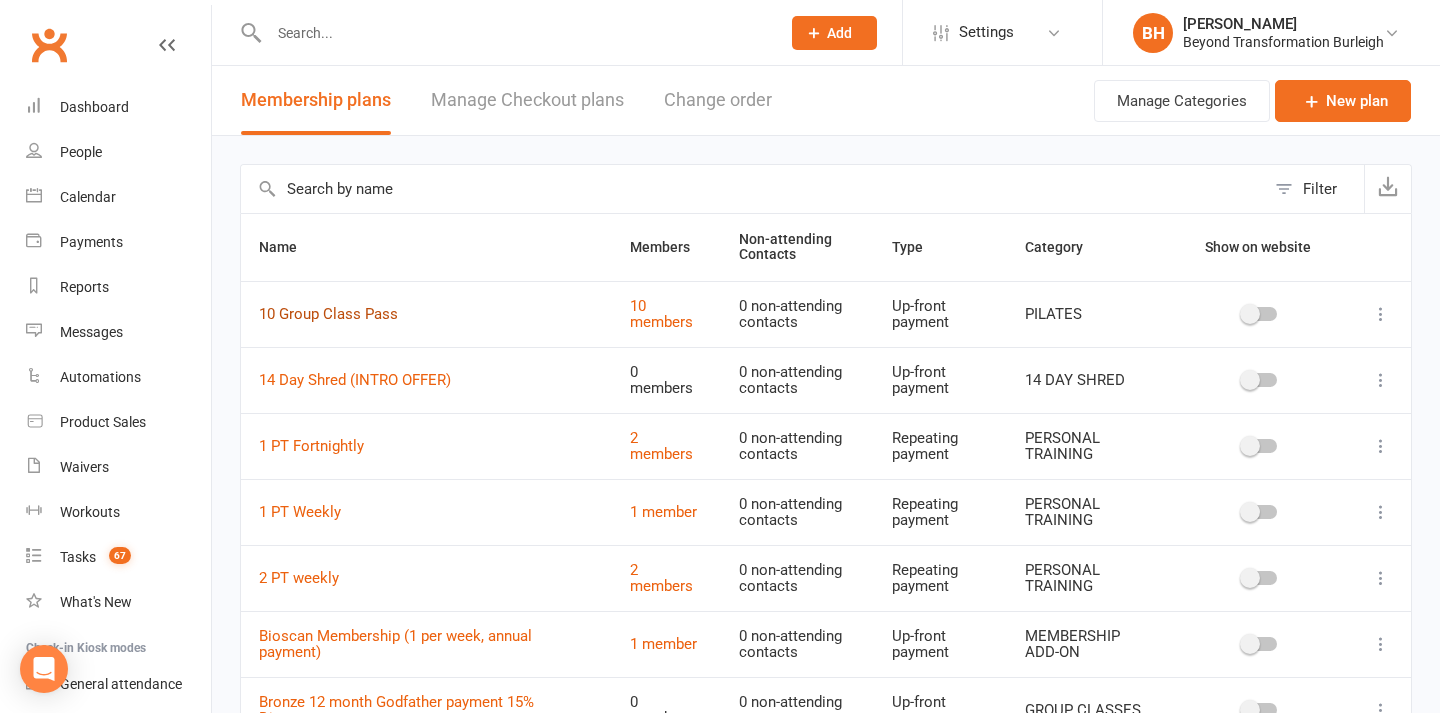 click on "10 Group Class Pass" at bounding box center [328, 314] 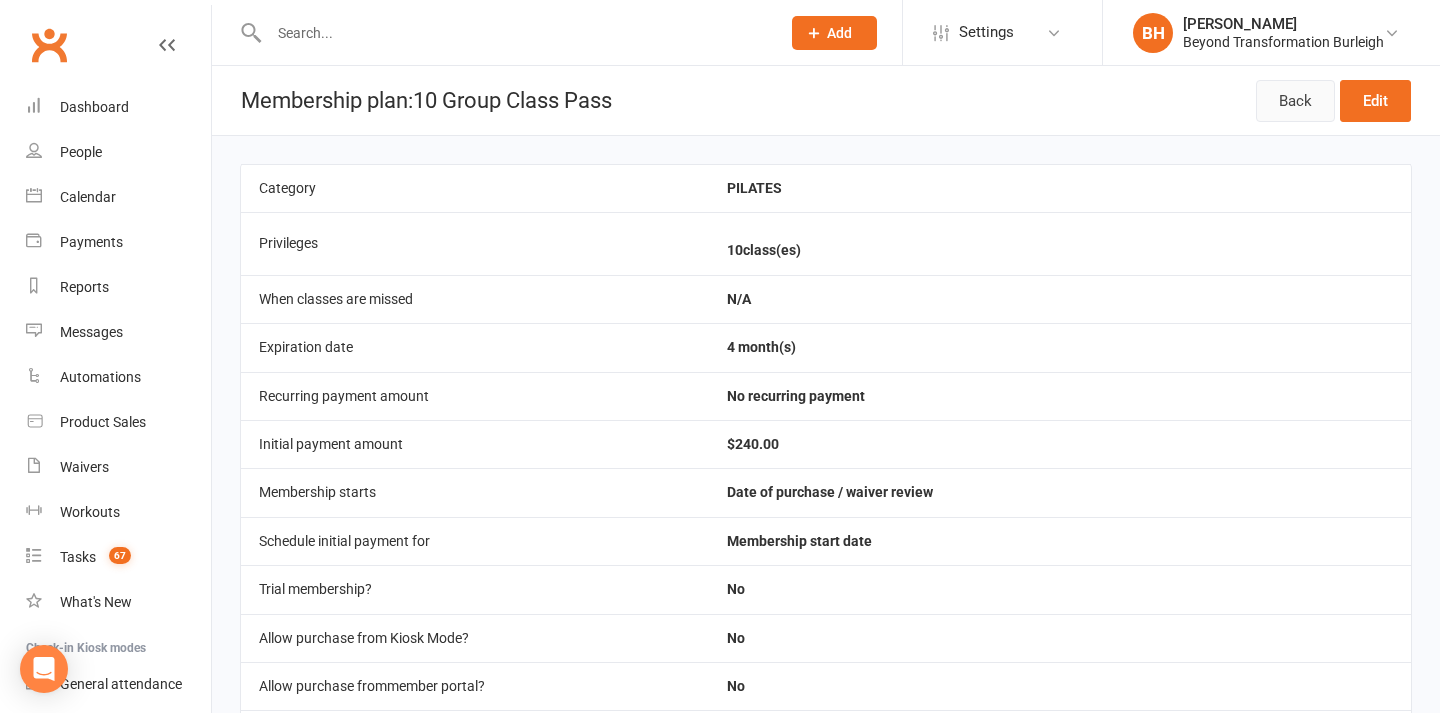 click on "Back" at bounding box center (1295, 101) 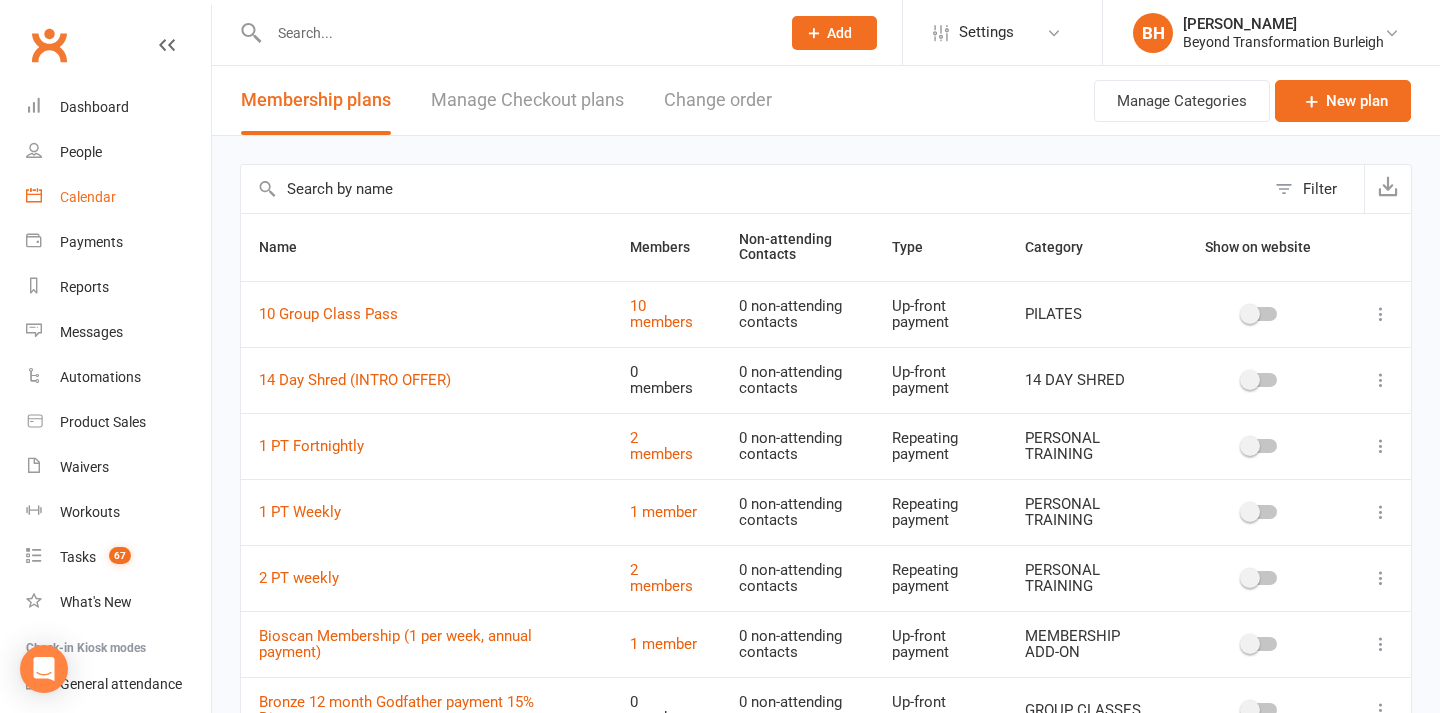 click on "Calendar" at bounding box center [118, 197] 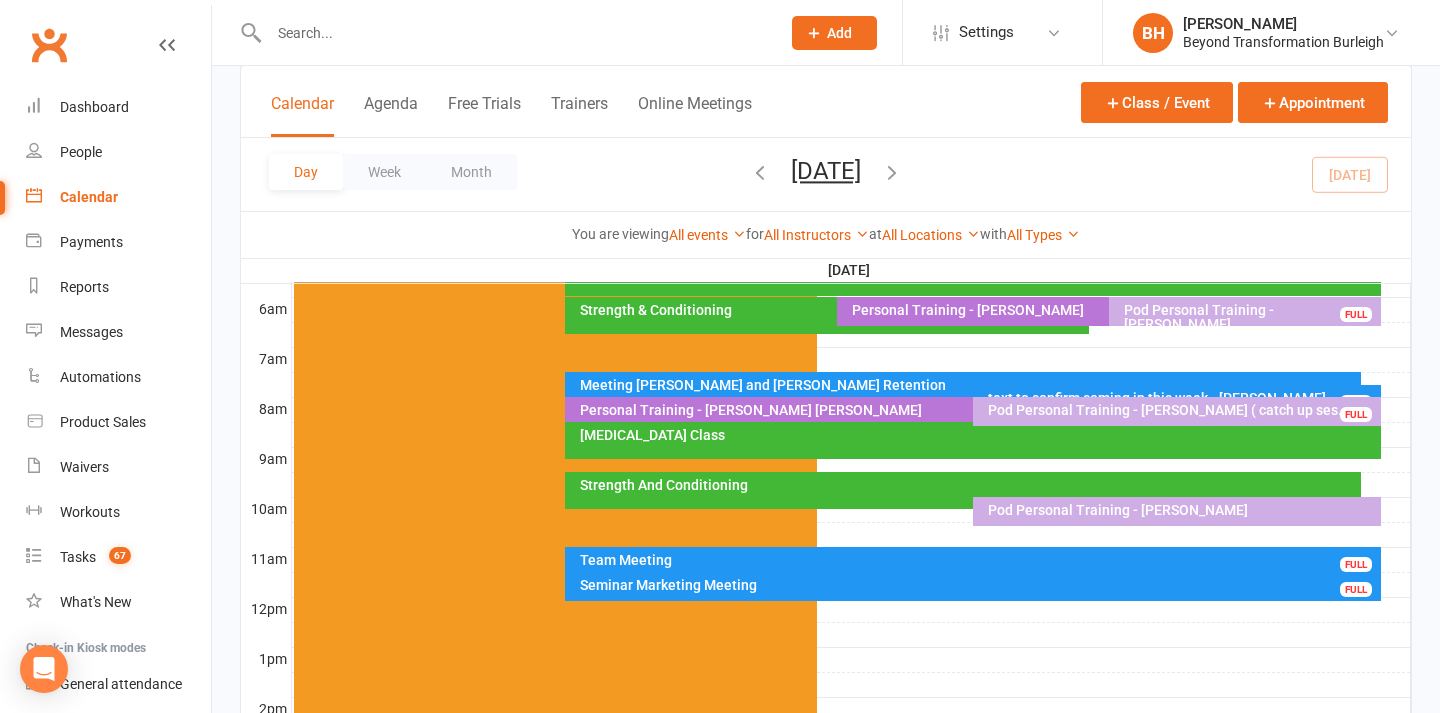 scroll, scrollTop: 413, scrollLeft: 0, axis: vertical 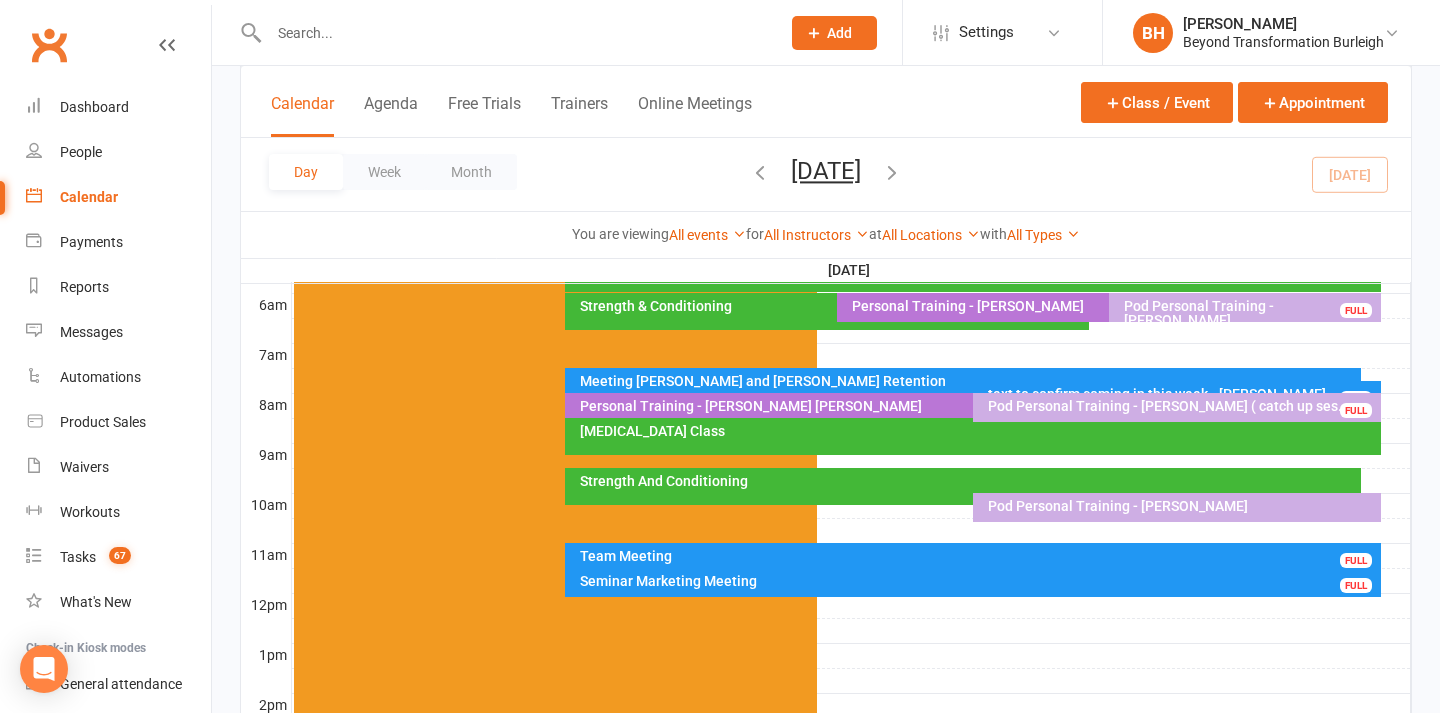 click at bounding box center (514, 33) 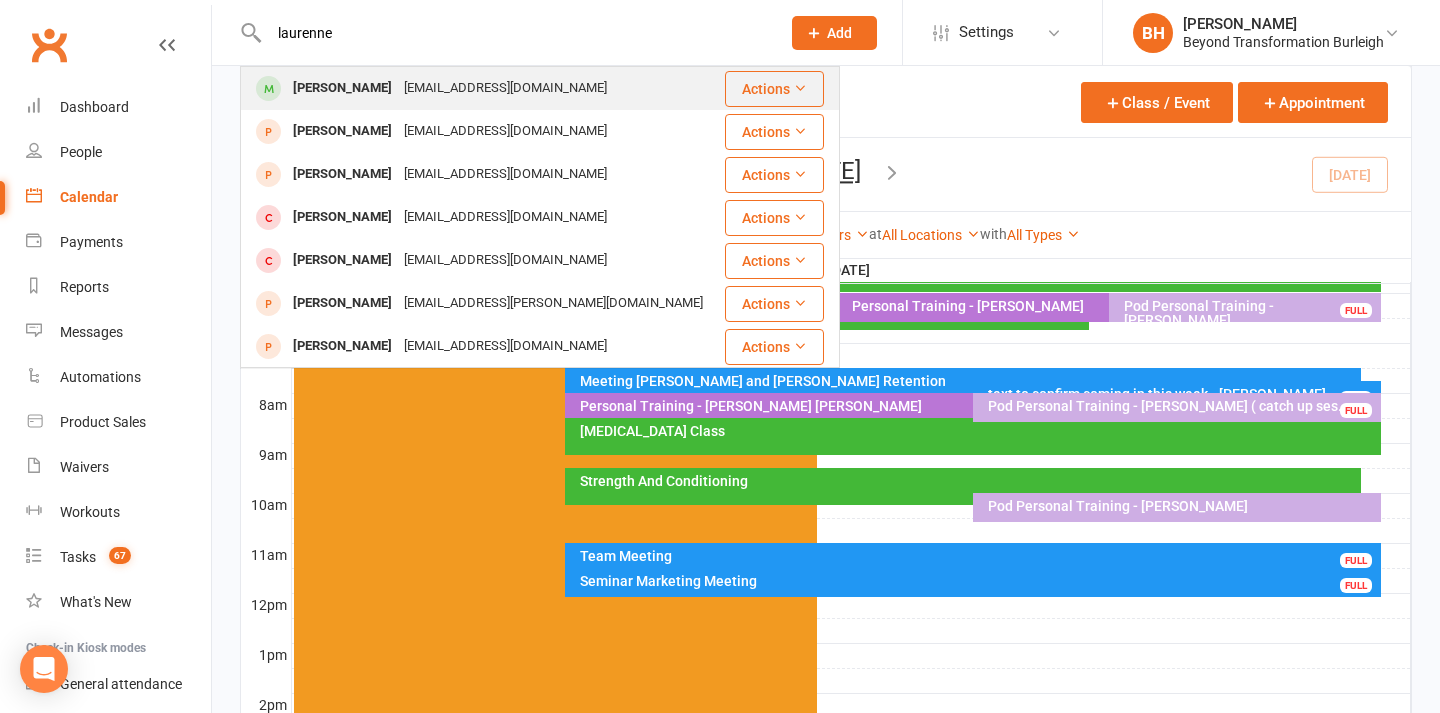 type on "laurenne" 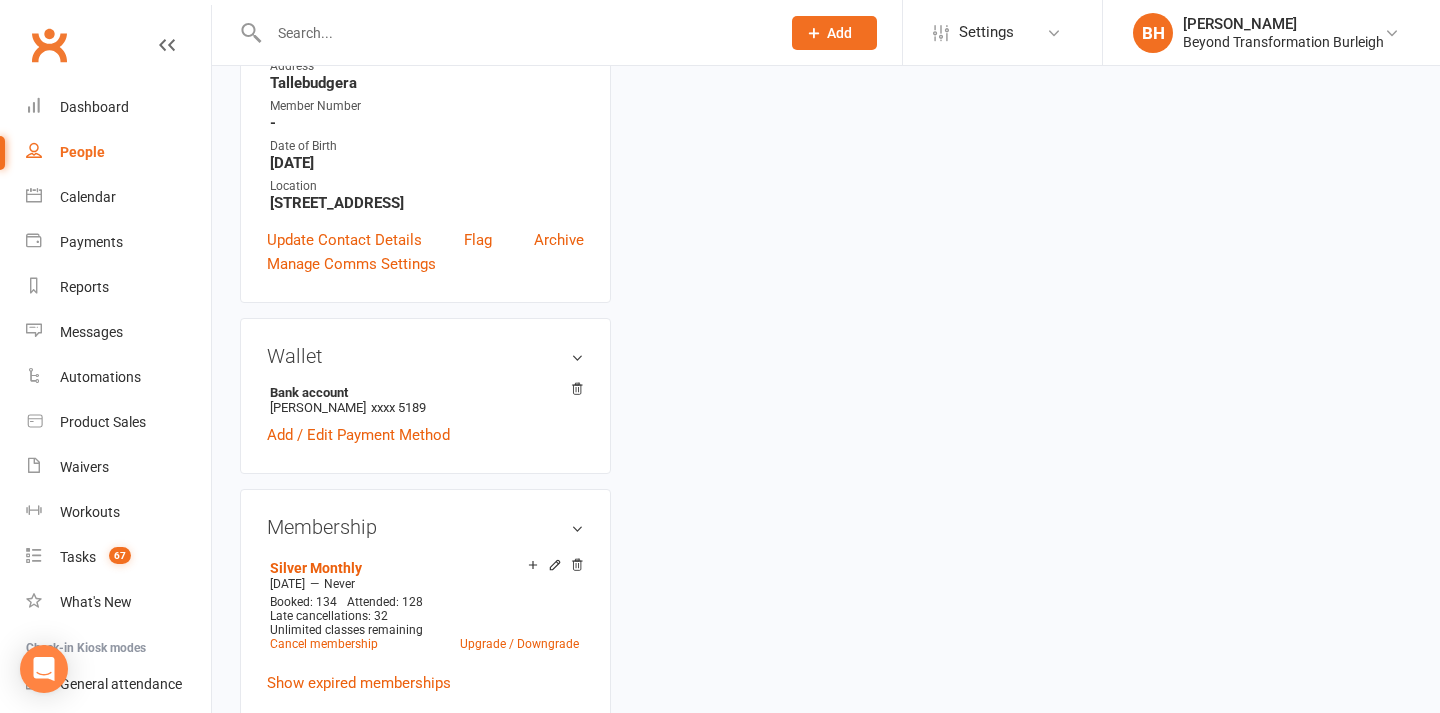 scroll, scrollTop: 0, scrollLeft: 0, axis: both 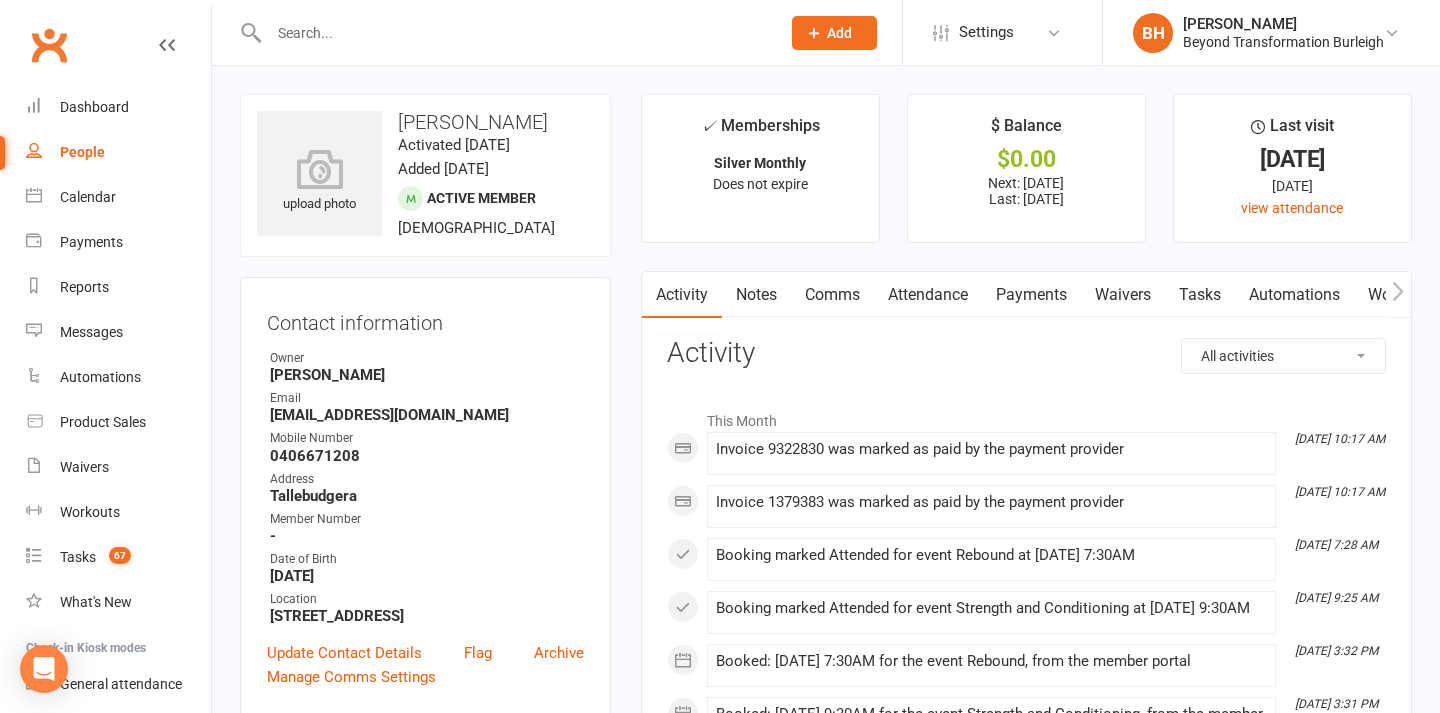 click on "Payments" at bounding box center [1031, 295] 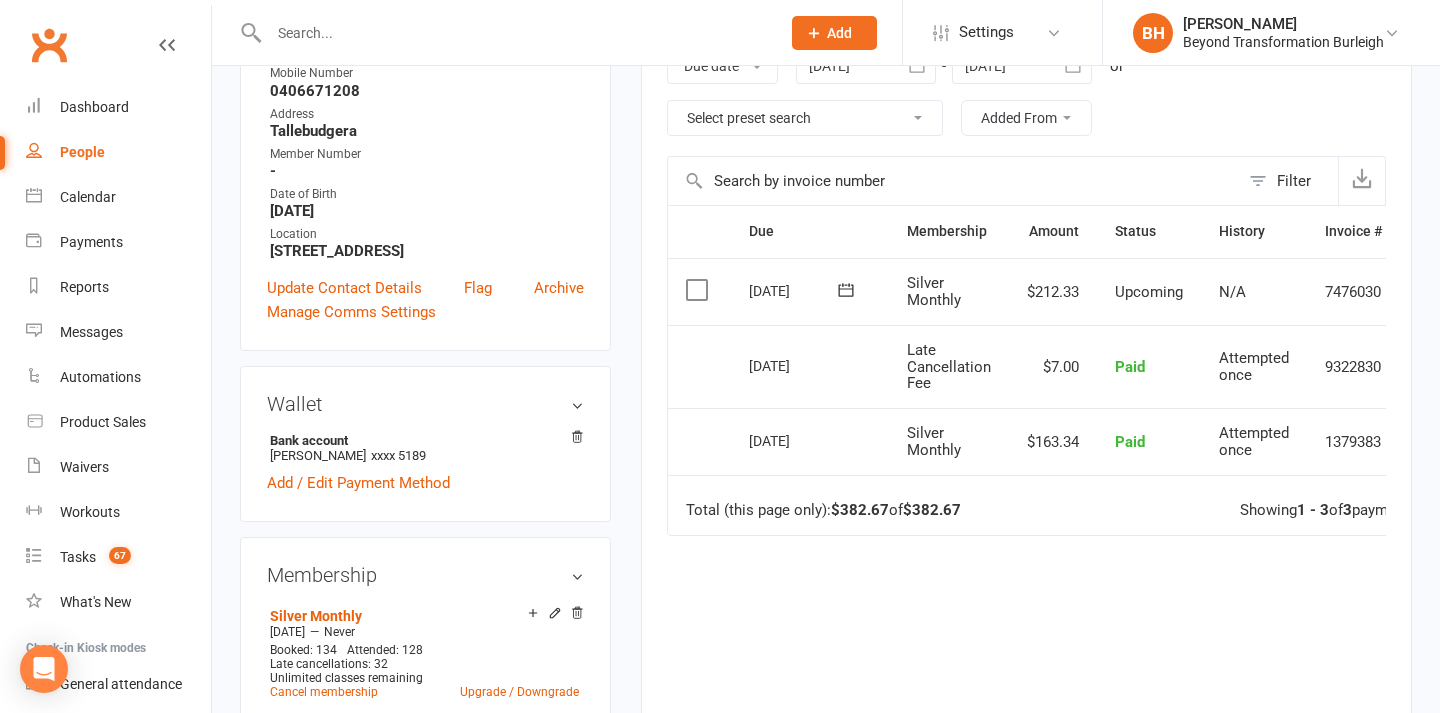 scroll, scrollTop: 368, scrollLeft: 0, axis: vertical 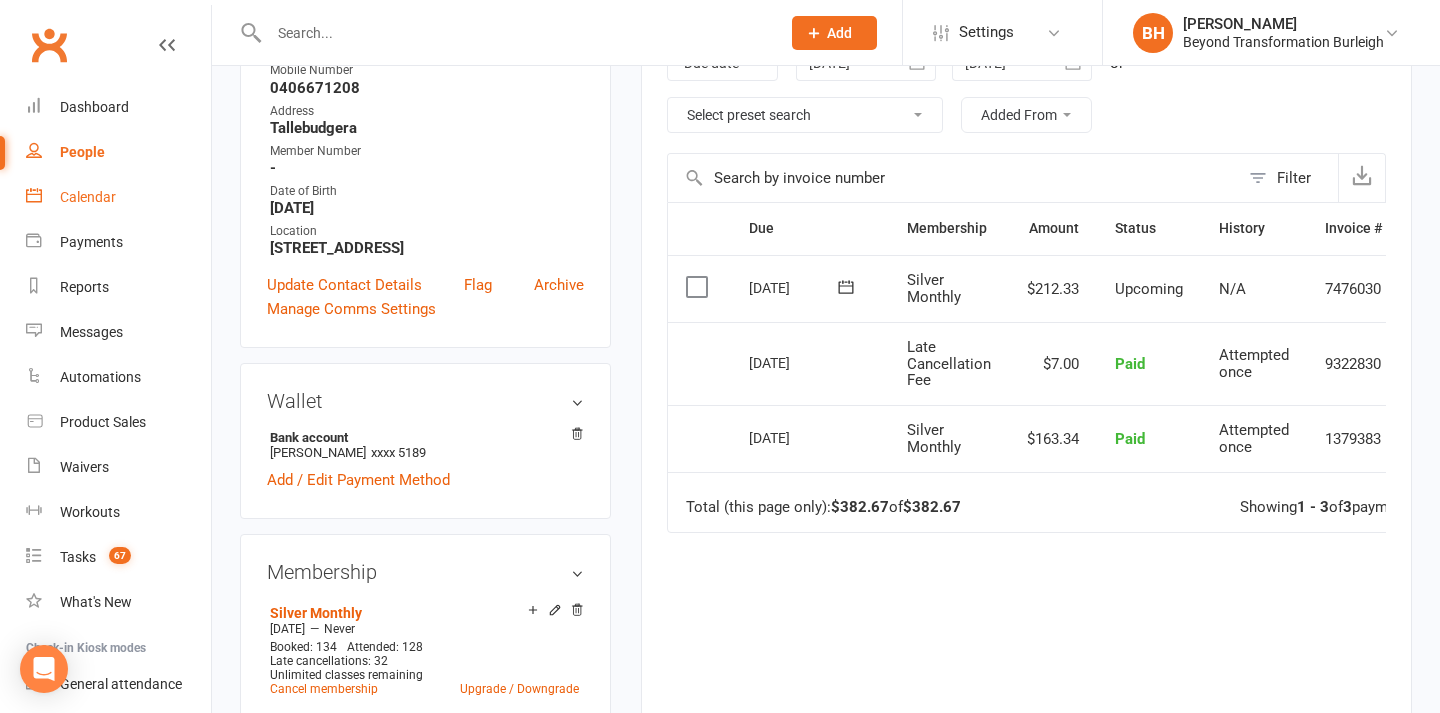 click on "Calendar" at bounding box center (88, 197) 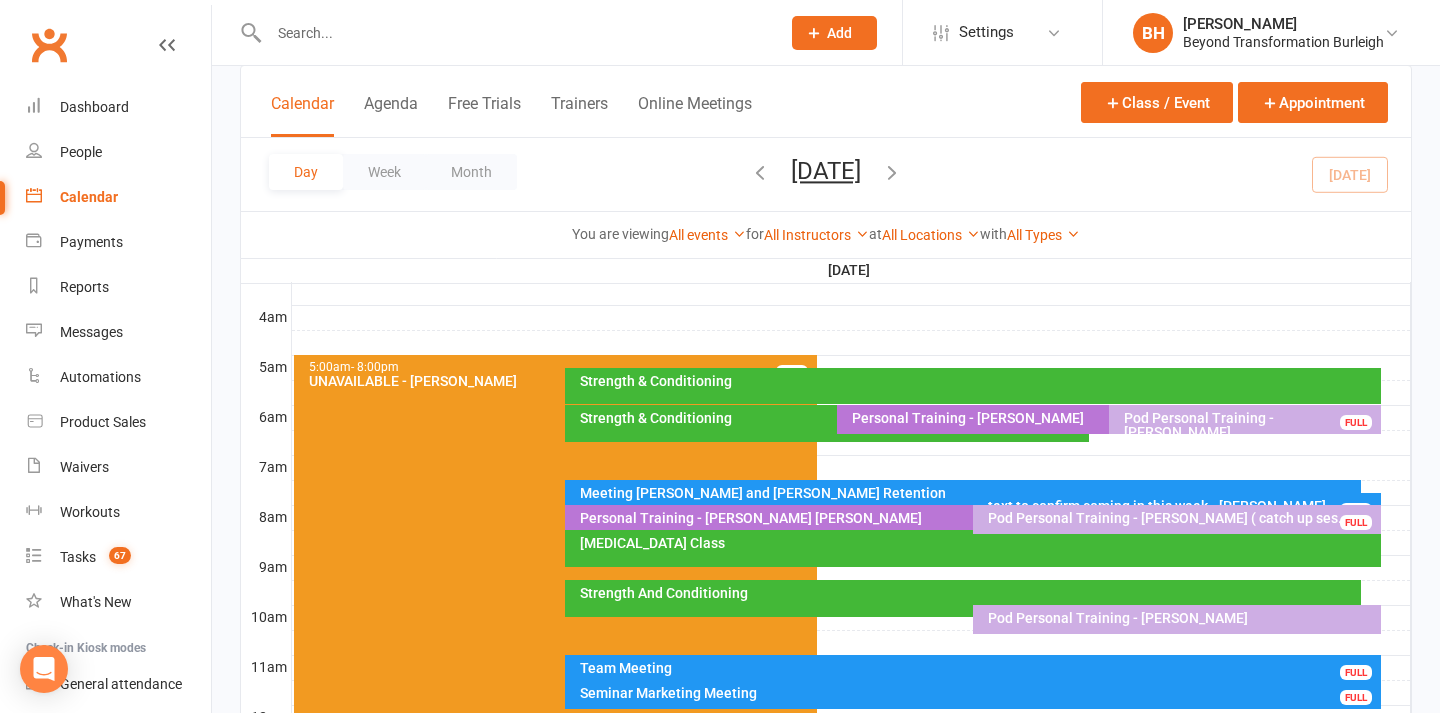 scroll, scrollTop: 303, scrollLeft: 0, axis: vertical 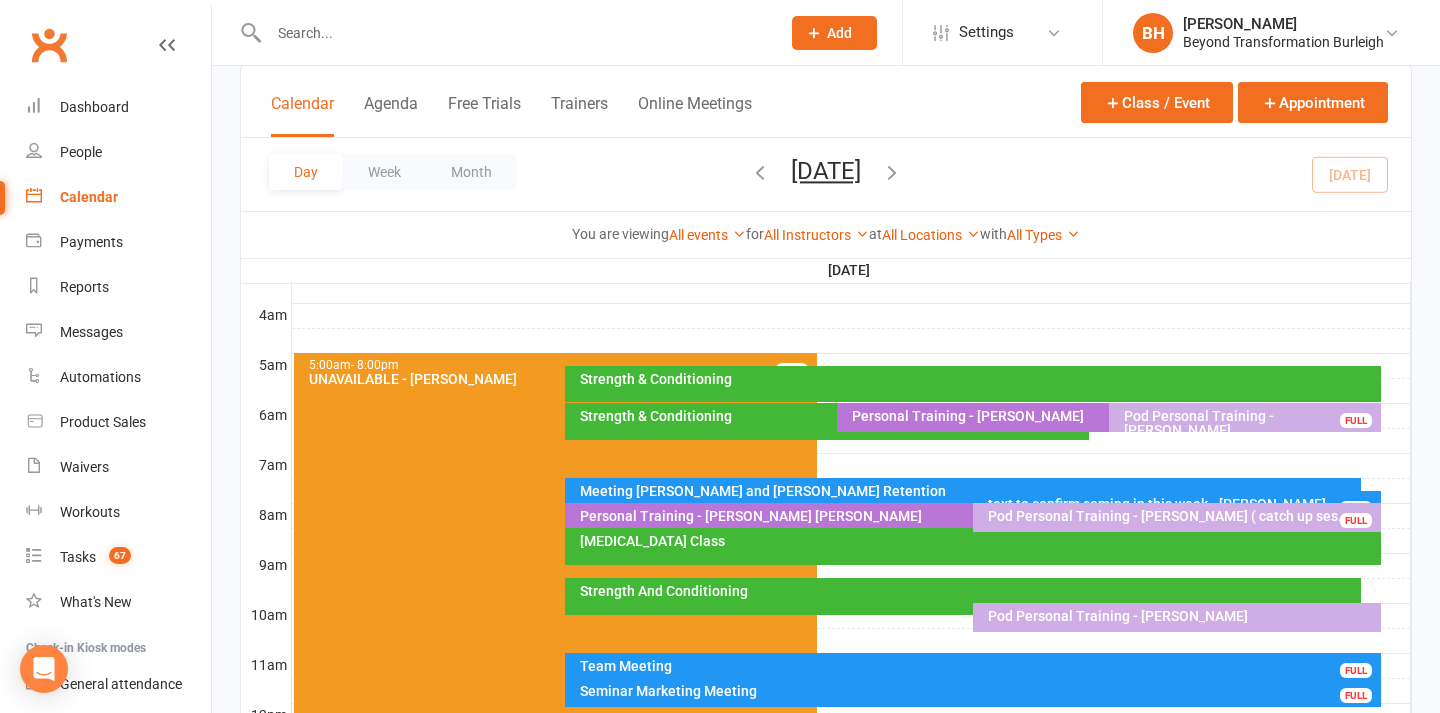 click on "Pod Personal Training - [PERSON_NAME] ( catch up ses..." at bounding box center [1182, 516] 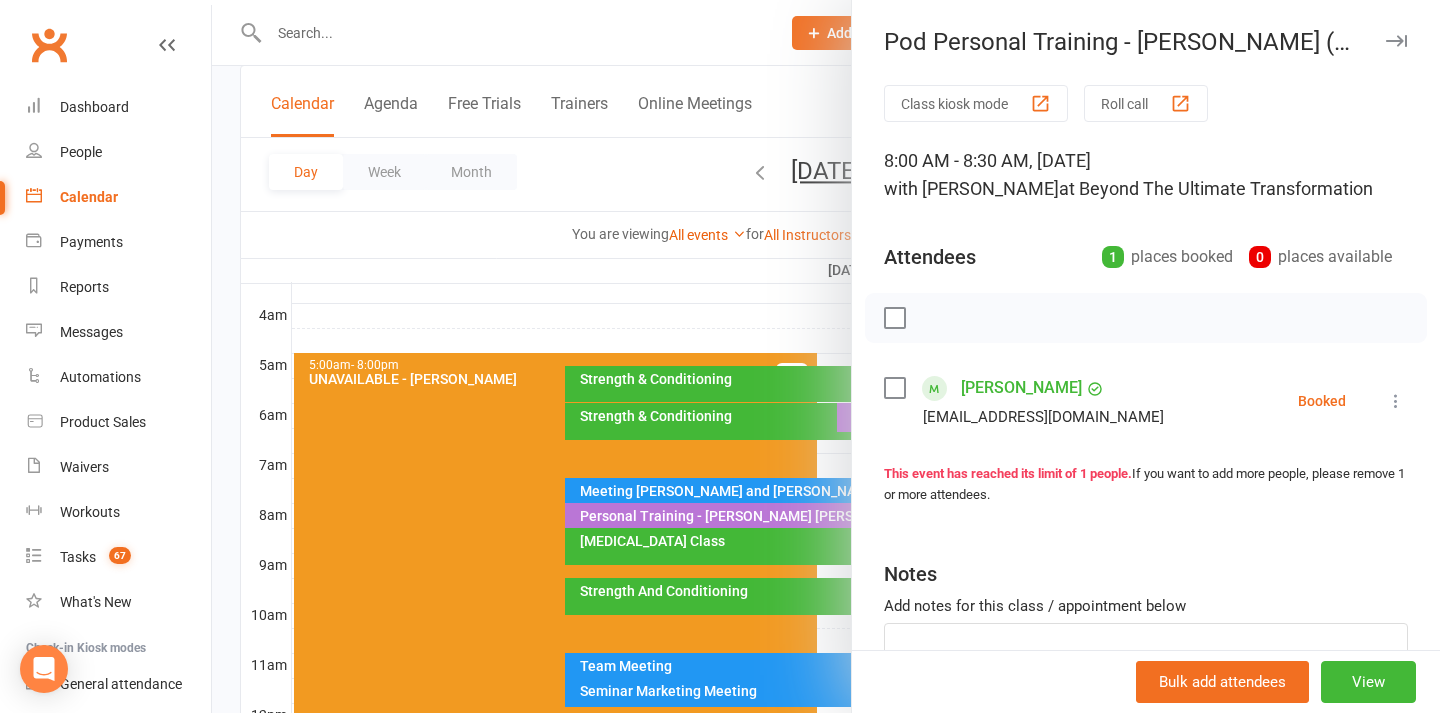 click at bounding box center (826, 356) 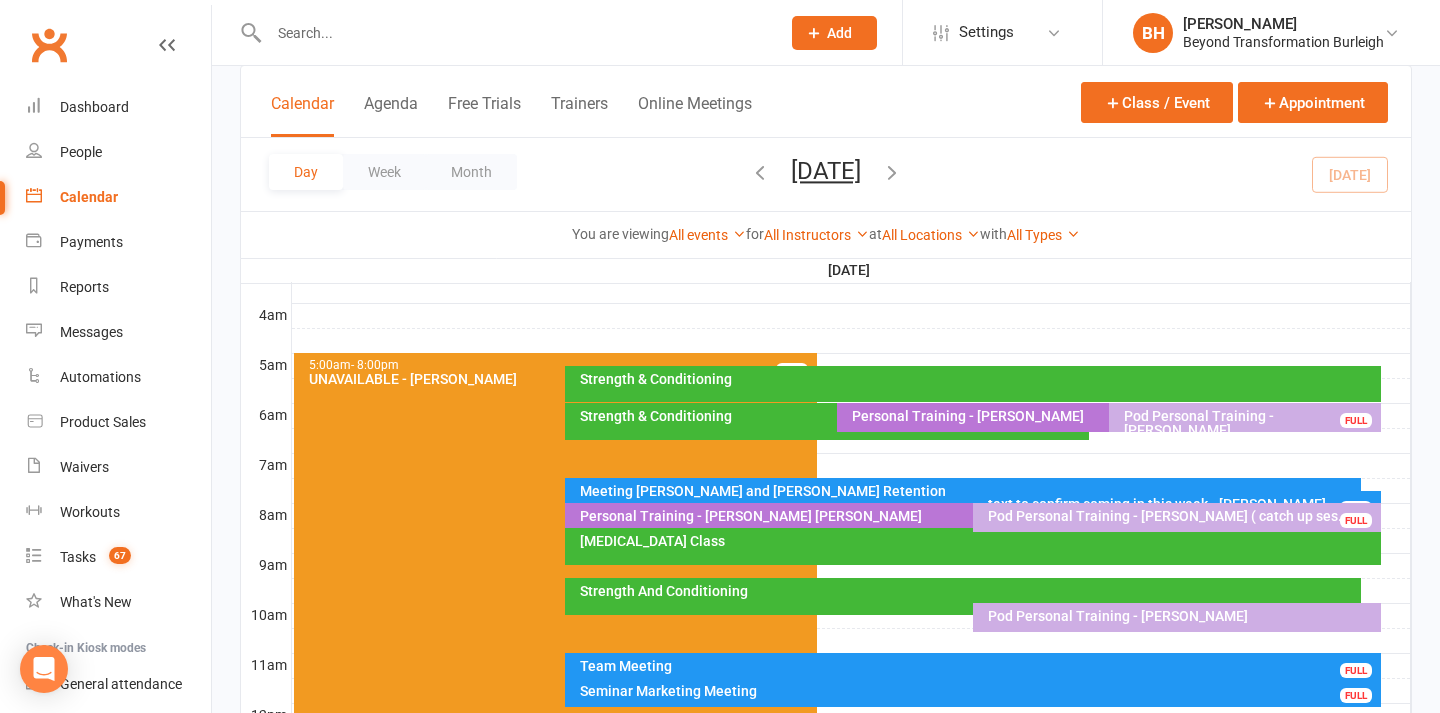 click on "Pod Personal Training - [PERSON_NAME] ( catch up ses..." at bounding box center (1182, 516) 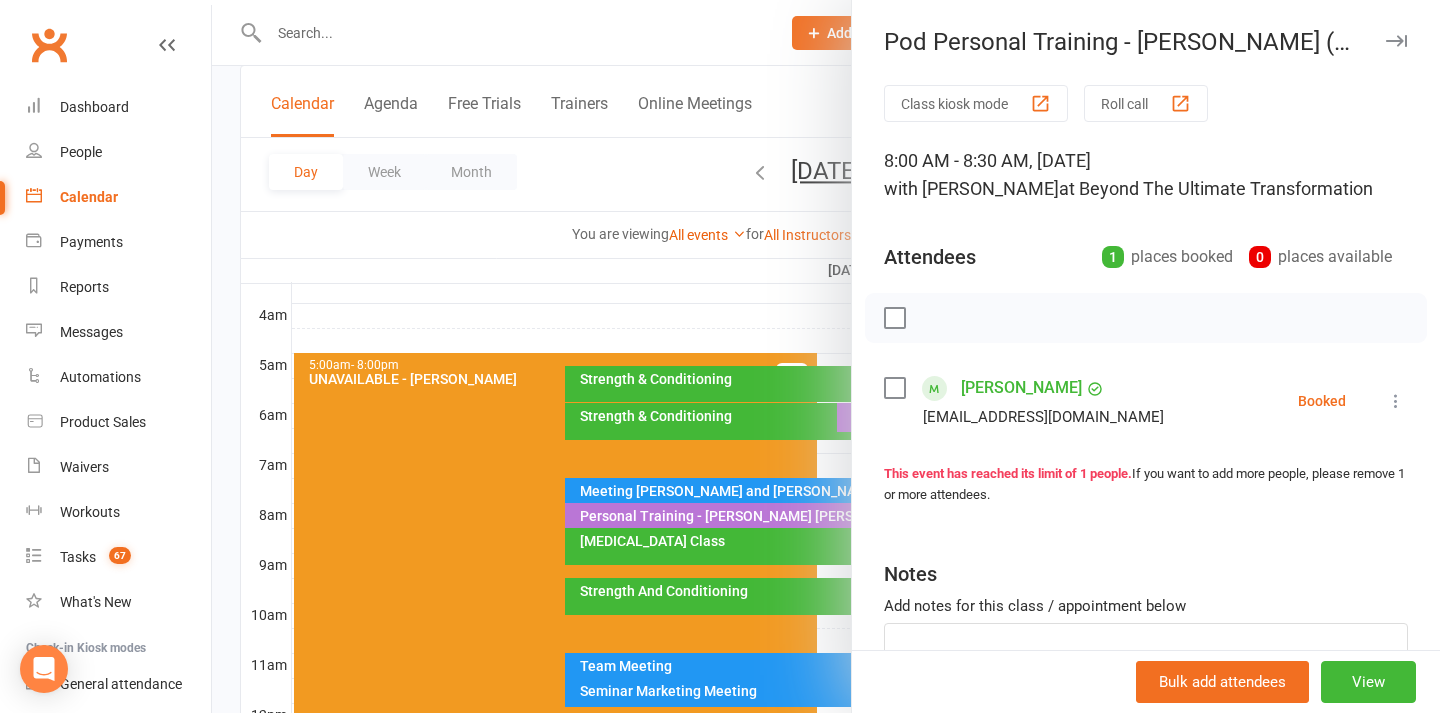 click at bounding box center (826, 356) 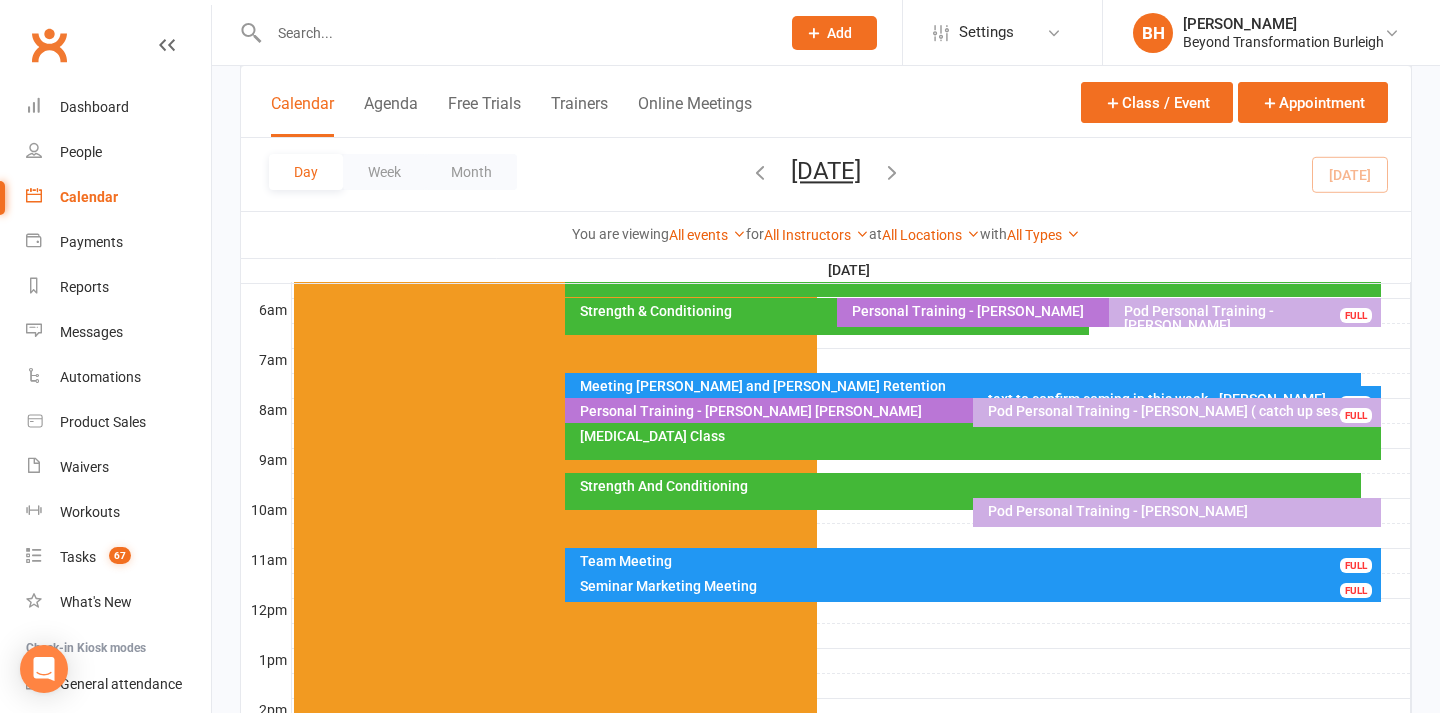 scroll, scrollTop: 413, scrollLeft: 0, axis: vertical 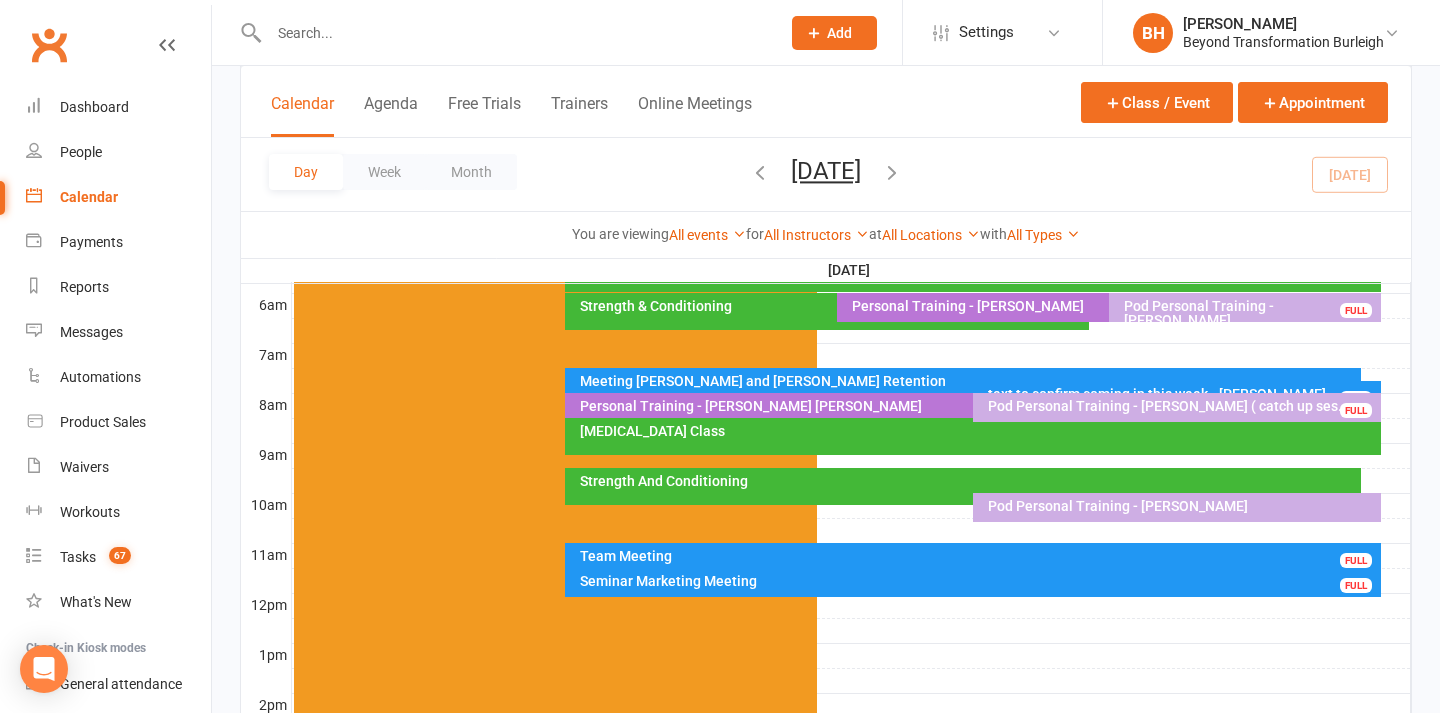 click on "[MEDICAL_DATA] Class" at bounding box center [977, 431] 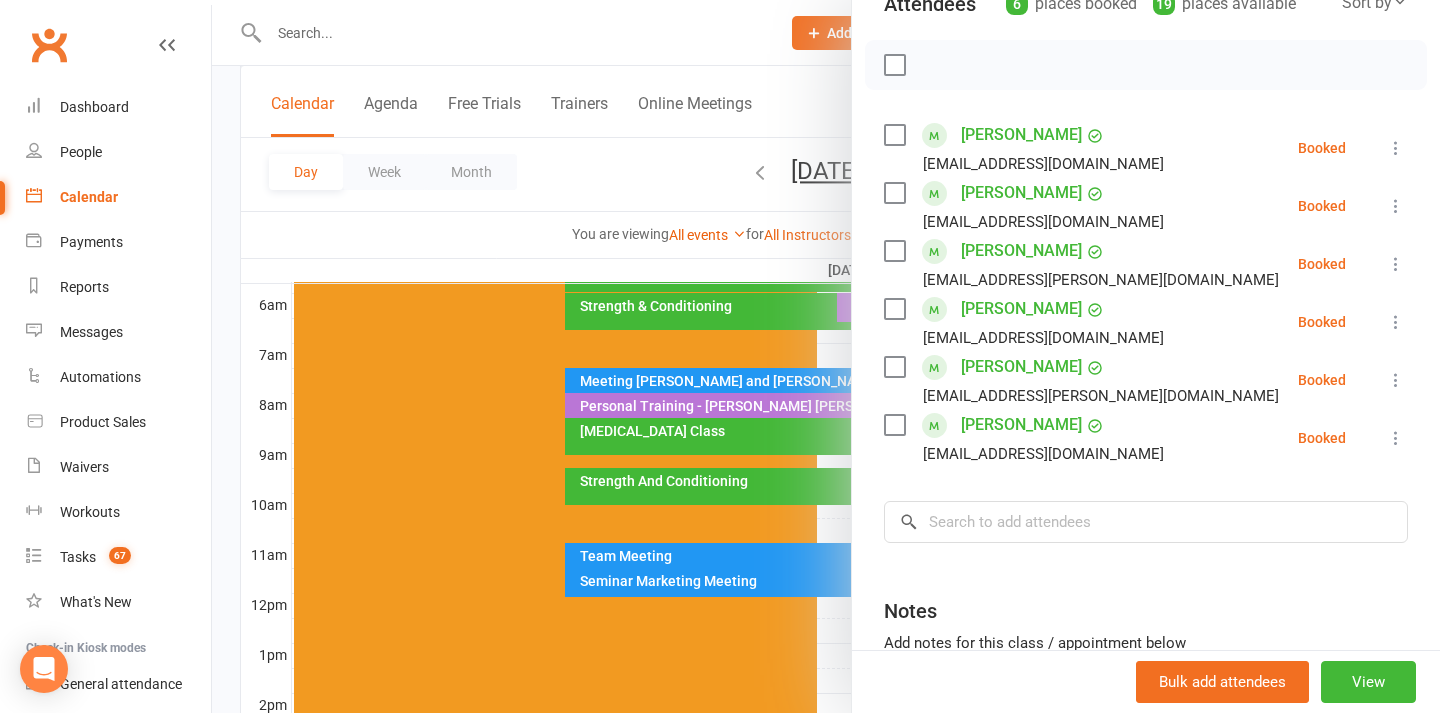 scroll, scrollTop: 242, scrollLeft: 0, axis: vertical 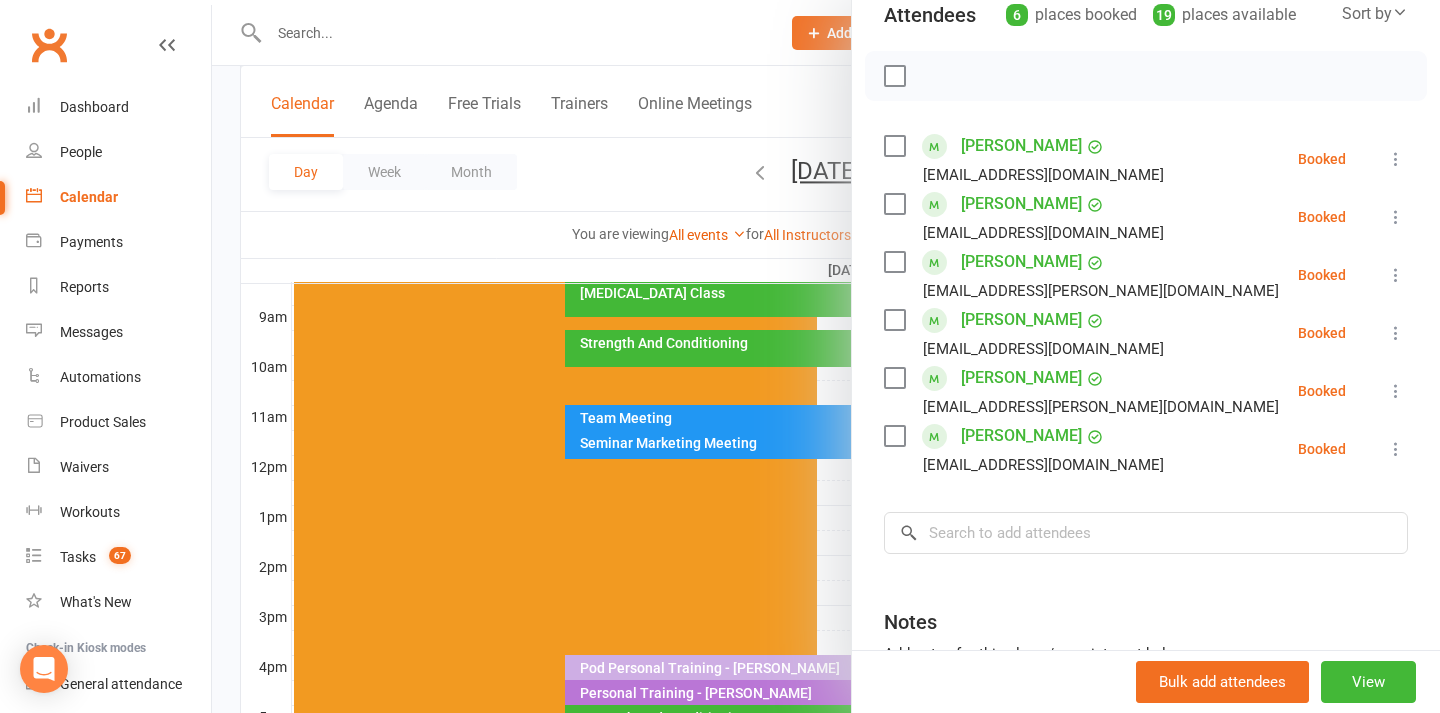 click at bounding box center (826, 356) 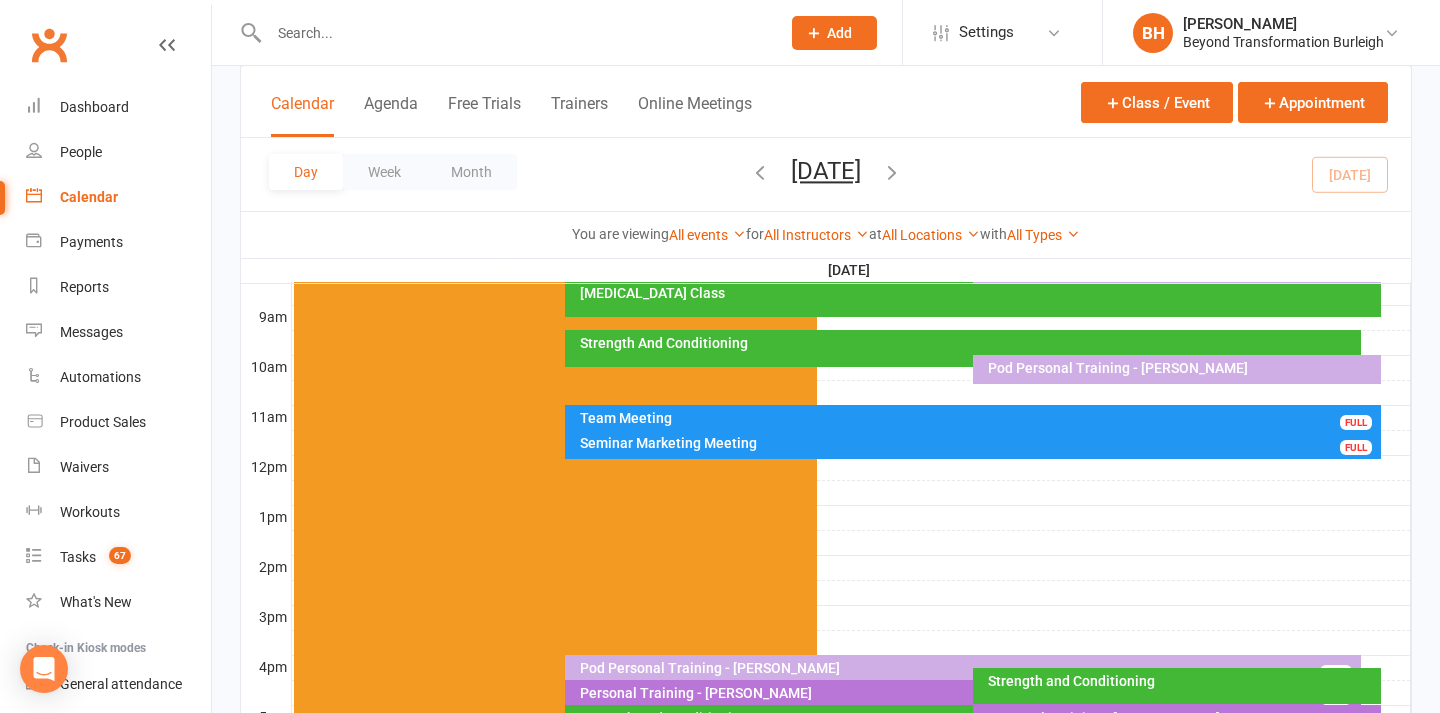 click at bounding box center (514, 33) 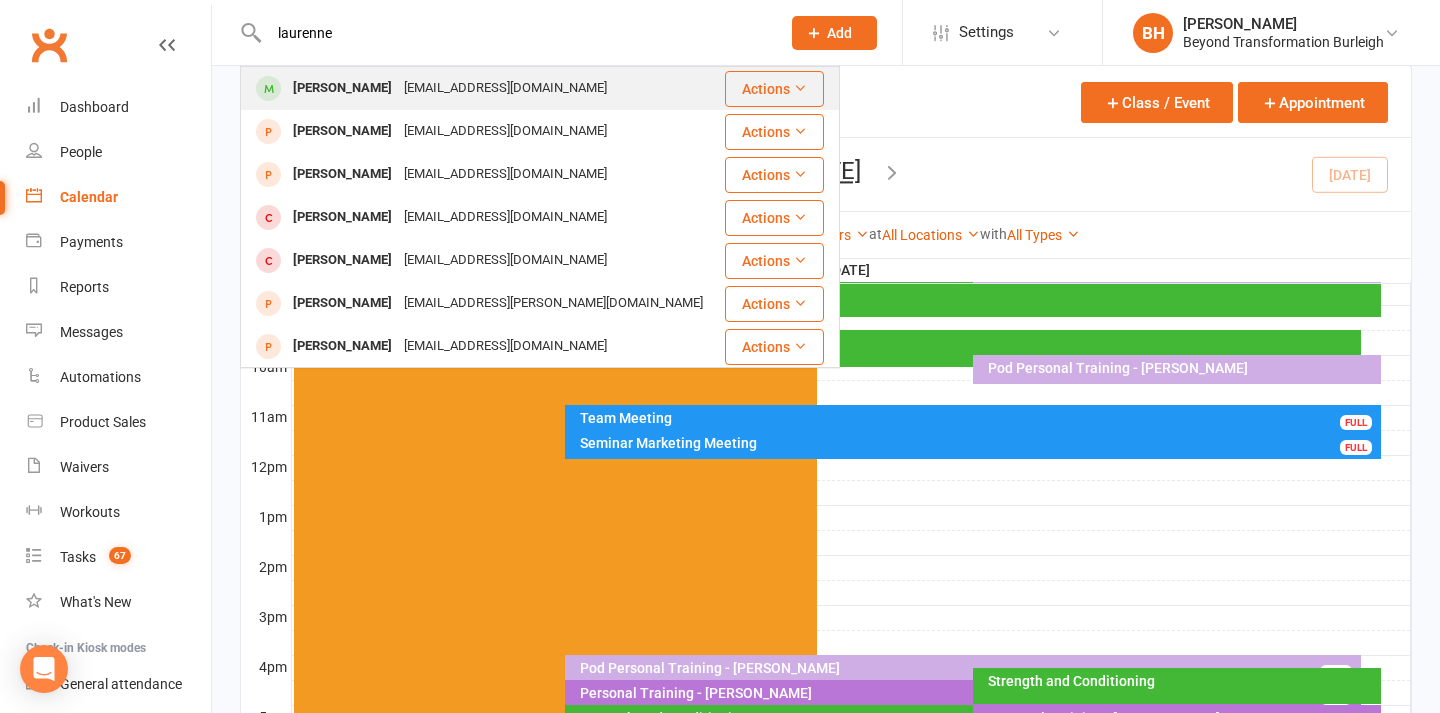 type on "laurenne" 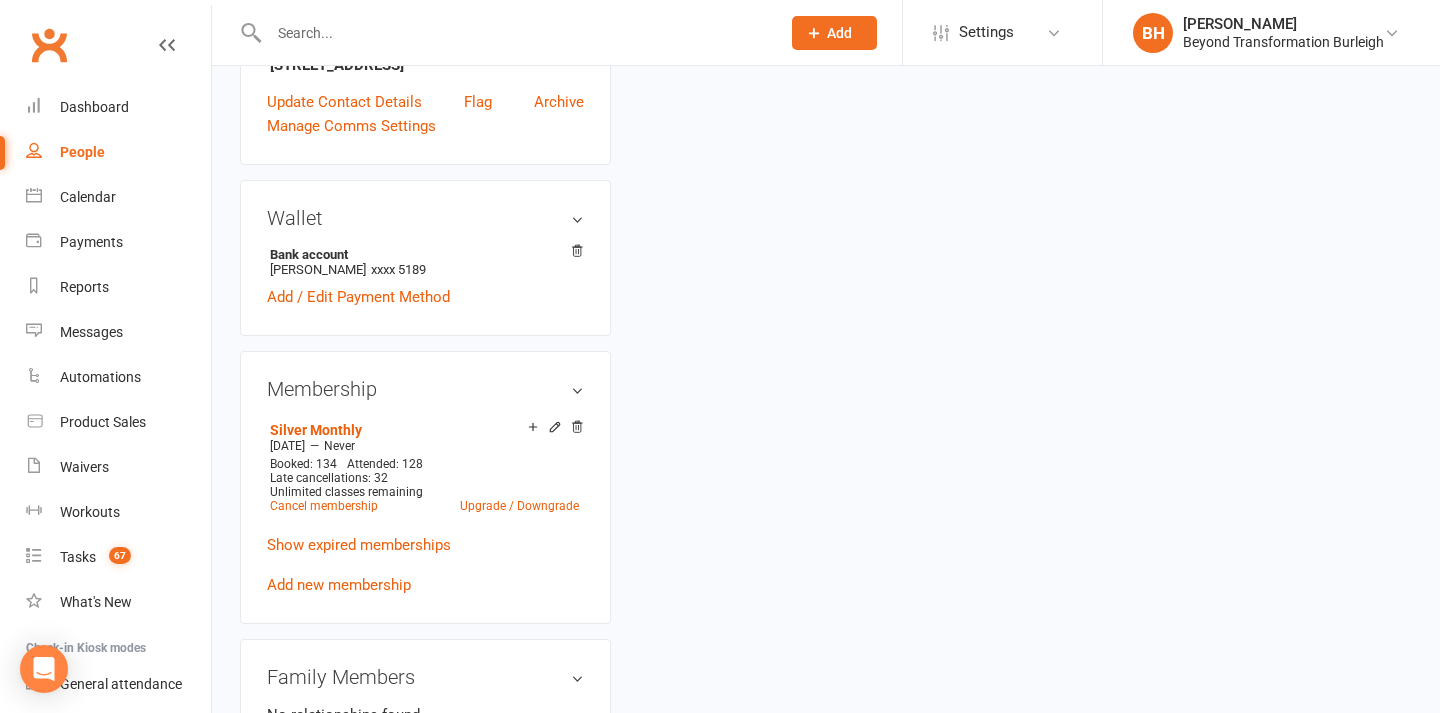 scroll, scrollTop: 0, scrollLeft: 0, axis: both 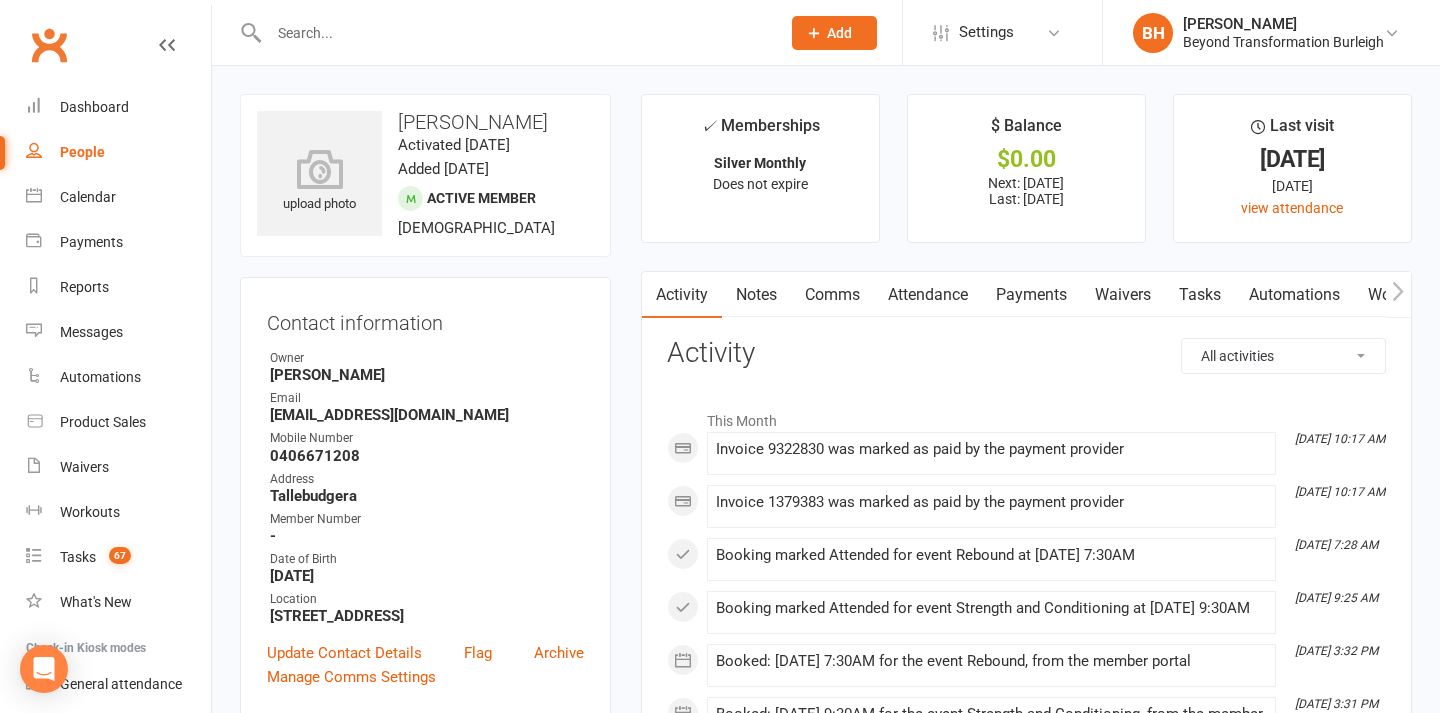 click on "Payments" at bounding box center [1031, 295] 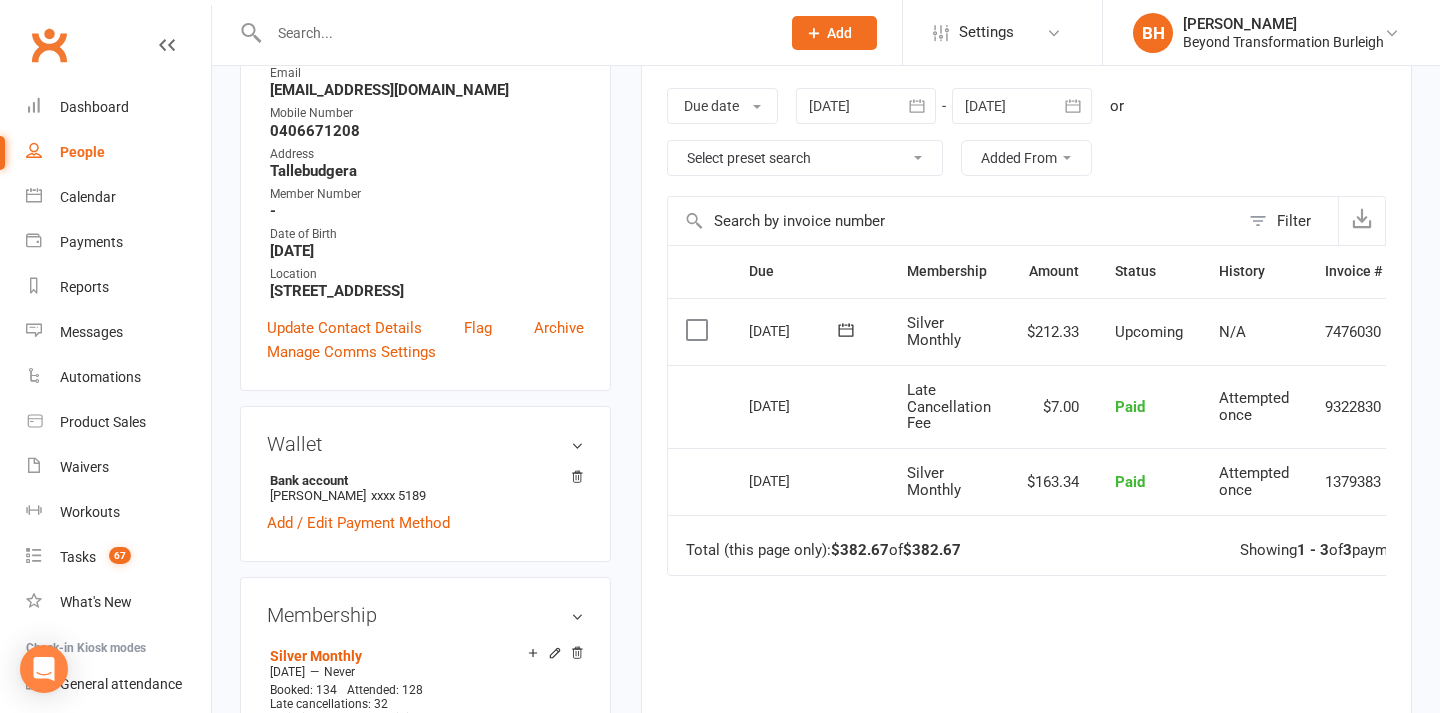 scroll, scrollTop: 324, scrollLeft: 0, axis: vertical 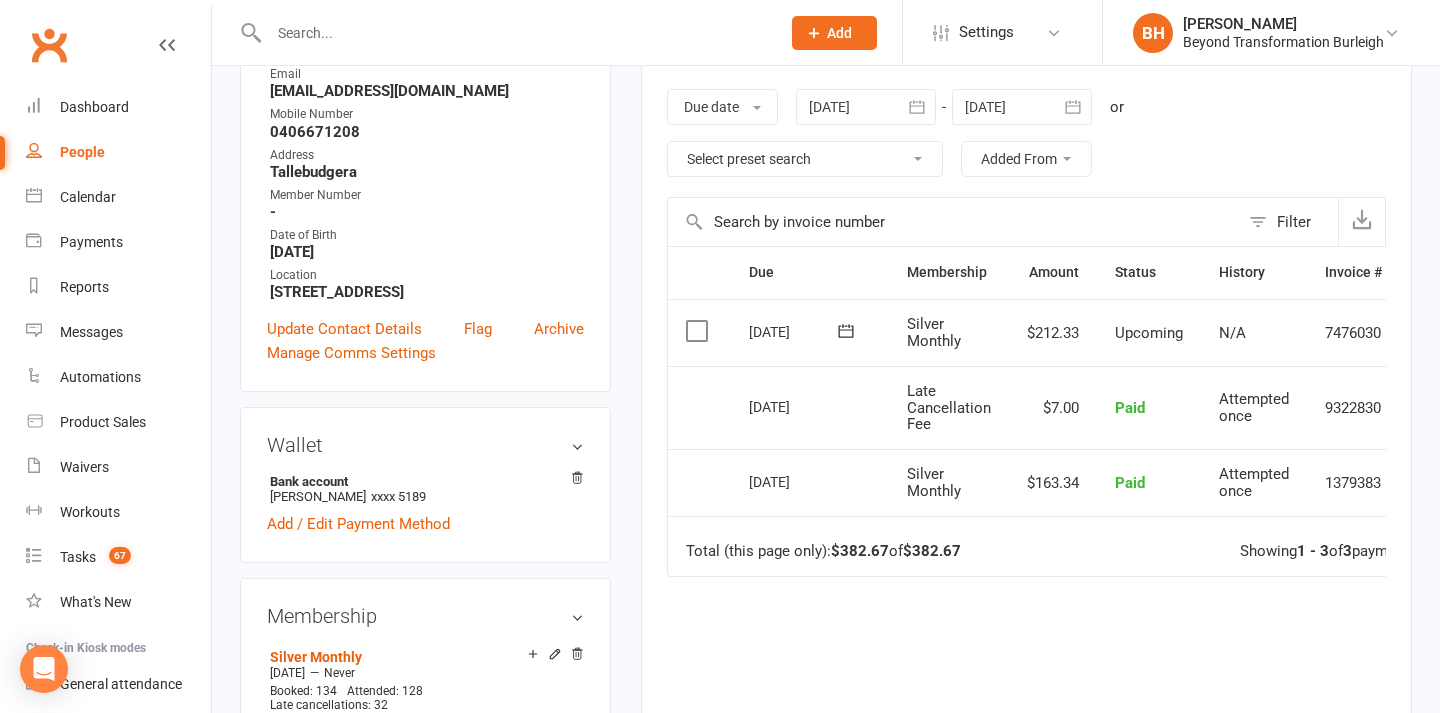 click at bounding box center (514, 33) 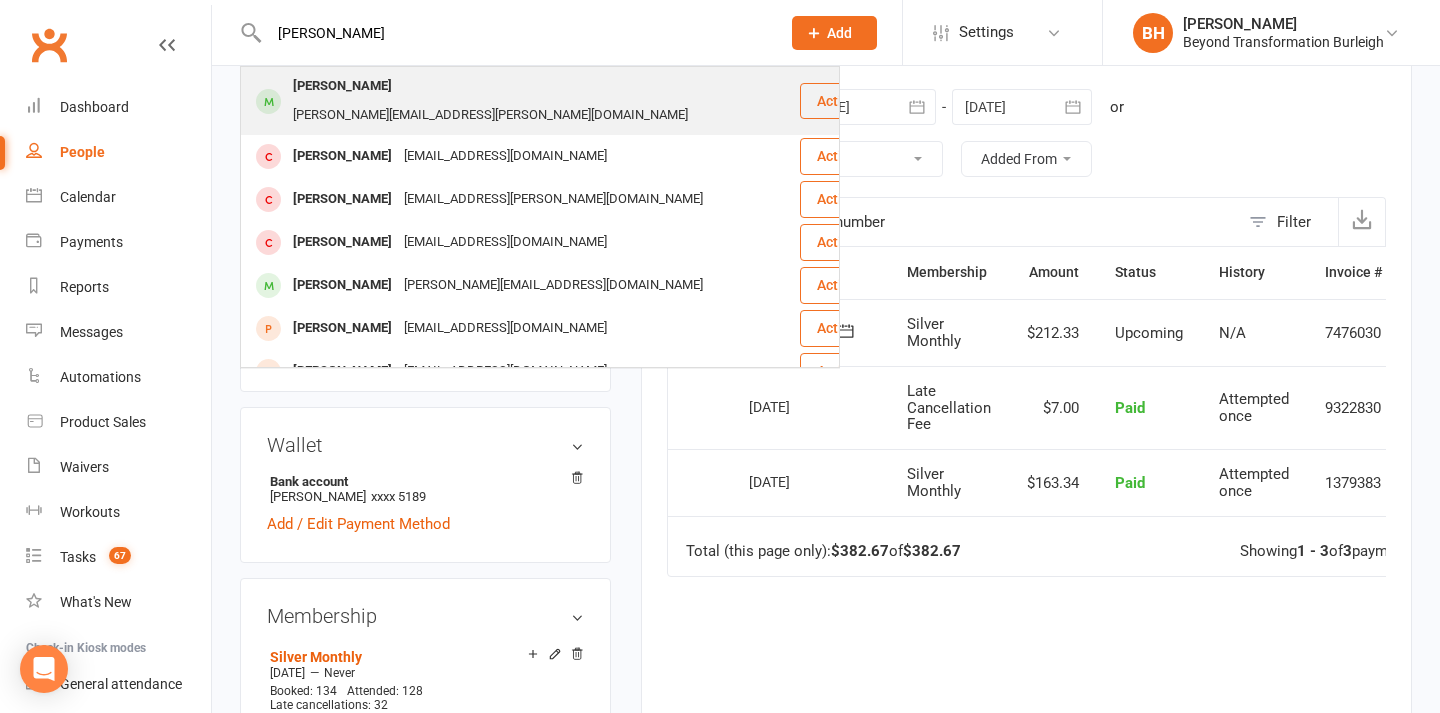 type on "[PERSON_NAME]" 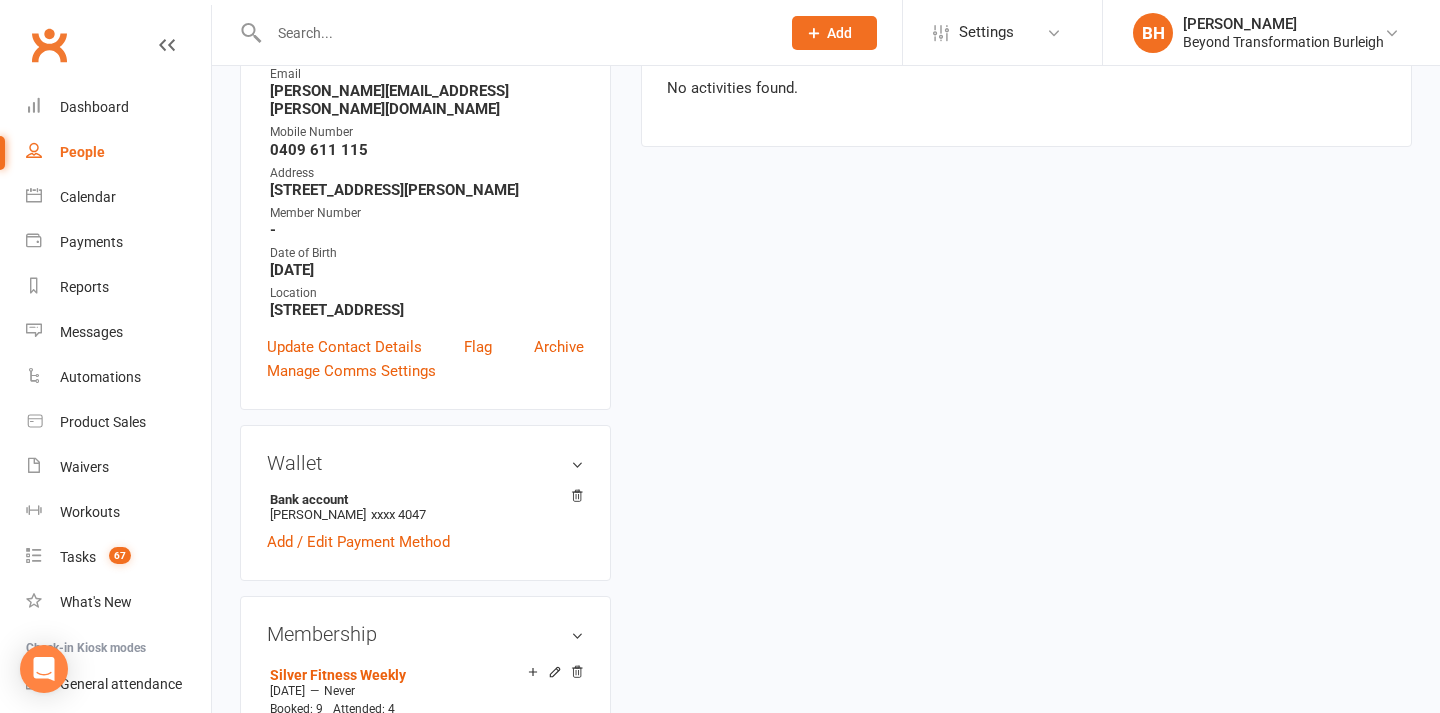 scroll, scrollTop: 0, scrollLeft: 0, axis: both 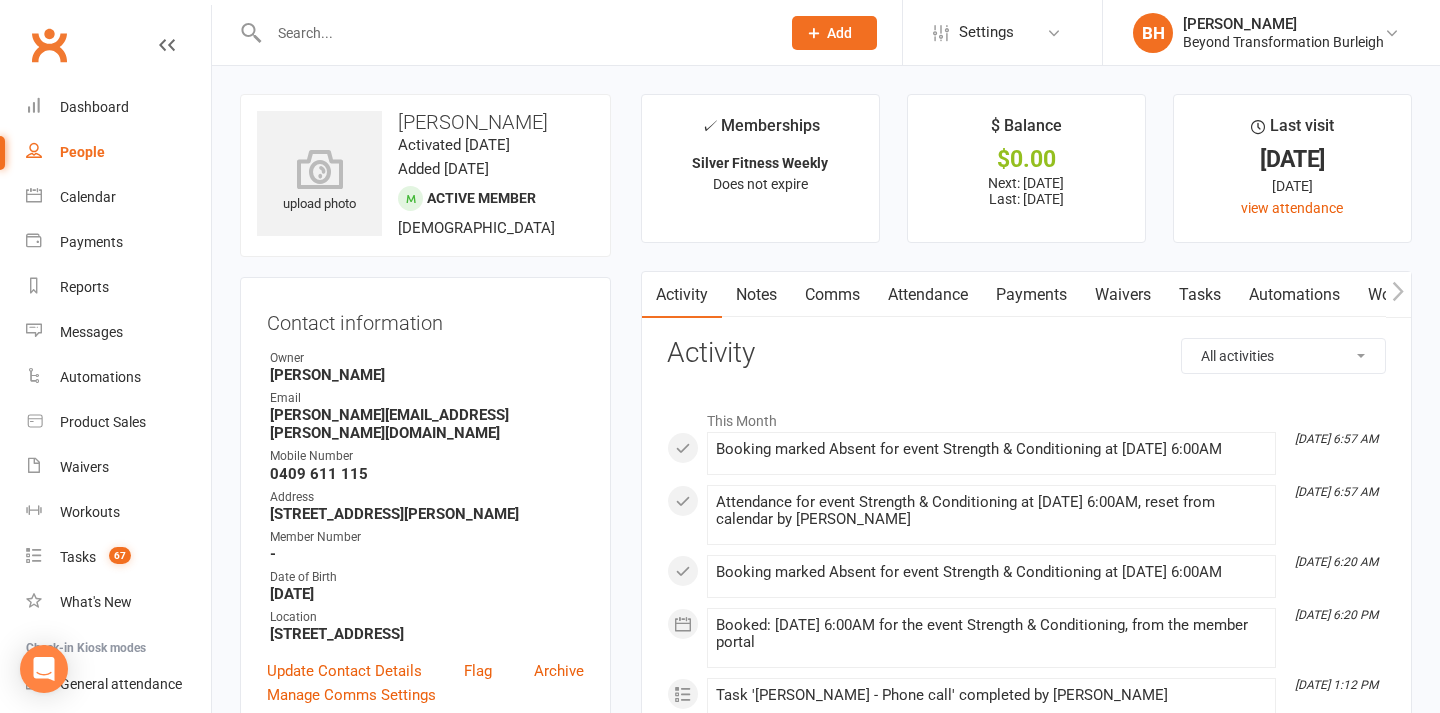 click on "Payments" at bounding box center [1031, 295] 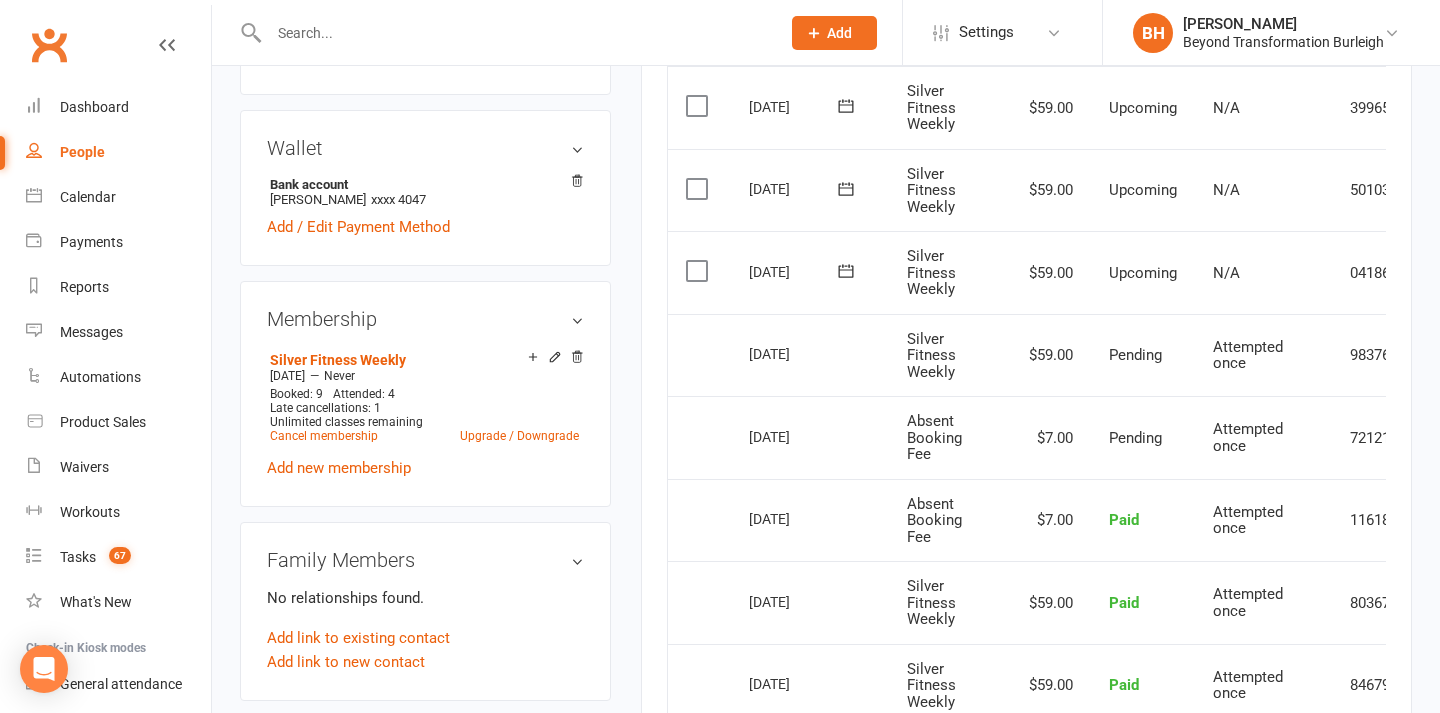 scroll, scrollTop: 638, scrollLeft: 0, axis: vertical 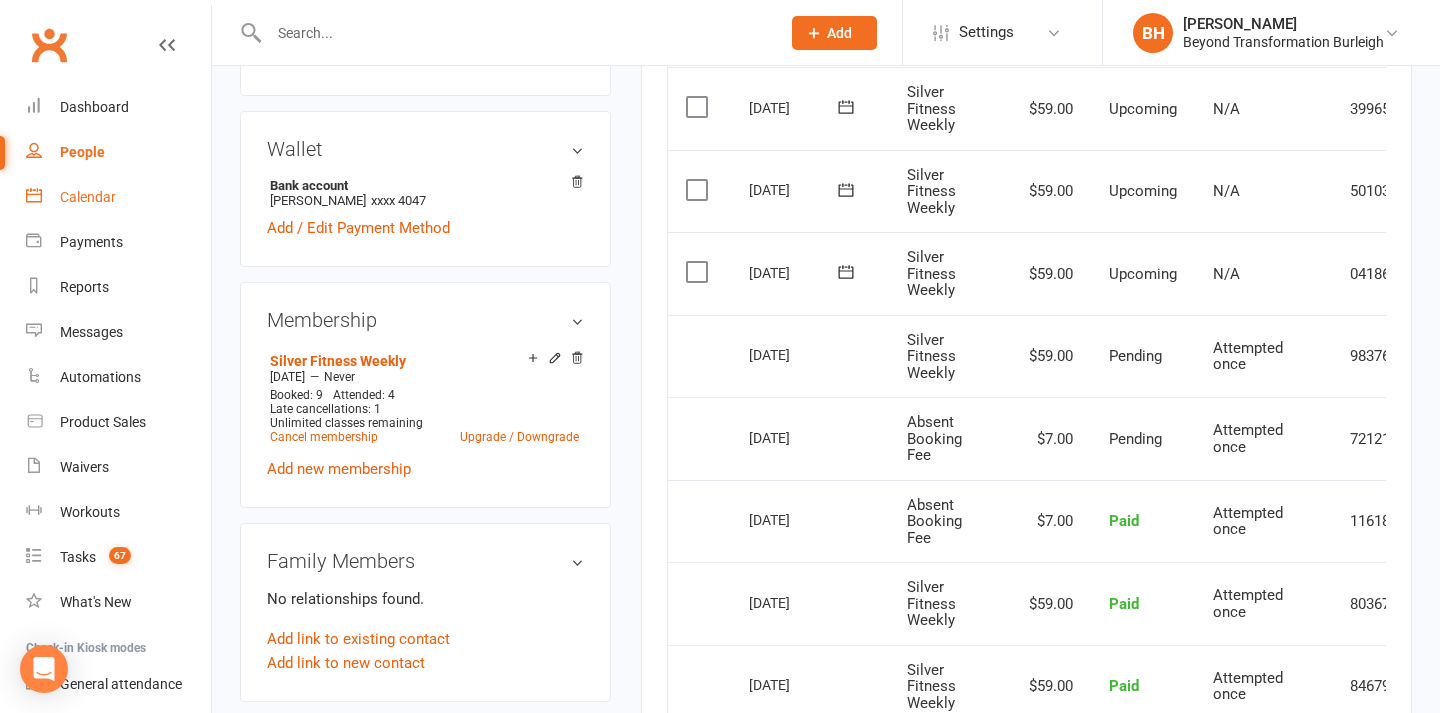 click on "Calendar" at bounding box center [88, 197] 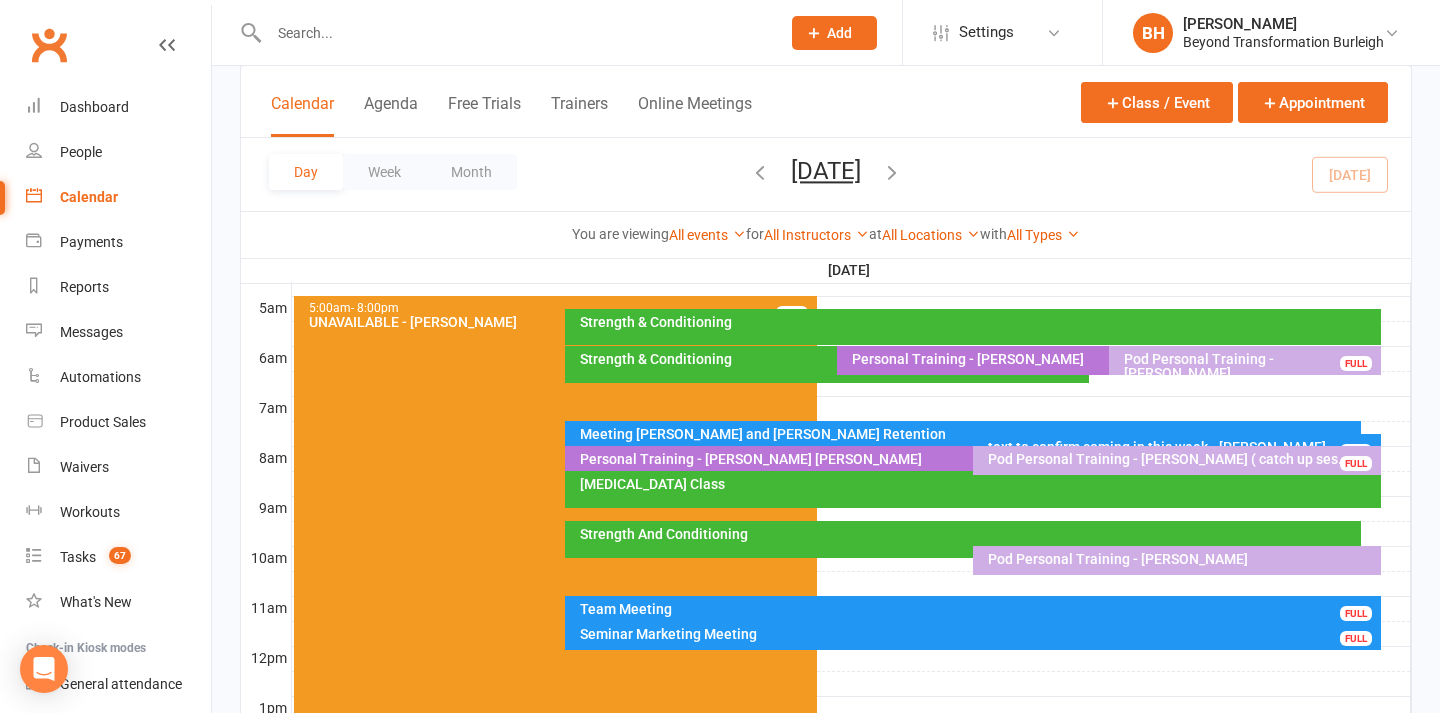 scroll, scrollTop: 381, scrollLeft: 0, axis: vertical 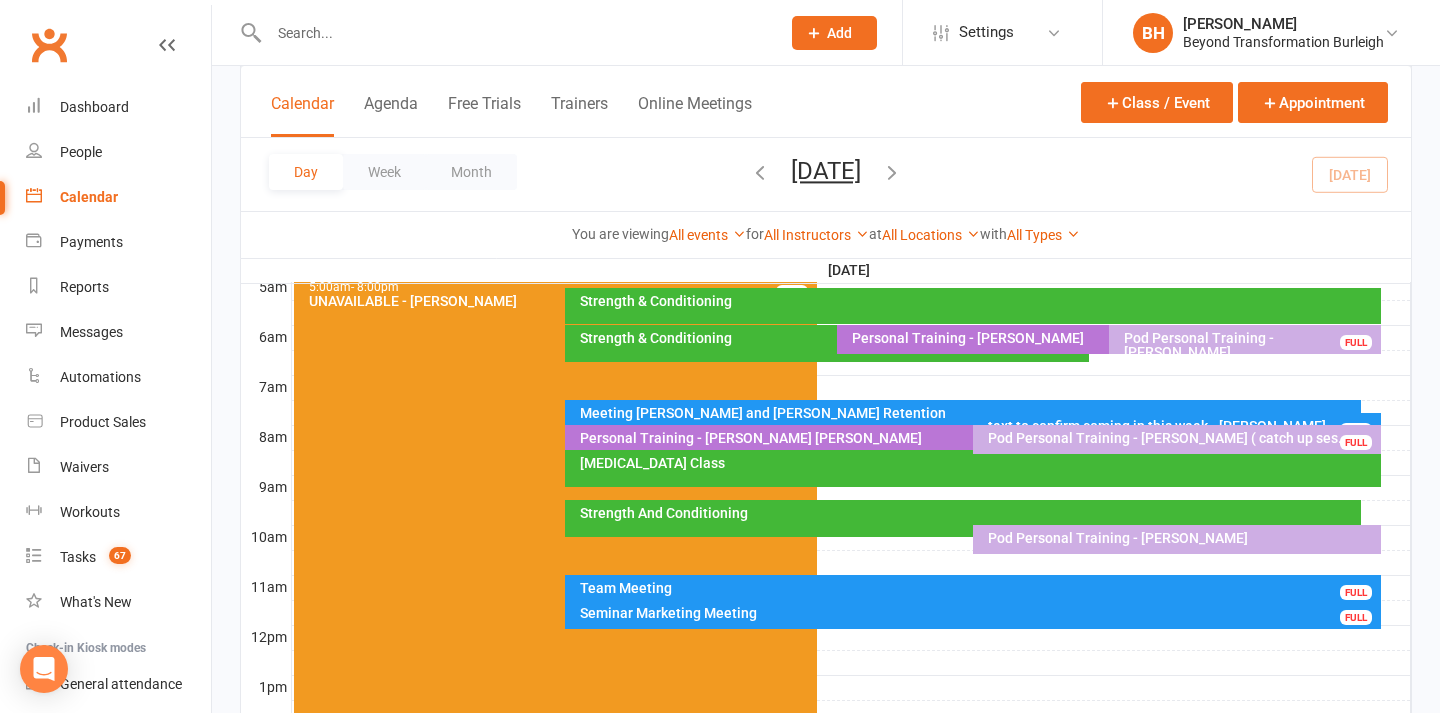 click on "Seminar Marketing Meeting" at bounding box center (977, 613) 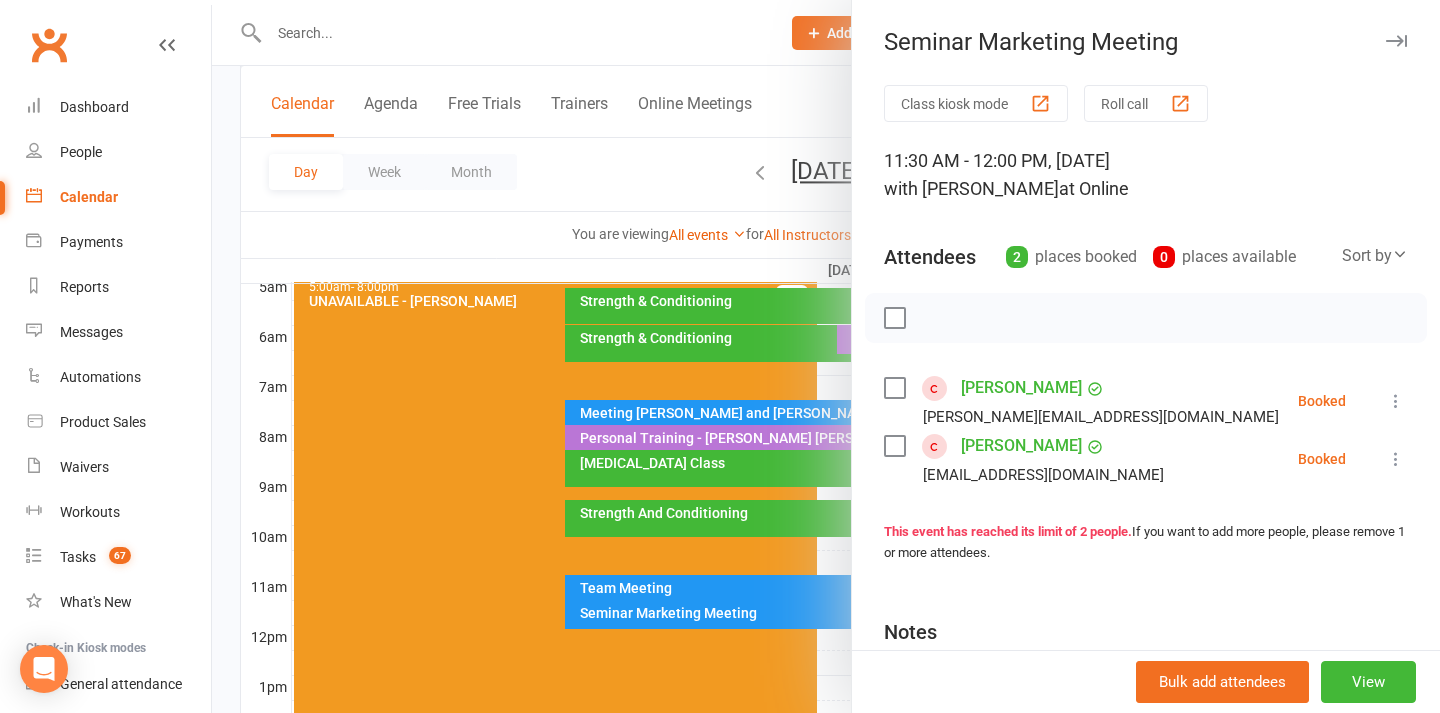 click at bounding box center (826, 356) 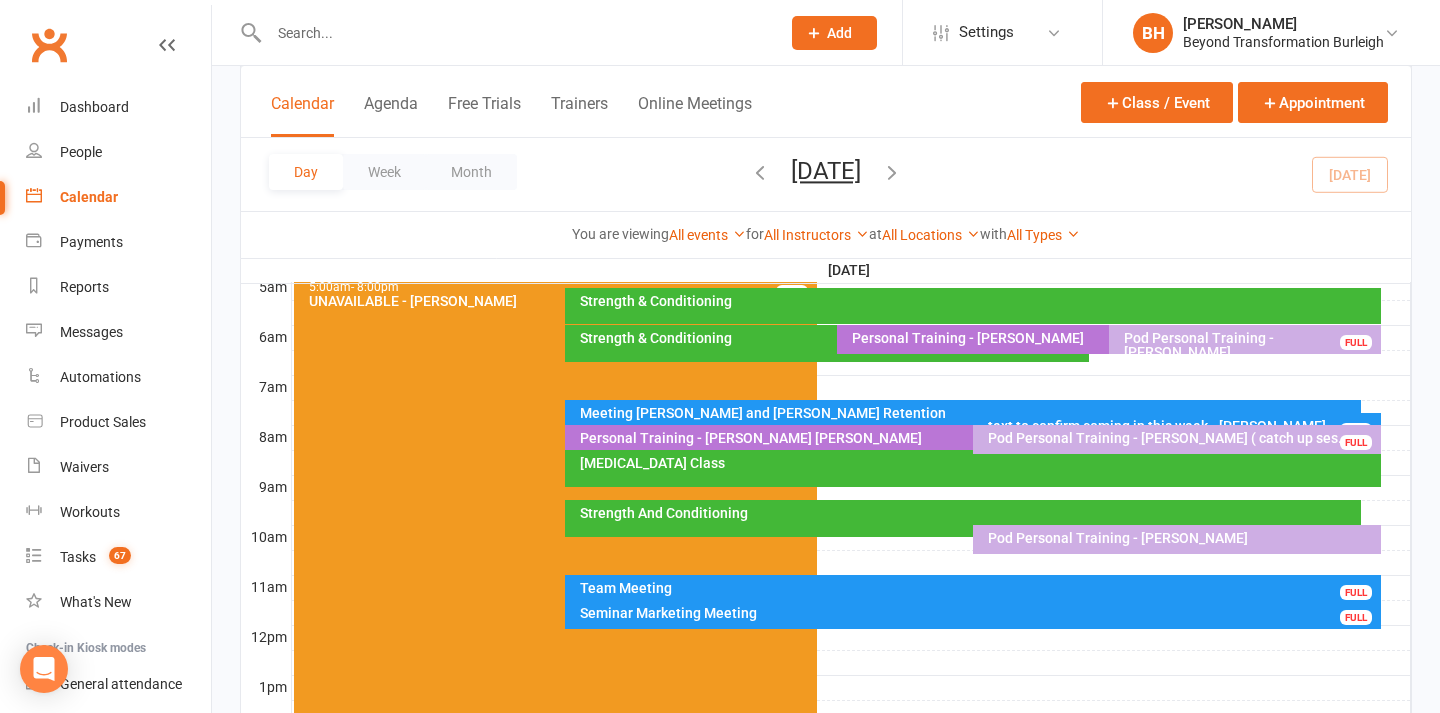 scroll, scrollTop: 382, scrollLeft: 0, axis: vertical 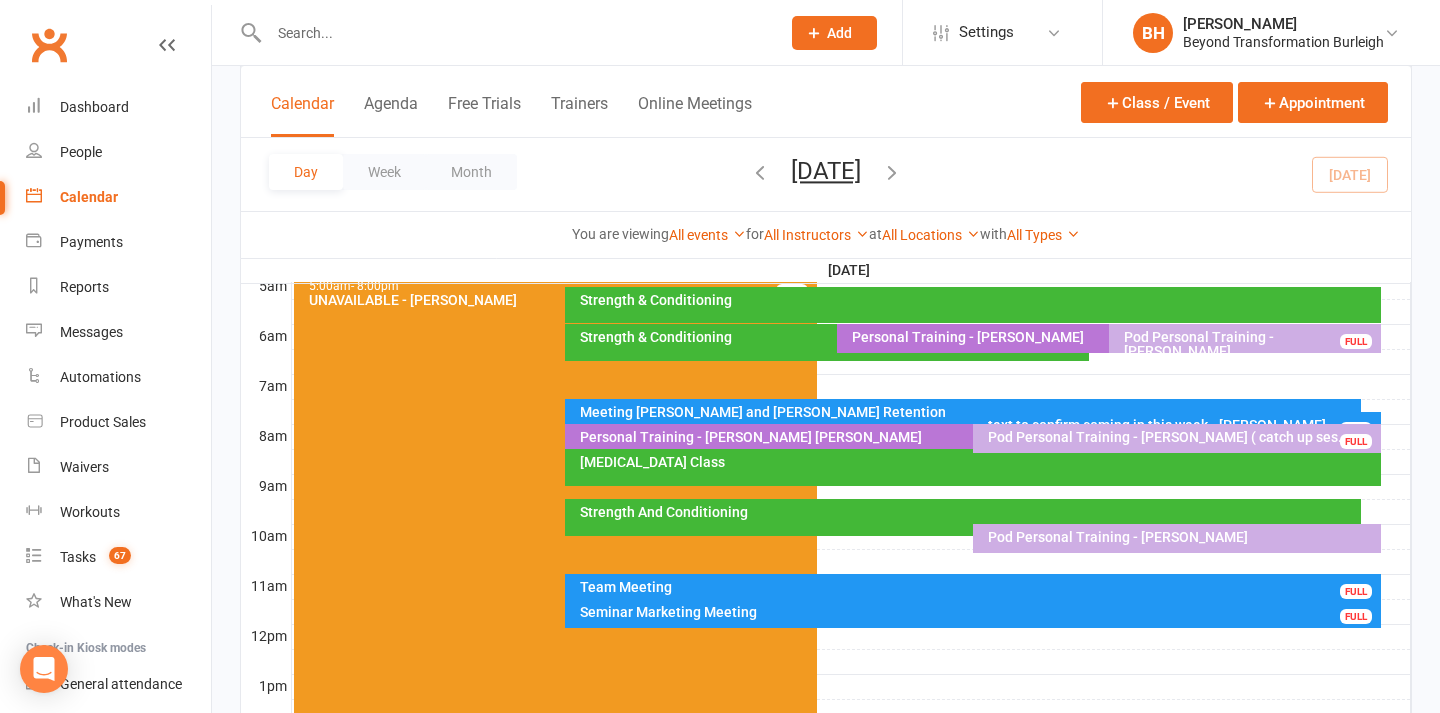 click at bounding box center [514, 33] 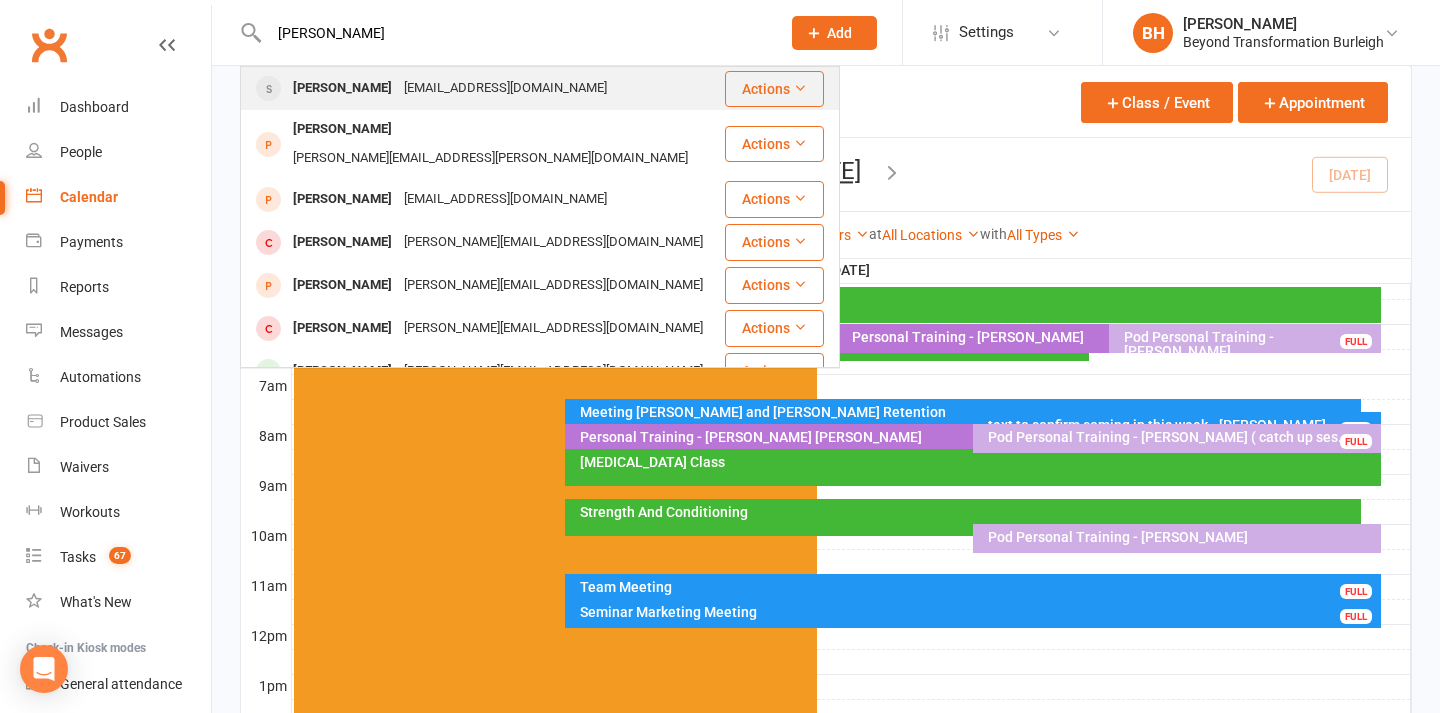 type on "[PERSON_NAME]" 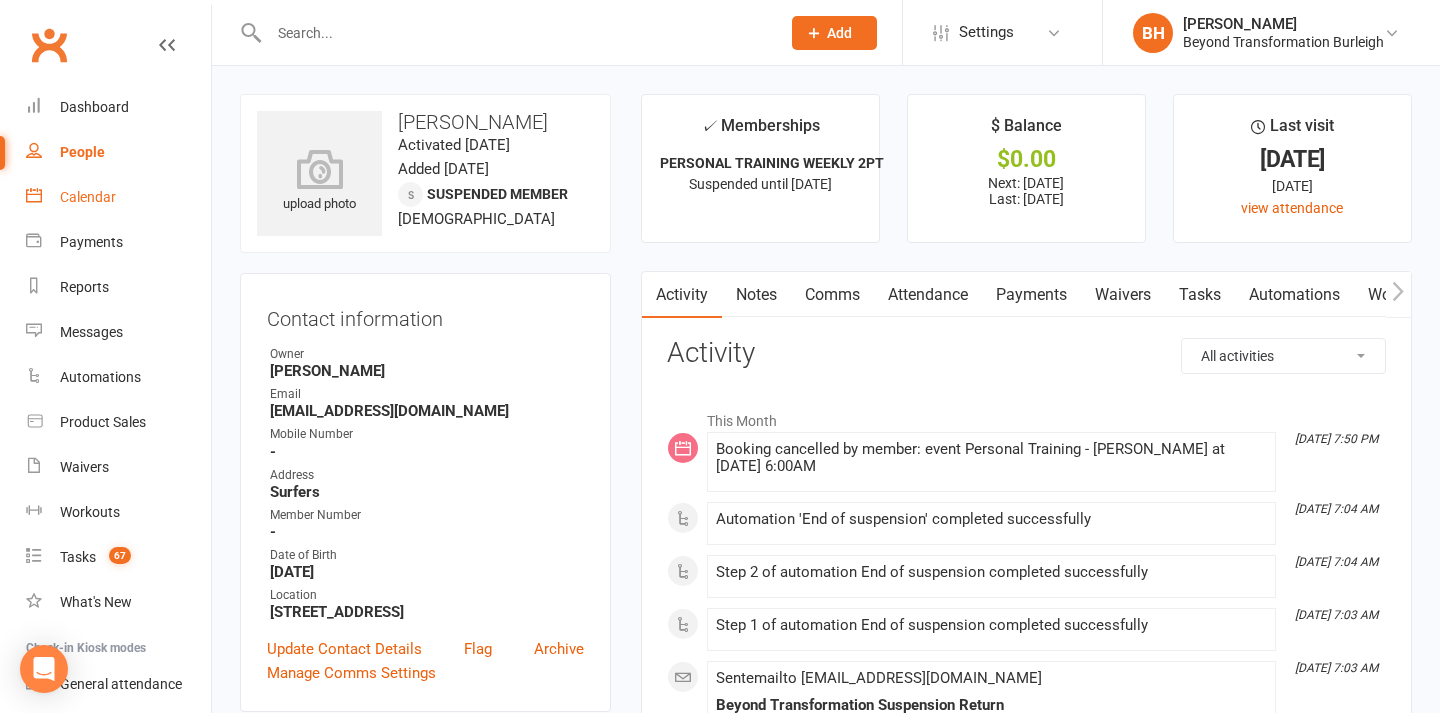 scroll, scrollTop: 0, scrollLeft: 0, axis: both 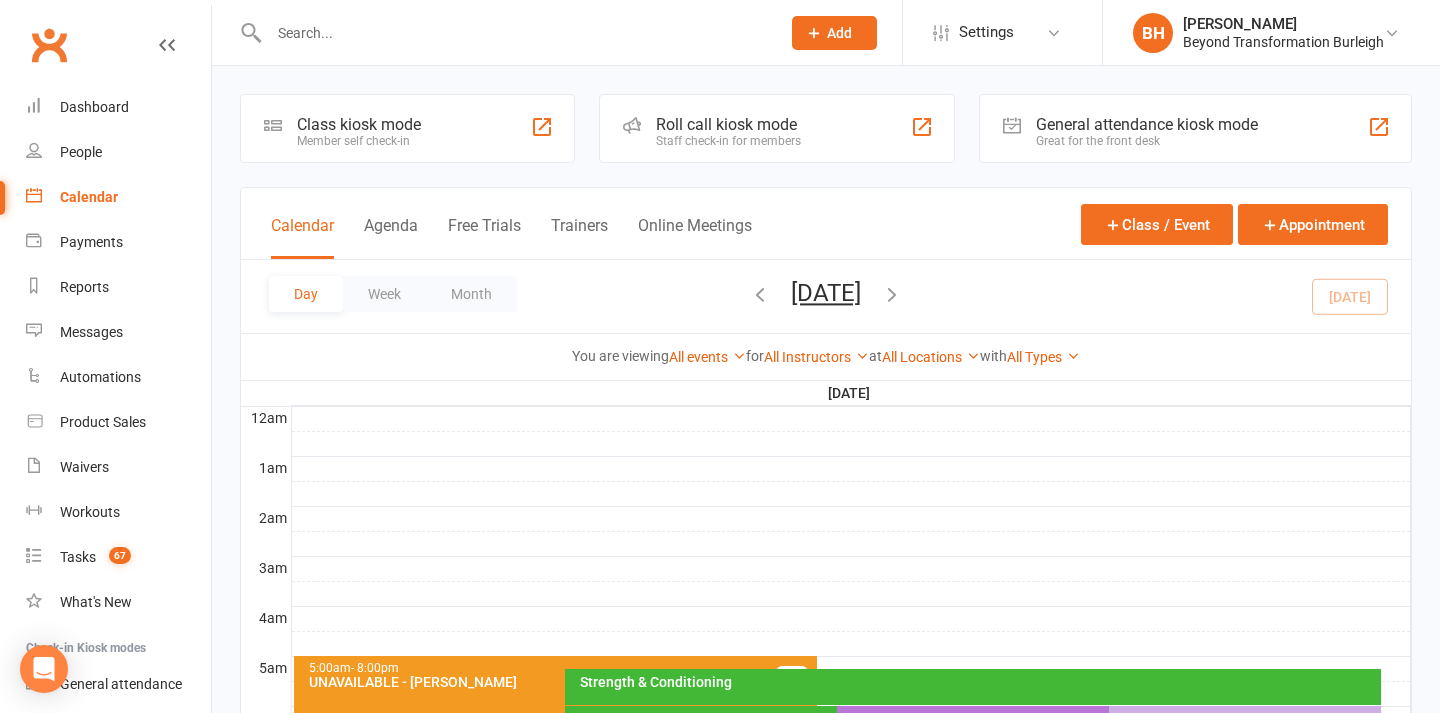 click at bounding box center (892, 294) 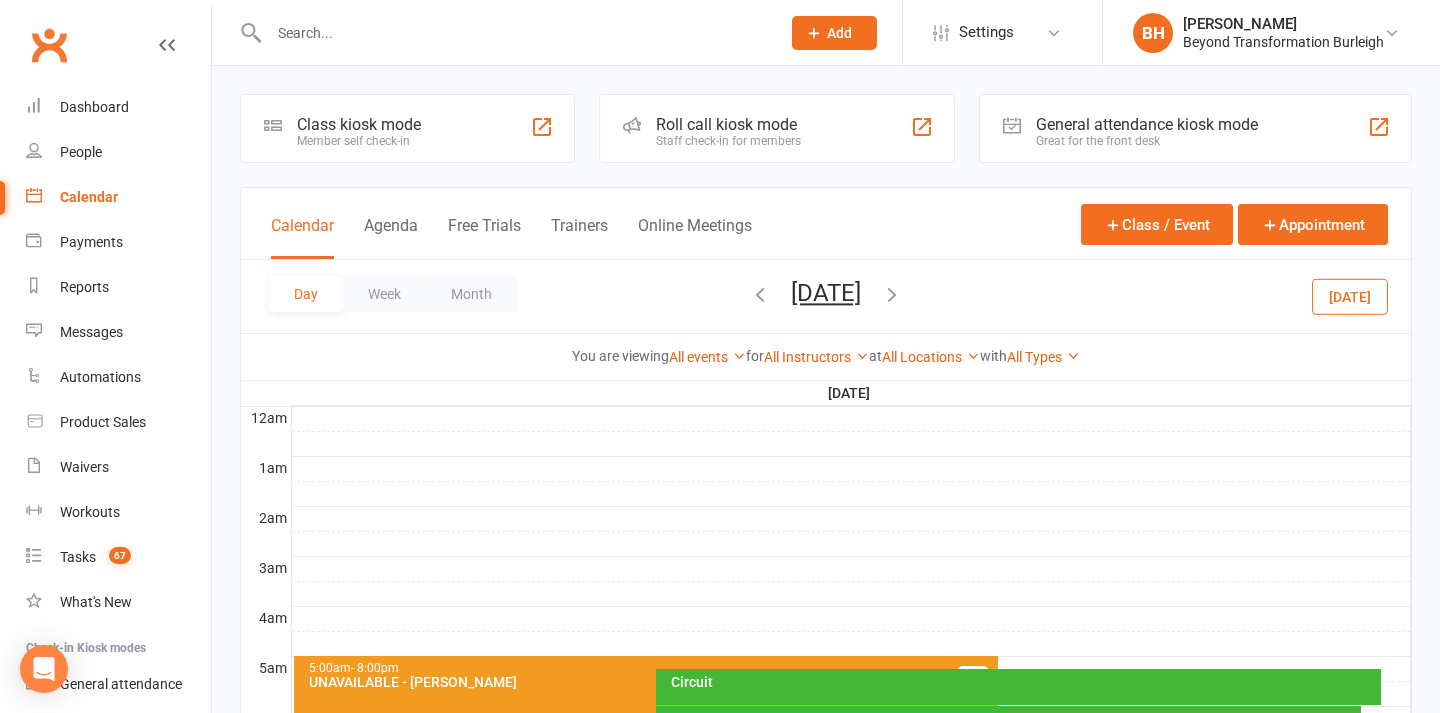 click at bounding box center [892, 294] 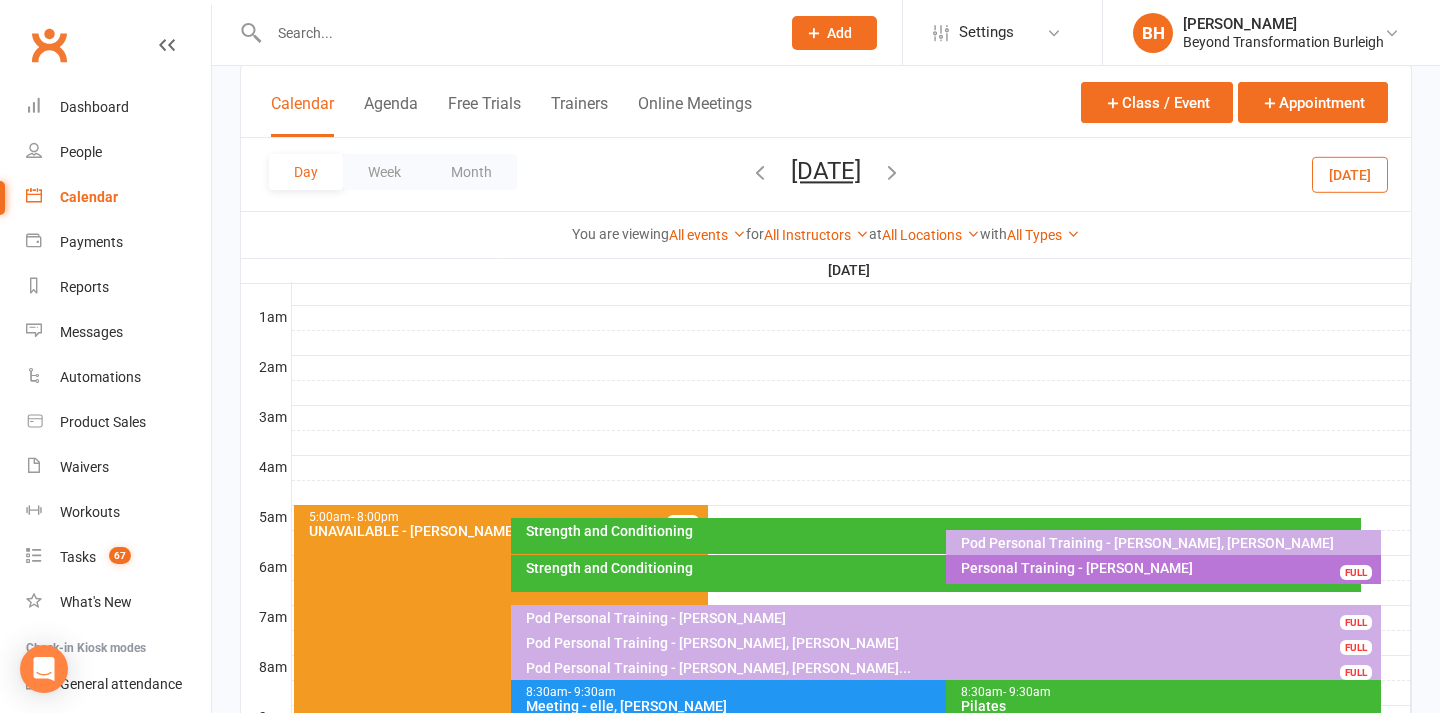 scroll, scrollTop: 148, scrollLeft: 0, axis: vertical 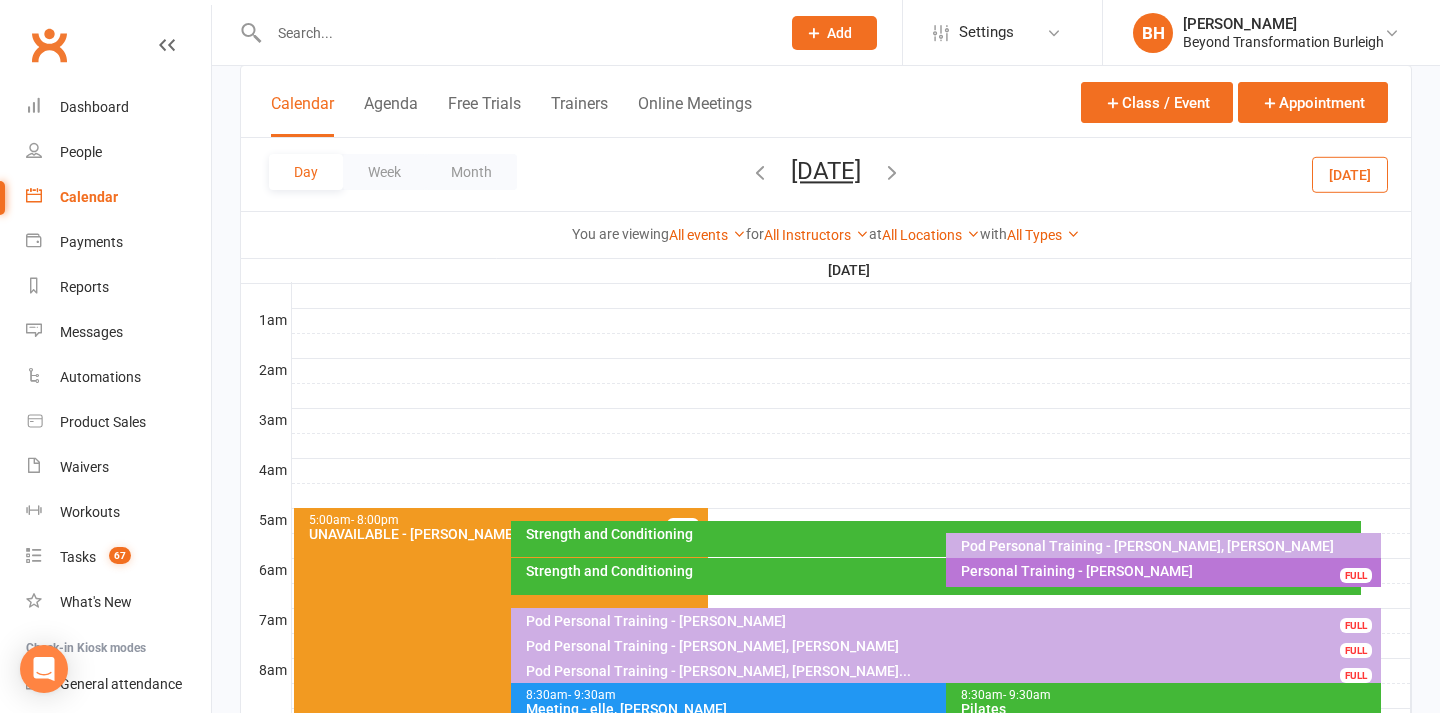 click at bounding box center [514, 33] 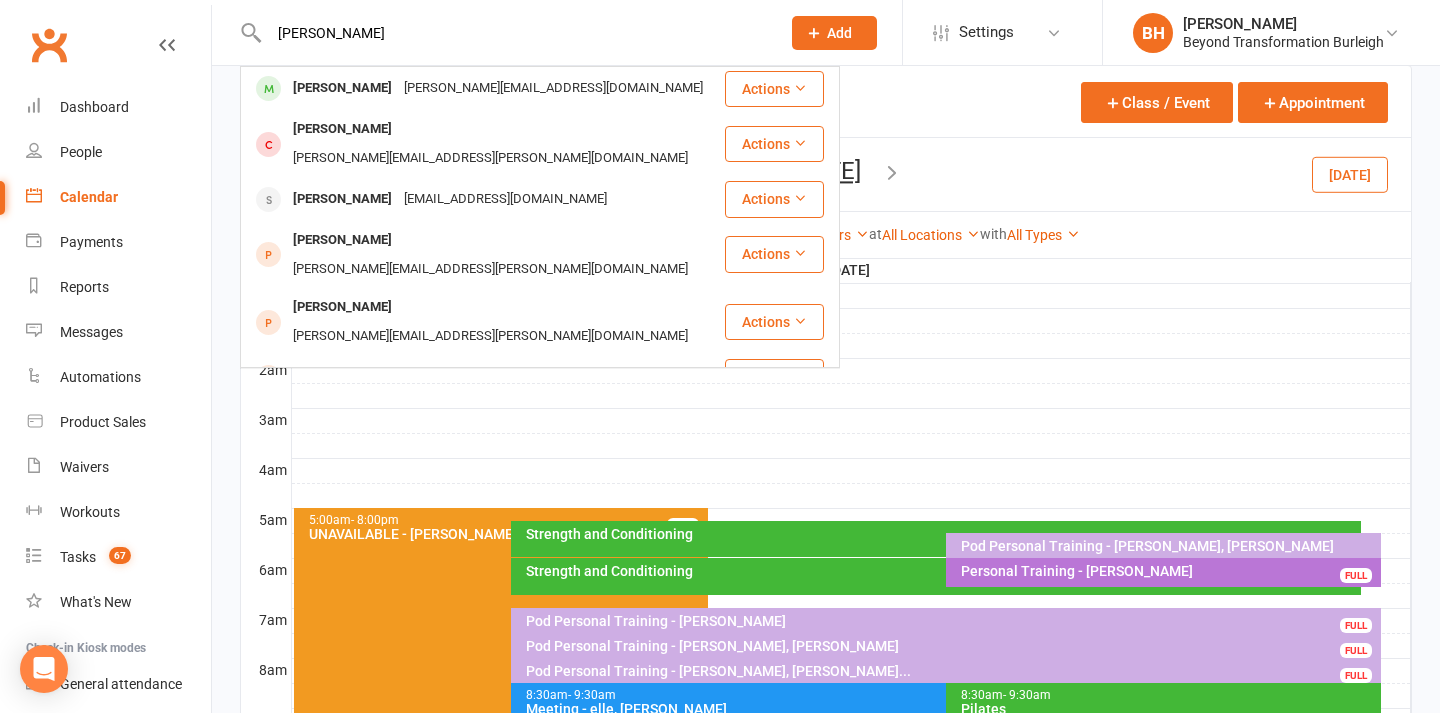 type on "[PERSON_NAME]" 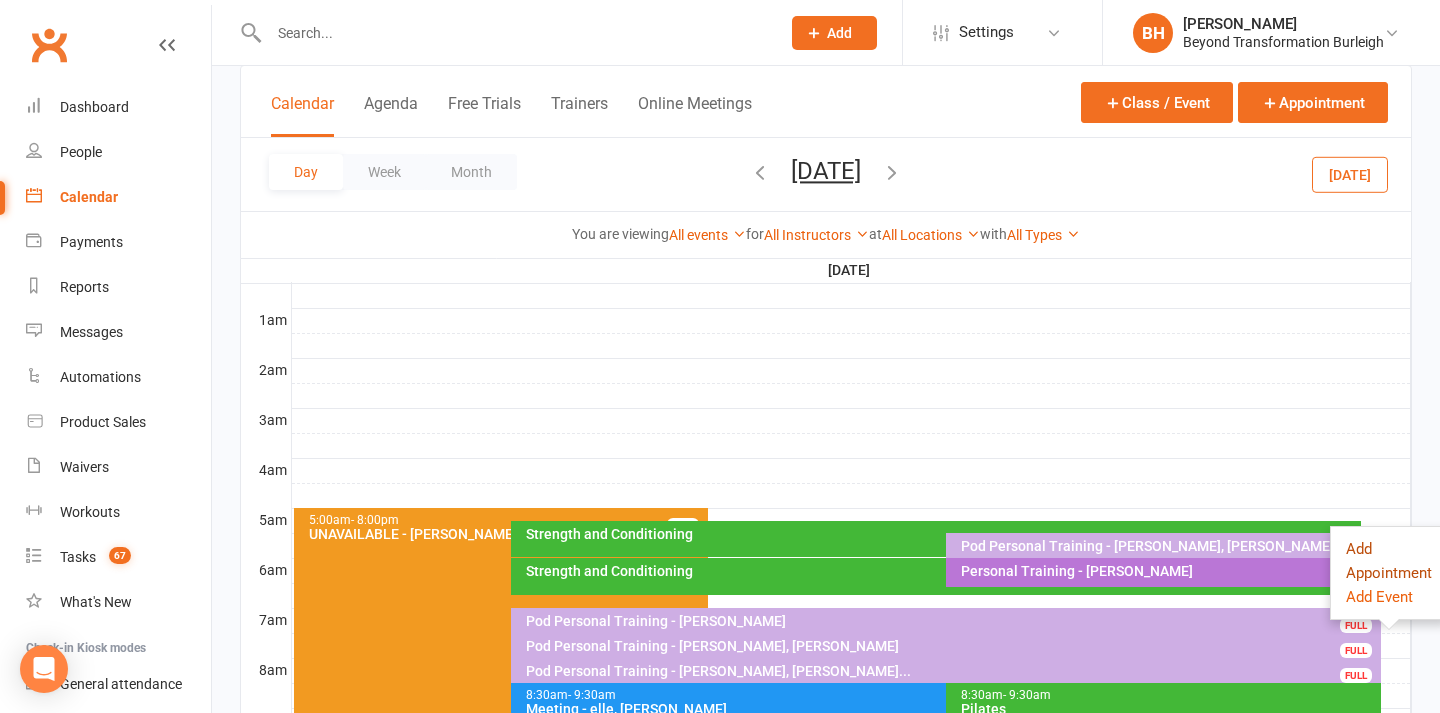 click on "Add Appointment" at bounding box center [1389, 561] 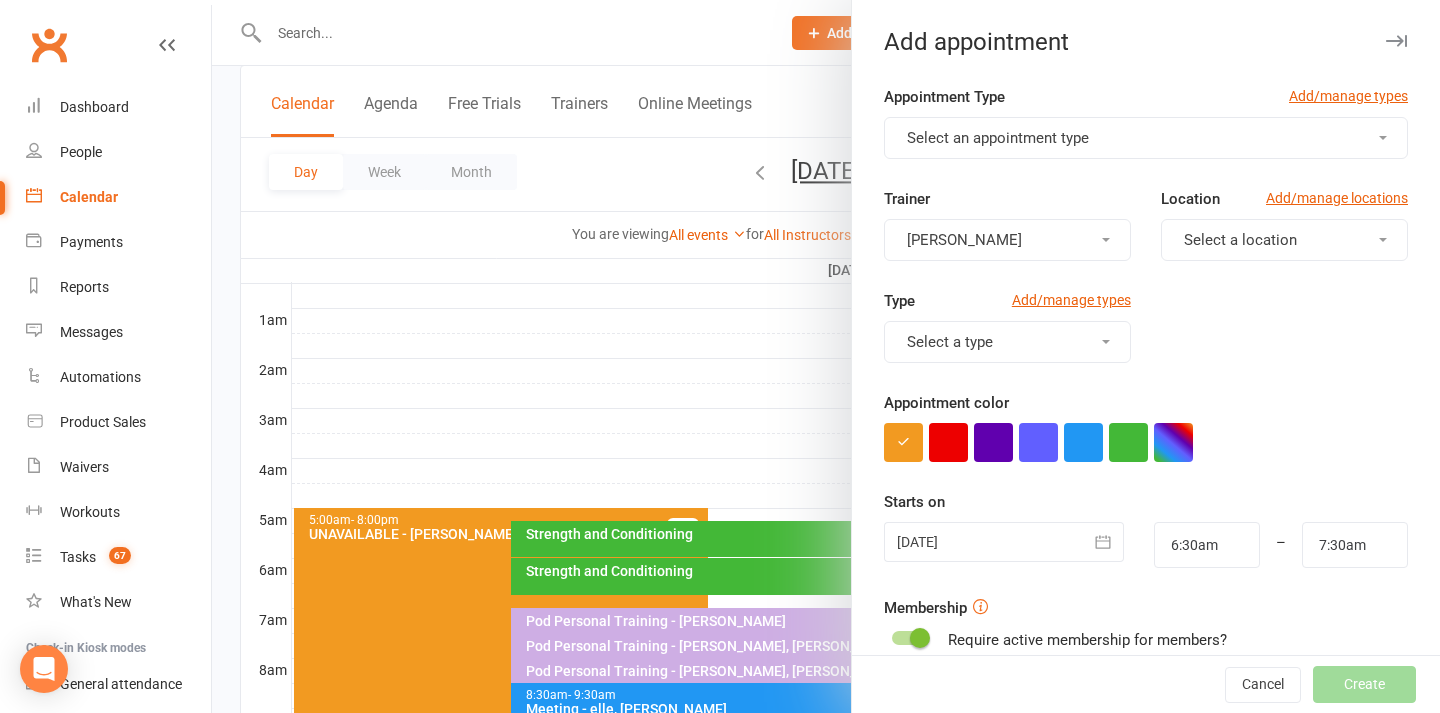 click on "Select an appointment type" at bounding box center (998, 138) 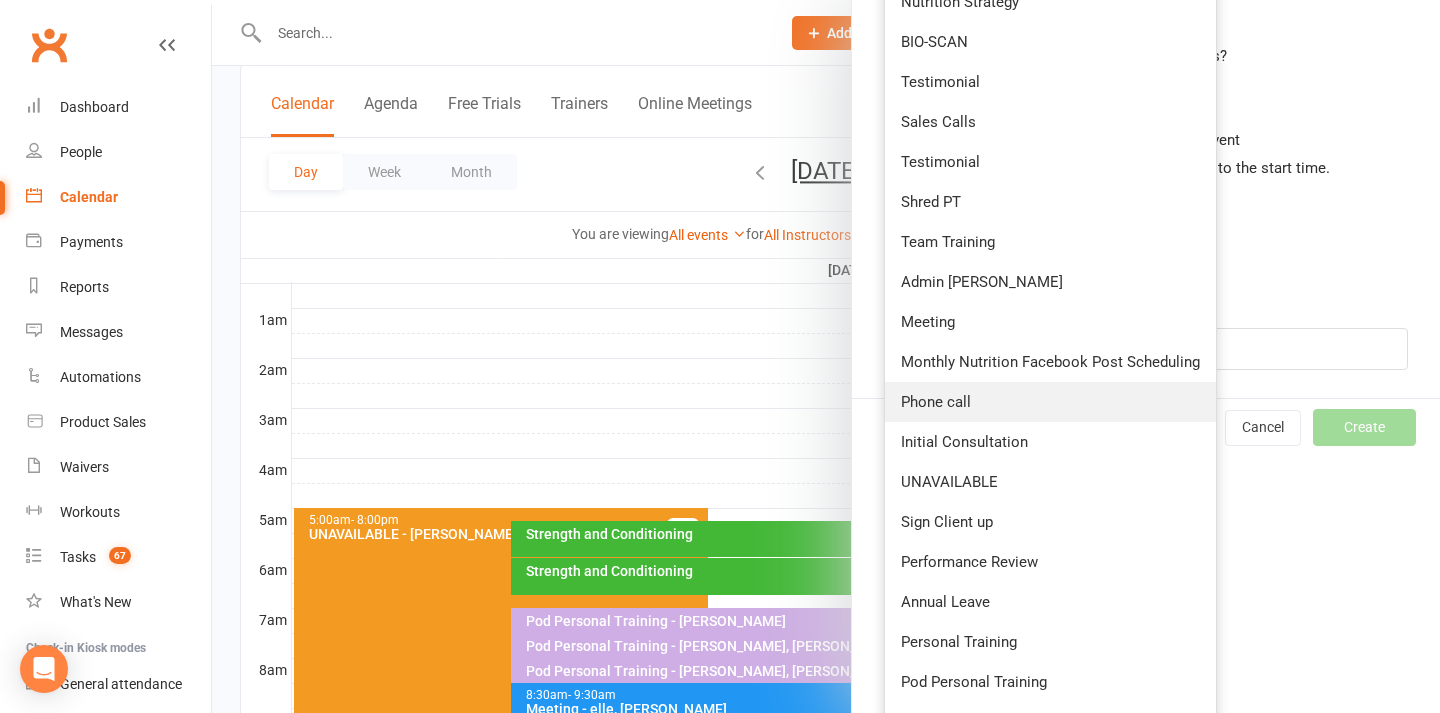 scroll, scrollTop: 588, scrollLeft: 0, axis: vertical 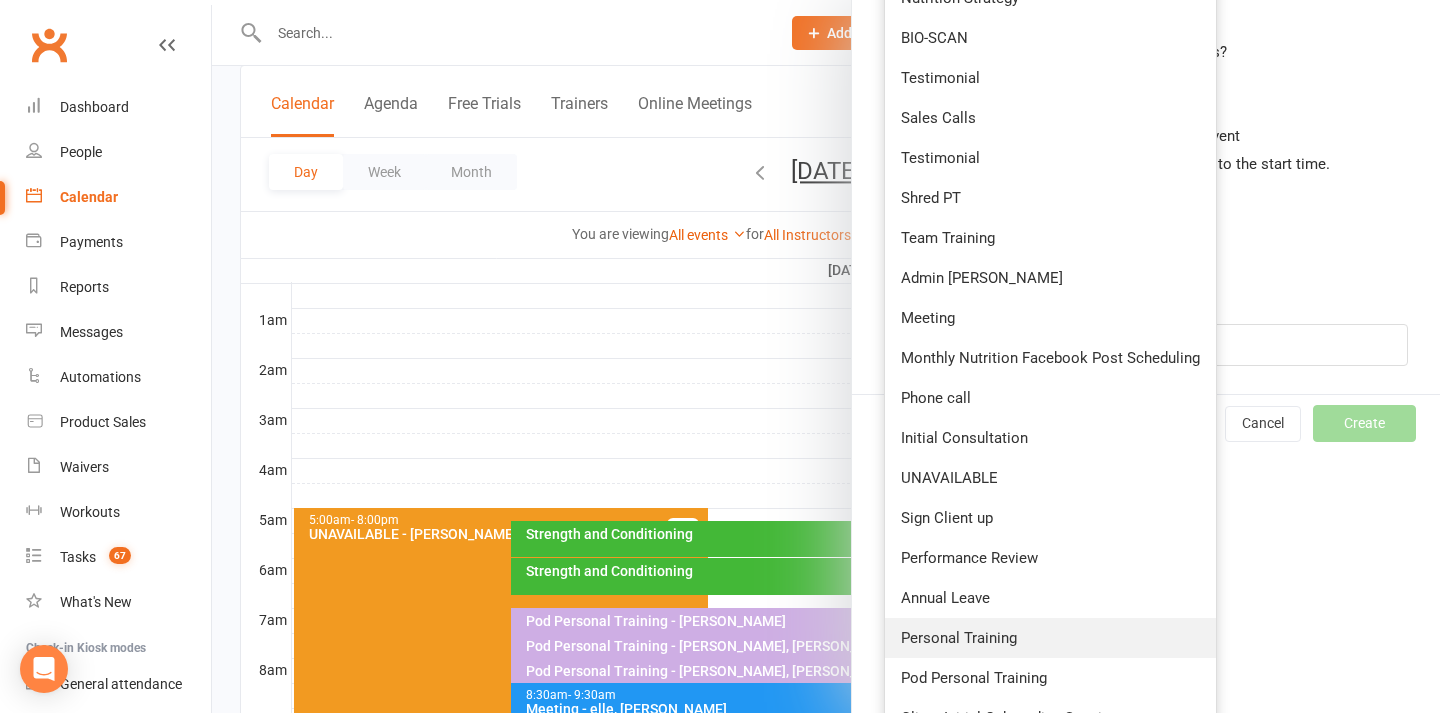 click on "Personal Training" at bounding box center (1050, 638) 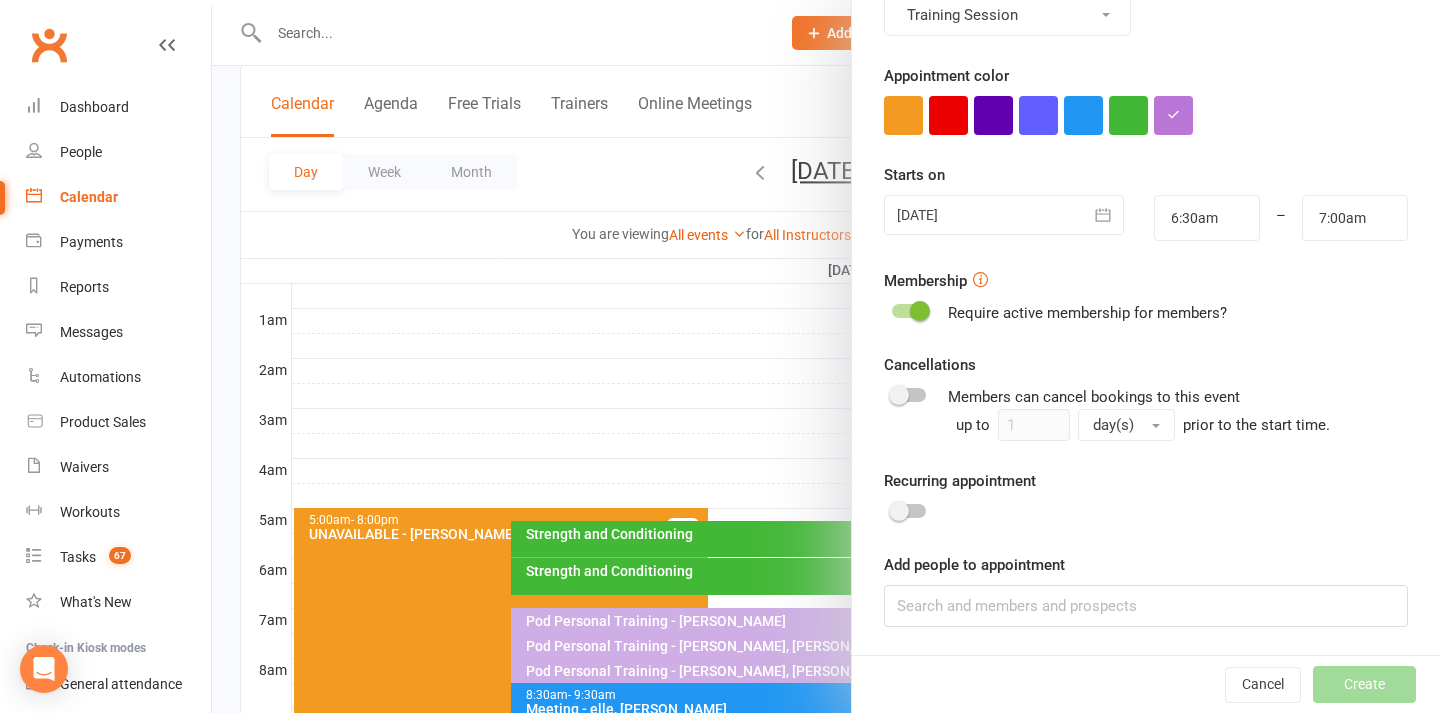 scroll, scrollTop: 0, scrollLeft: 0, axis: both 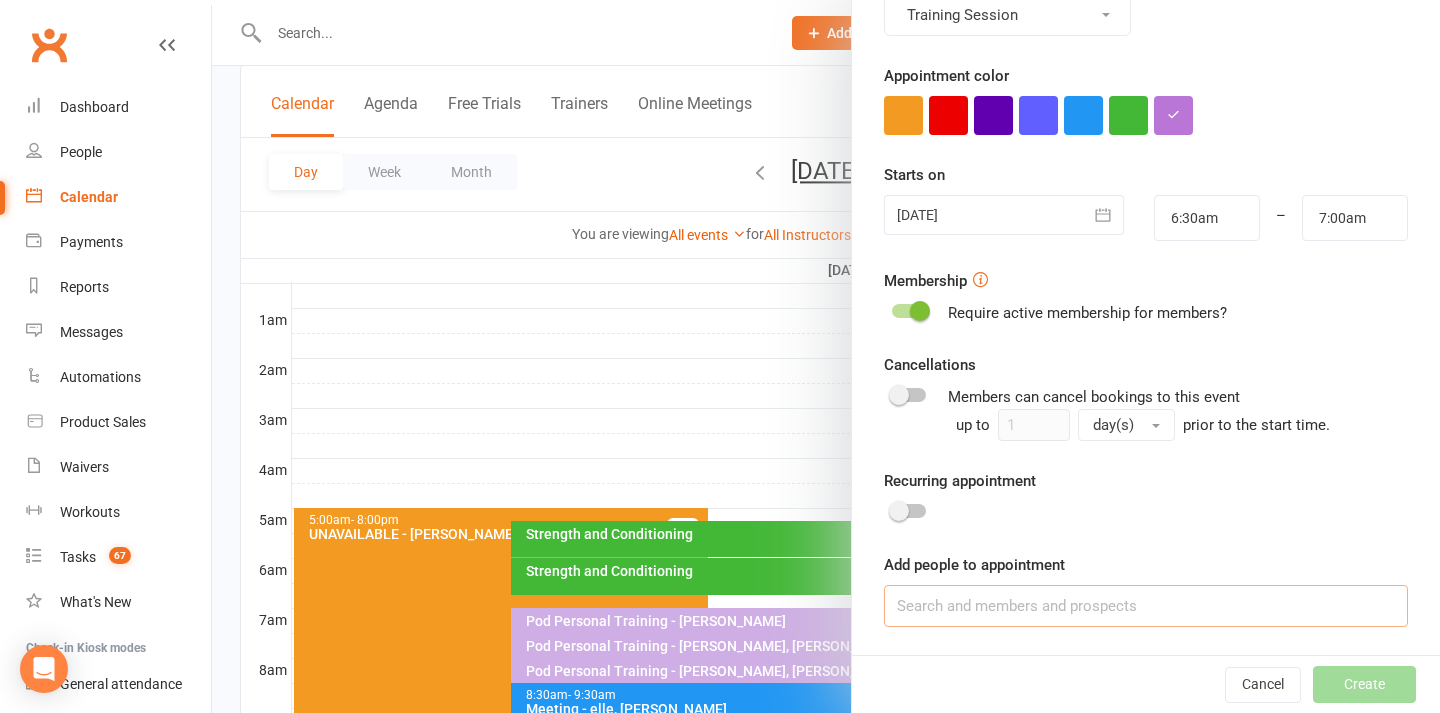 click at bounding box center [1146, 606] 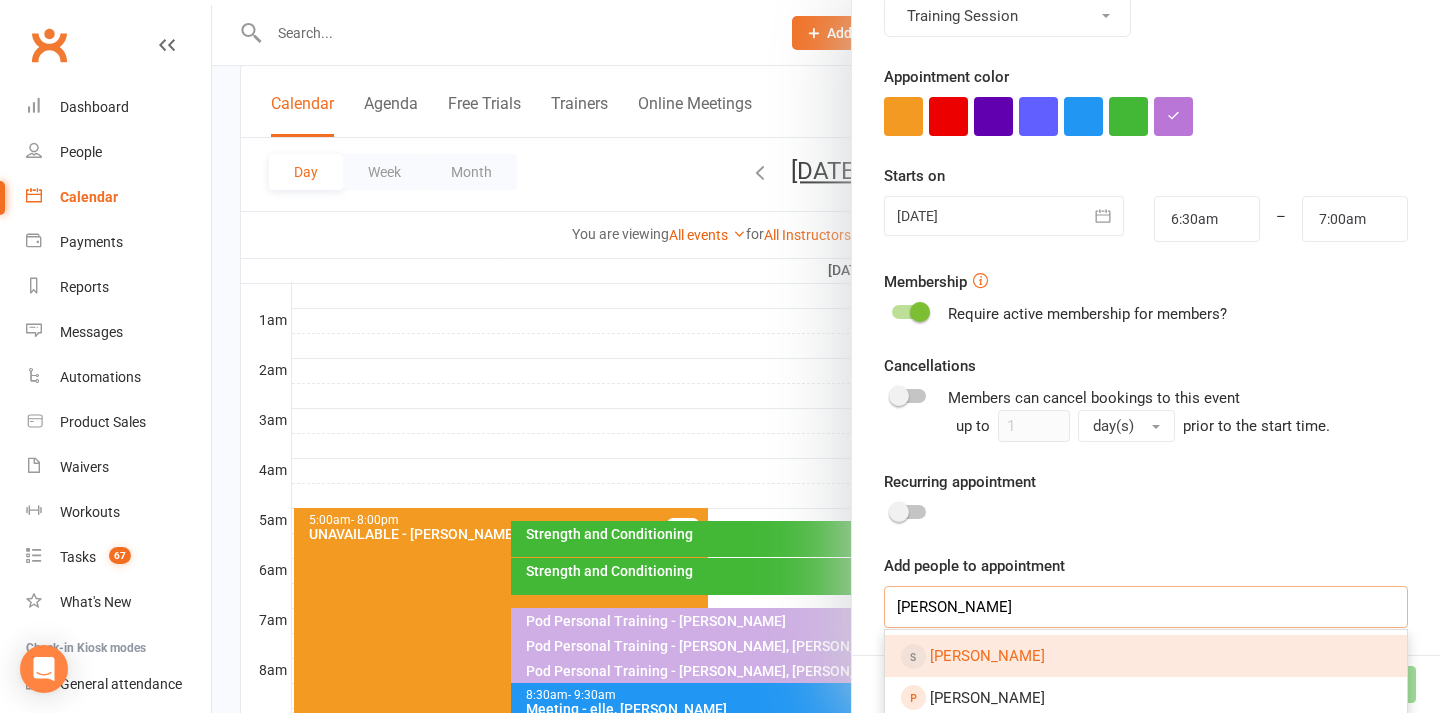 type on "[PERSON_NAME]" 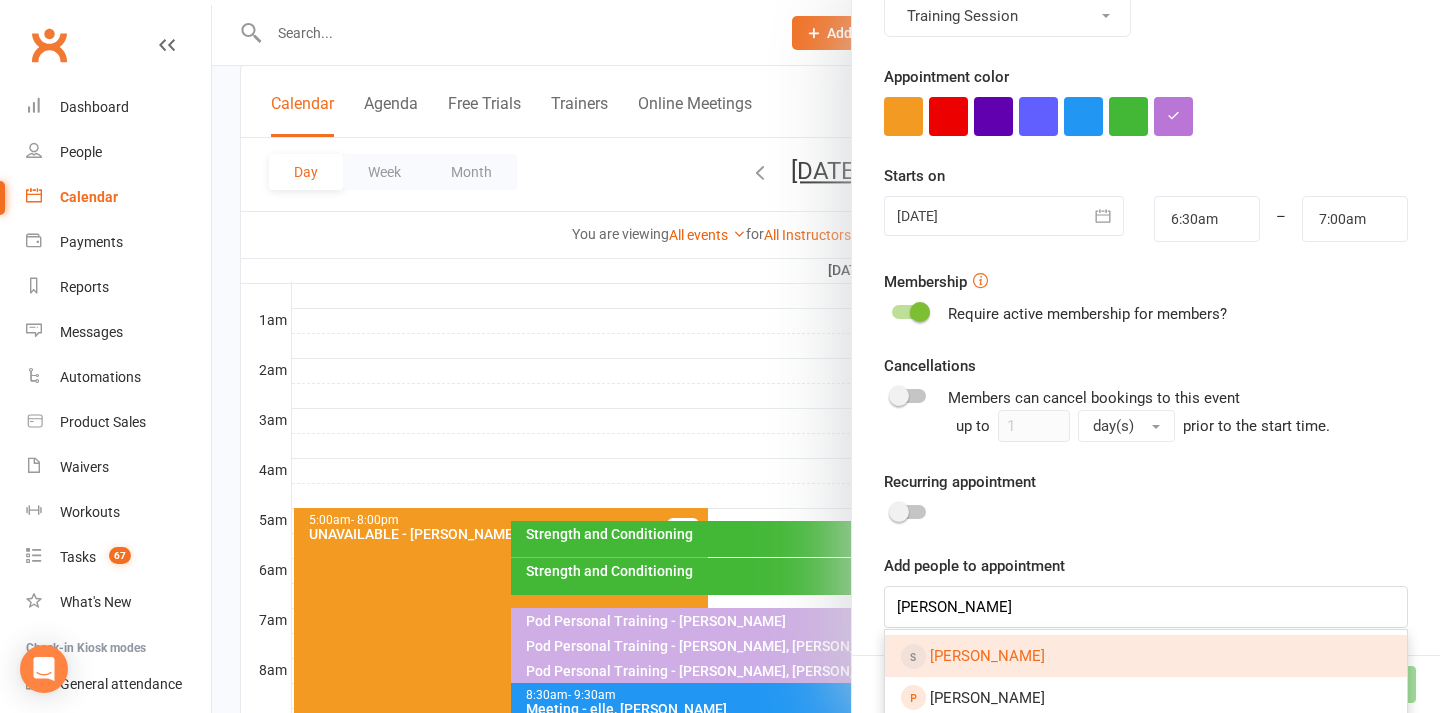 click on "[PERSON_NAME]" at bounding box center [987, 656] 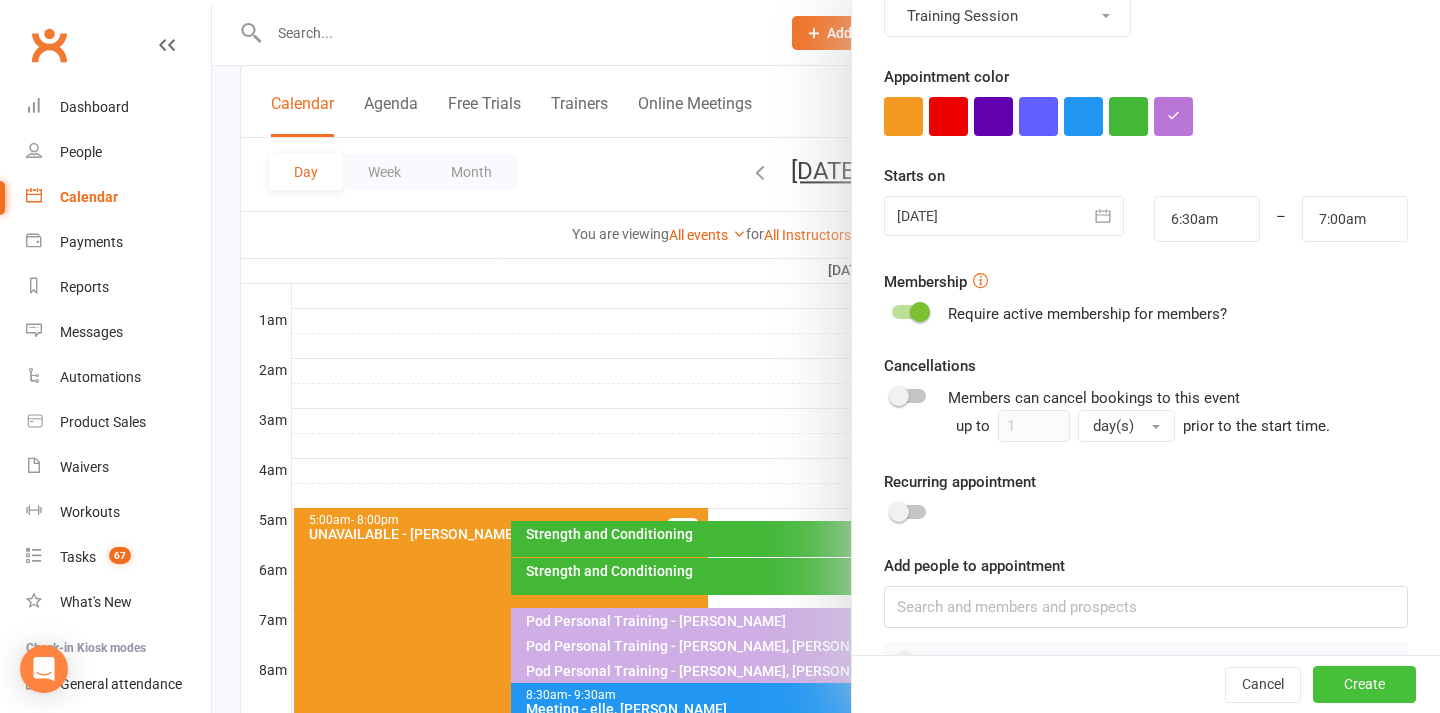 click on "Create" at bounding box center [1364, 685] 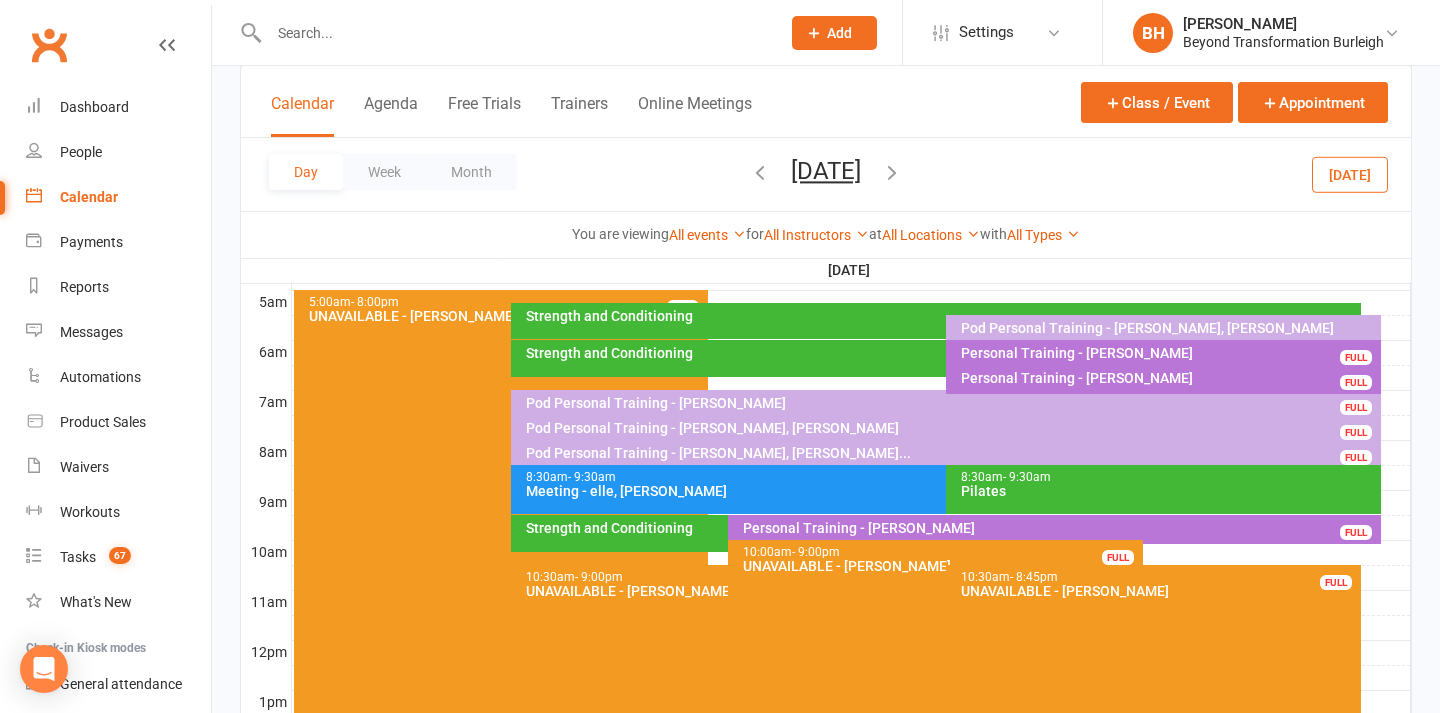 scroll, scrollTop: 378, scrollLeft: 0, axis: vertical 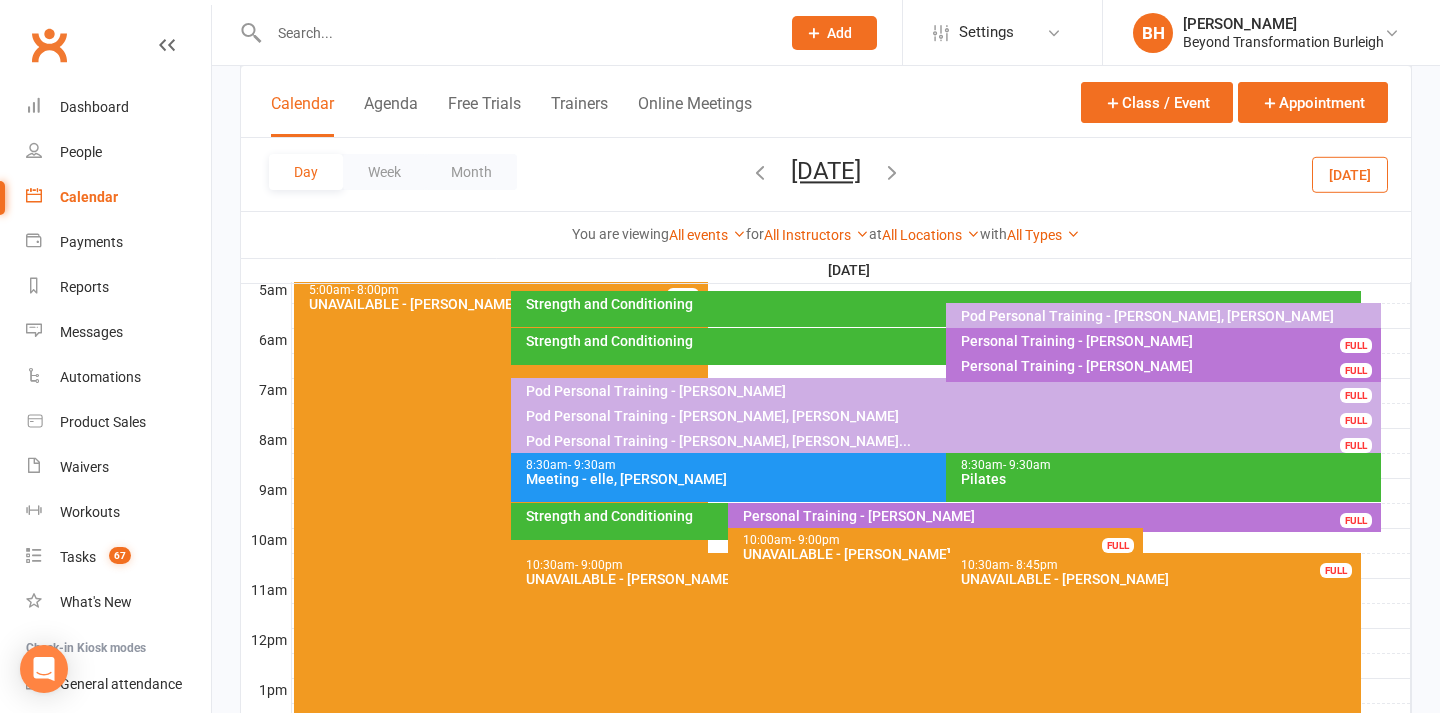 click on "[DATE]" at bounding box center (826, 171) 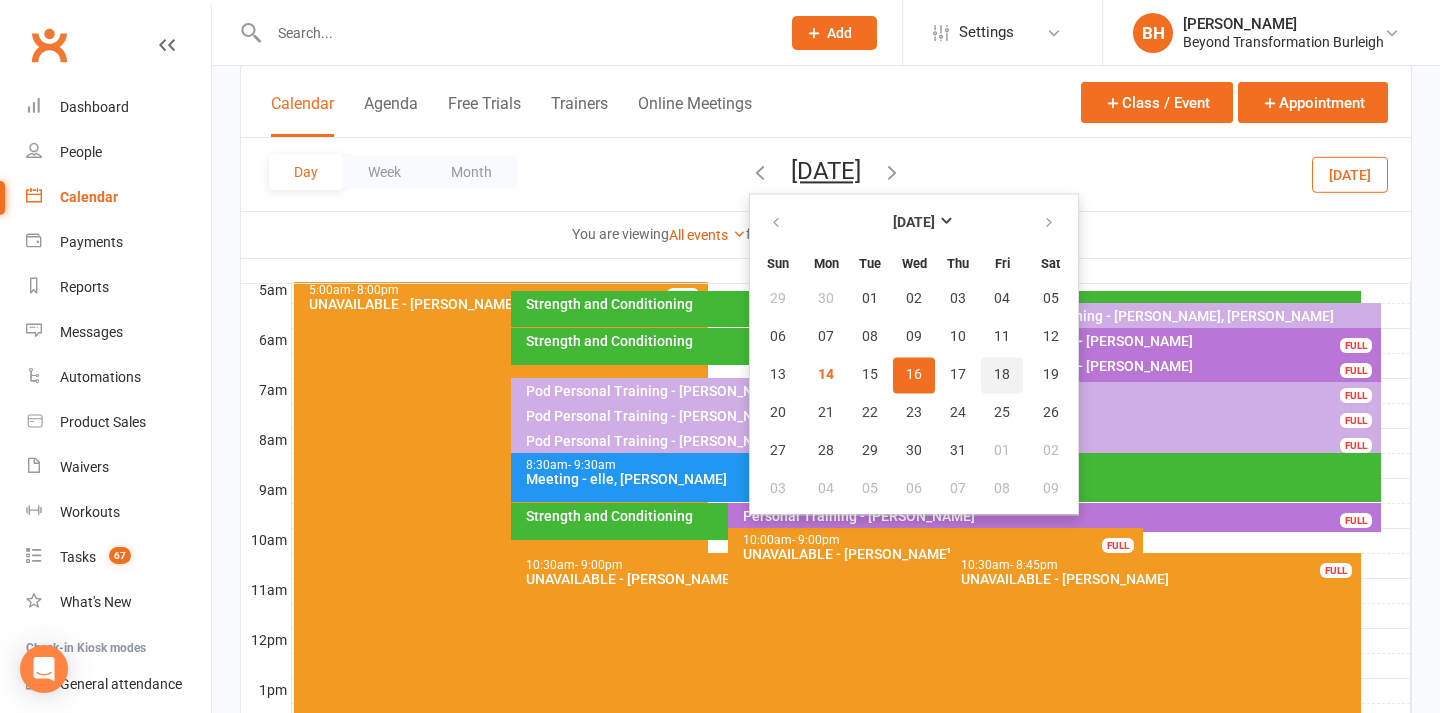 click on "18" at bounding box center [1002, 375] 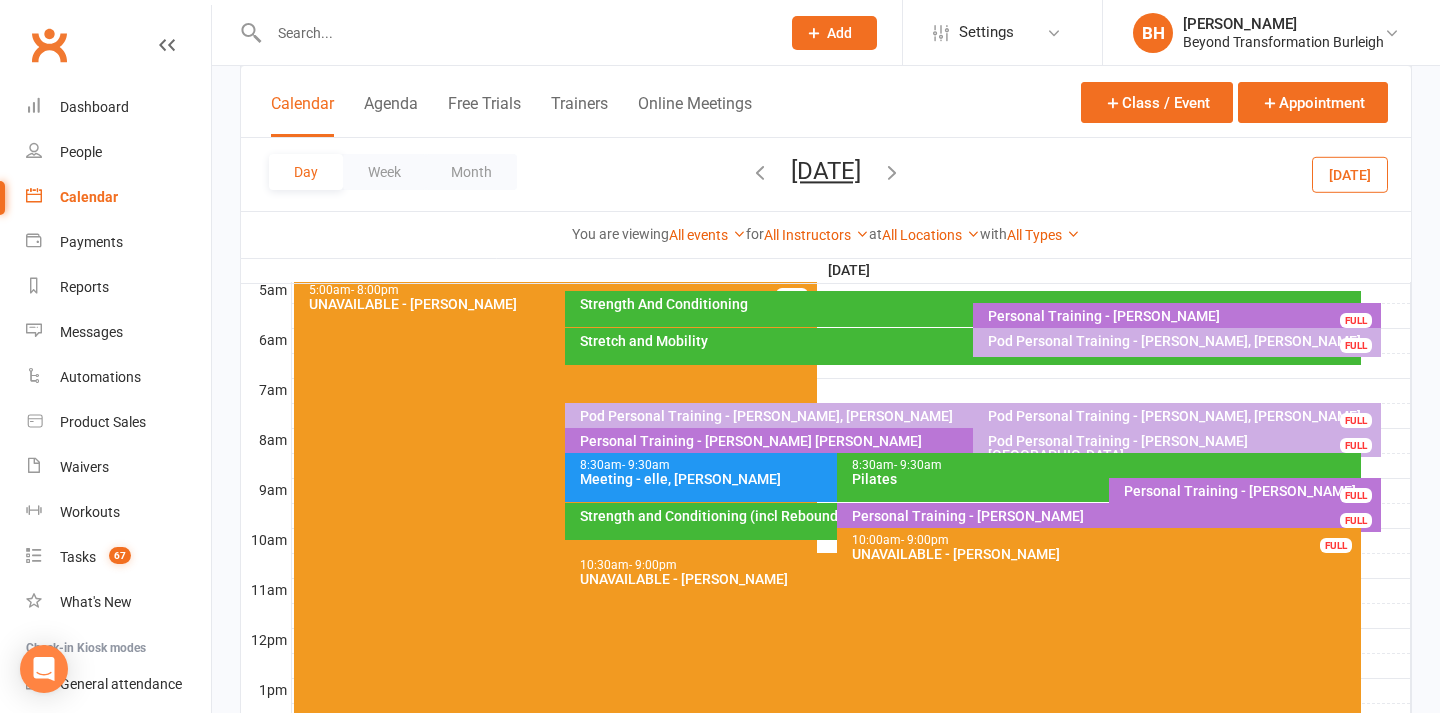 click on "Pod Personal Training - [PERSON_NAME], [PERSON_NAME]... FULL" at bounding box center [1177, 342] 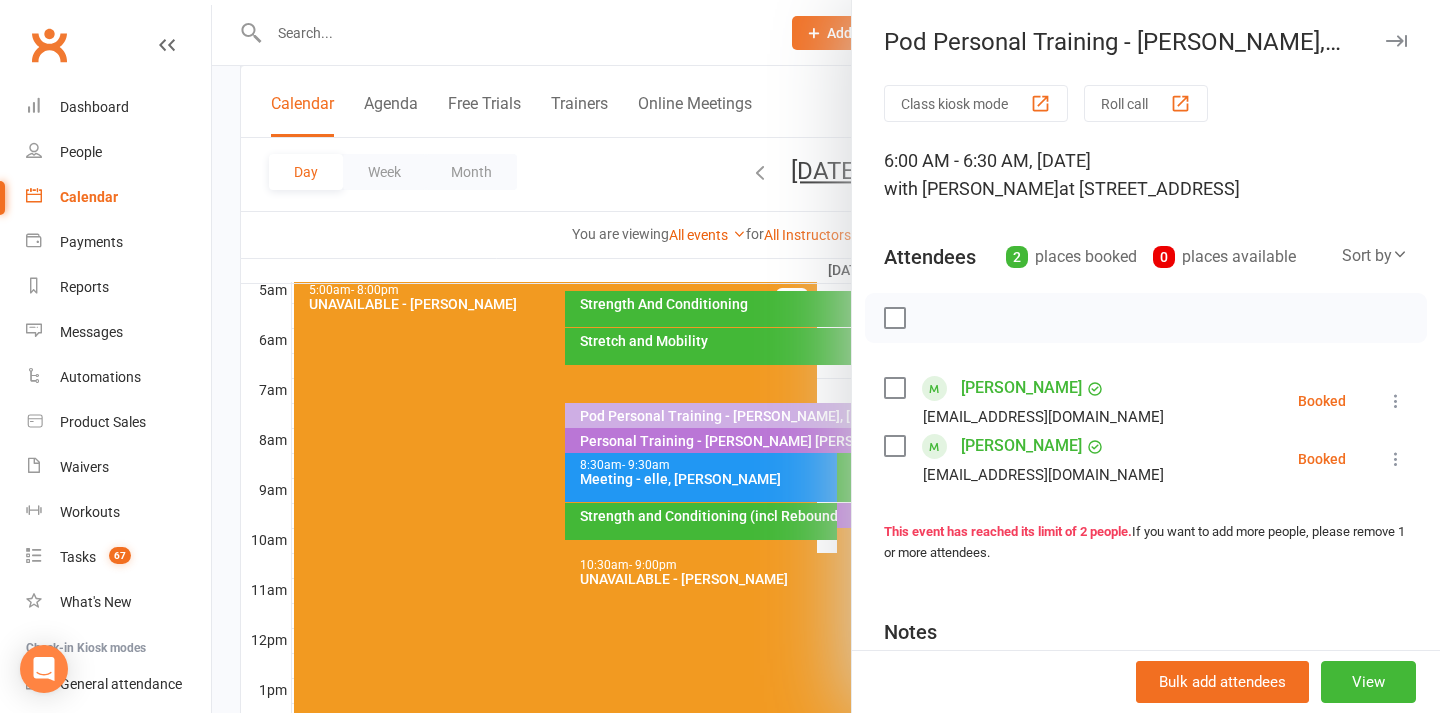 click at bounding box center [826, 356] 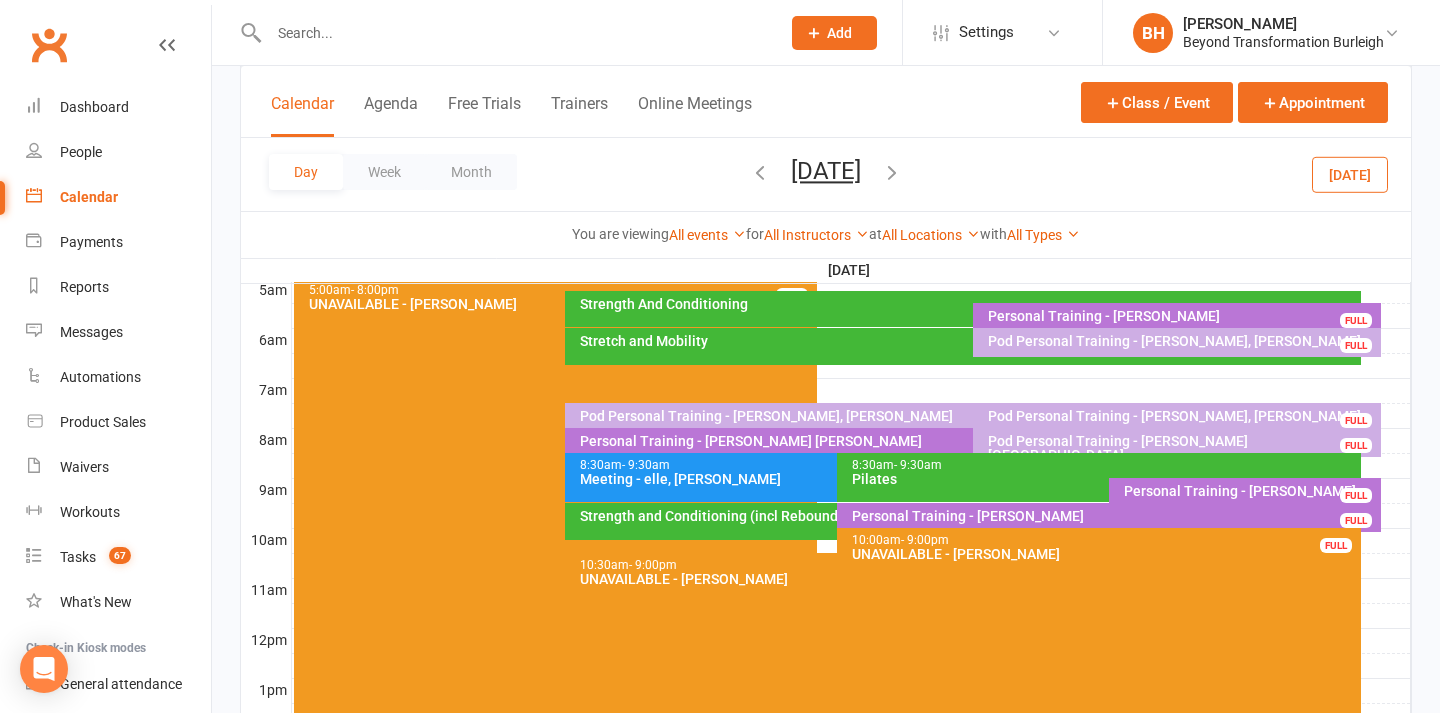 click on "[DATE]" at bounding box center (826, 171) 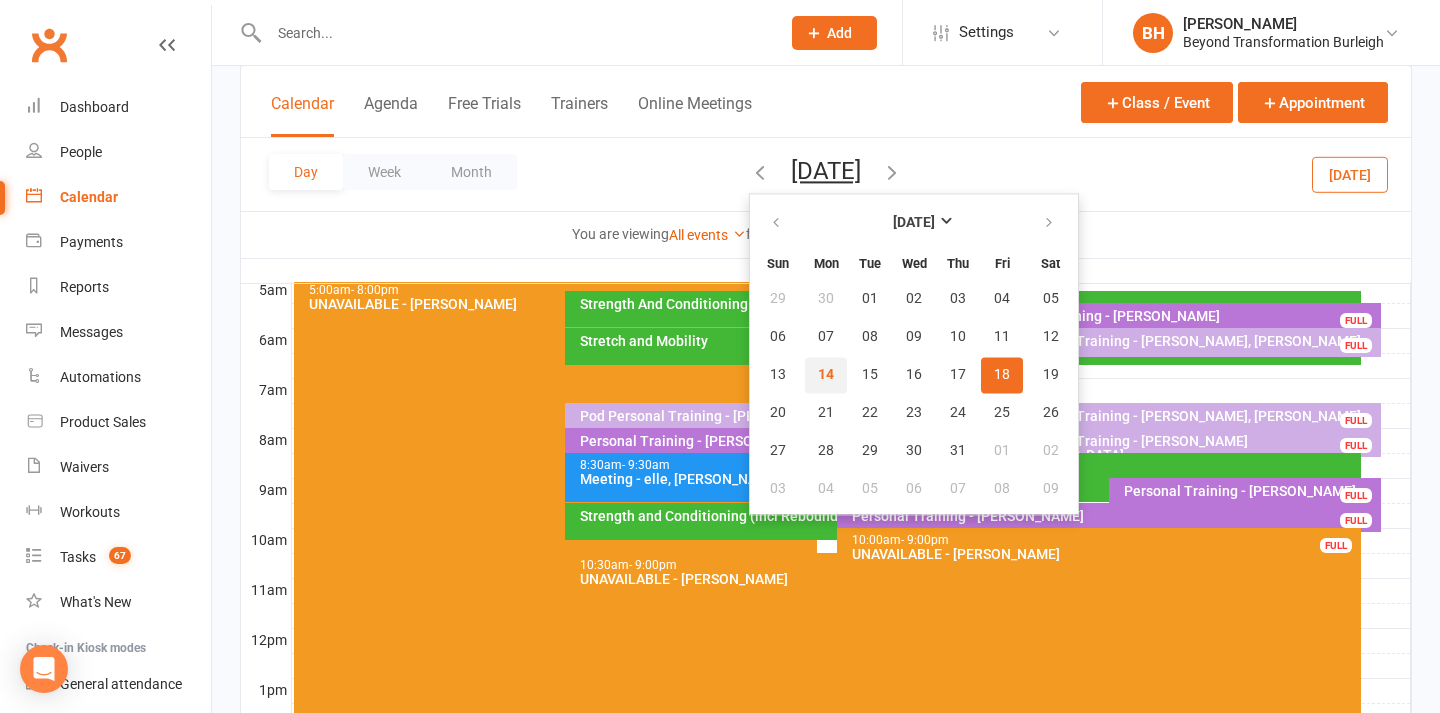 click on "14" at bounding box center [826, 375] 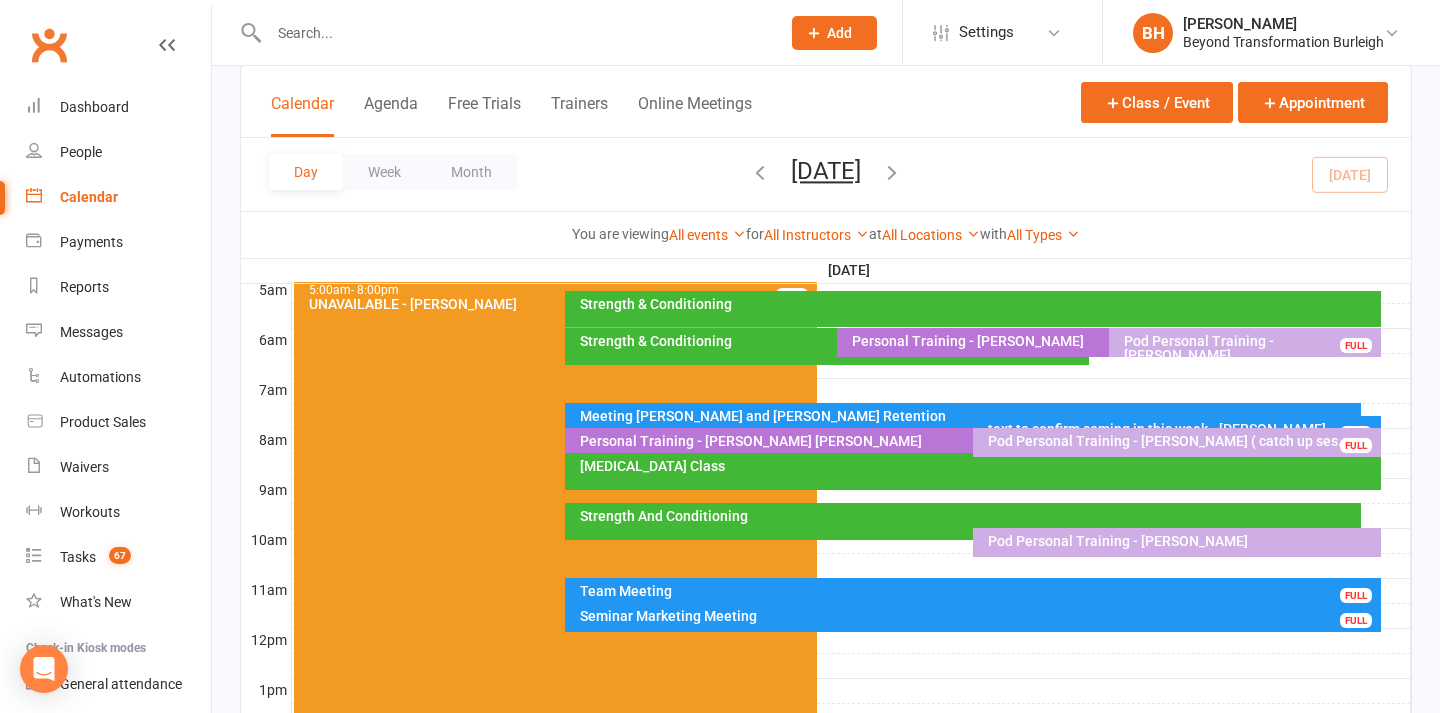 click on "Strength & Conditioning" at bounding box center (972, 309) 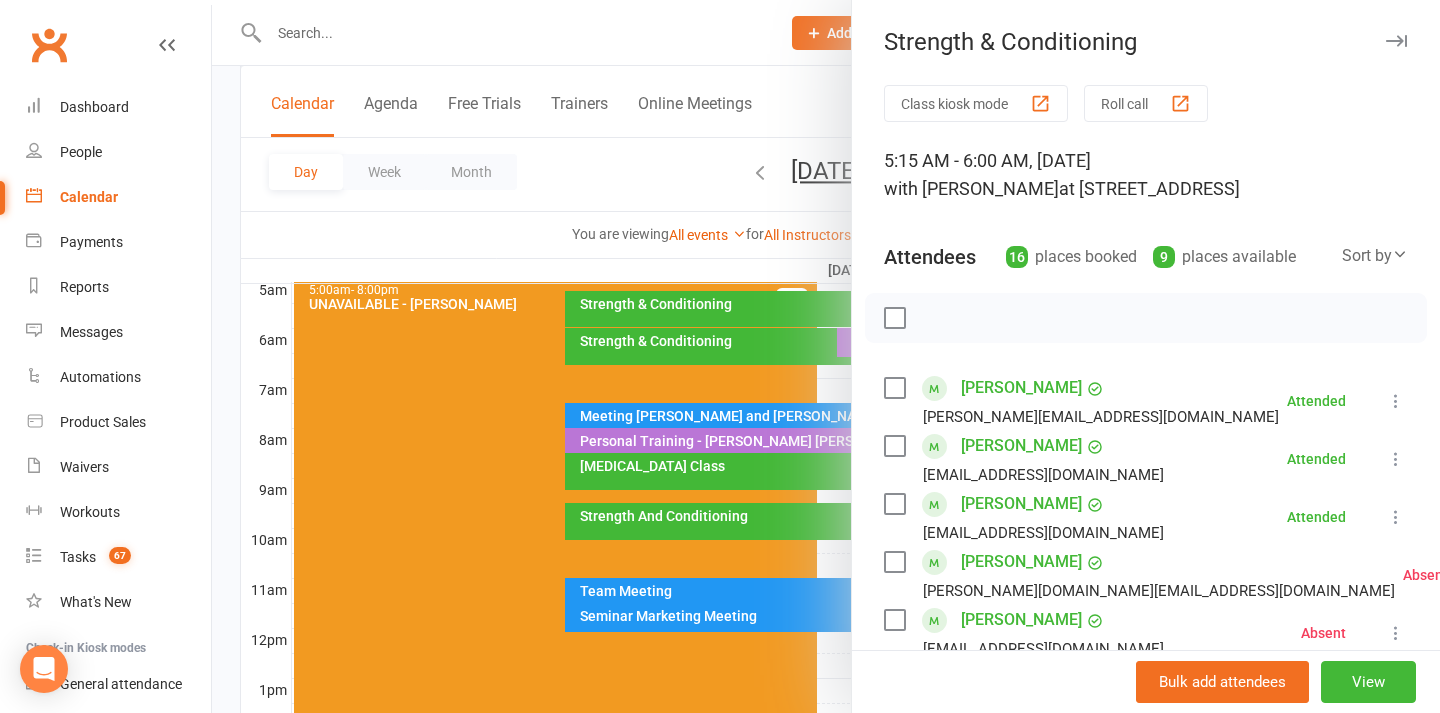 click at bounding box center (826, 356) 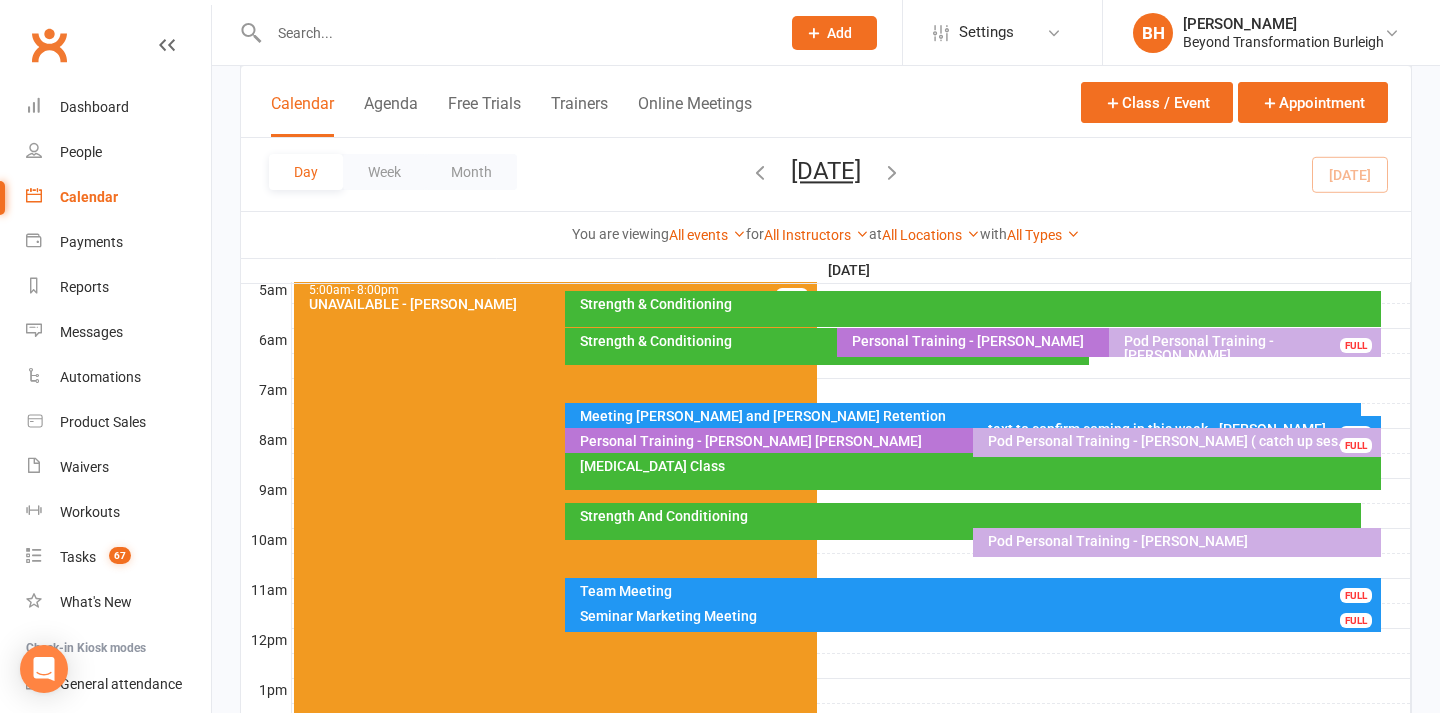 click on "[MEDICAL_DATA] Class" at bounding box center (977, 466) 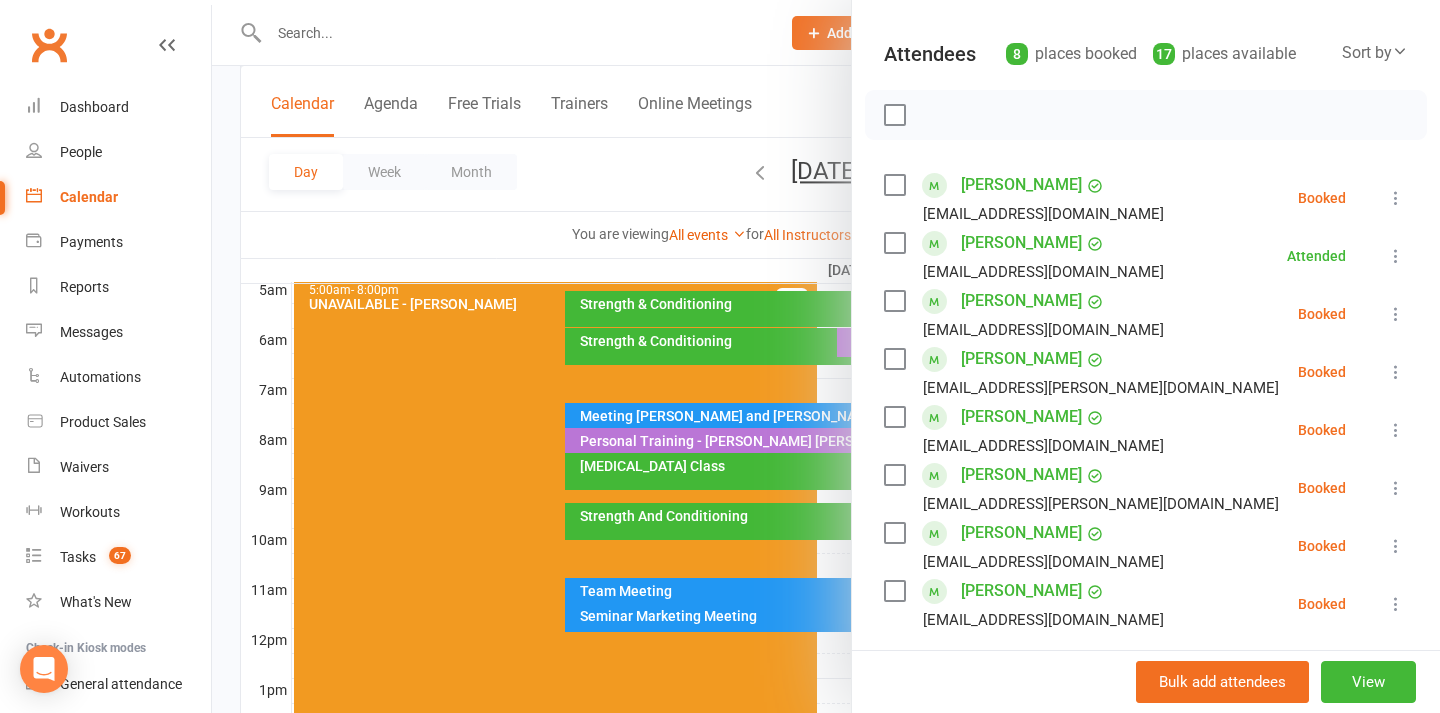 scroll, scrollTop: 228, scrollLeft: 0, axis: vertical 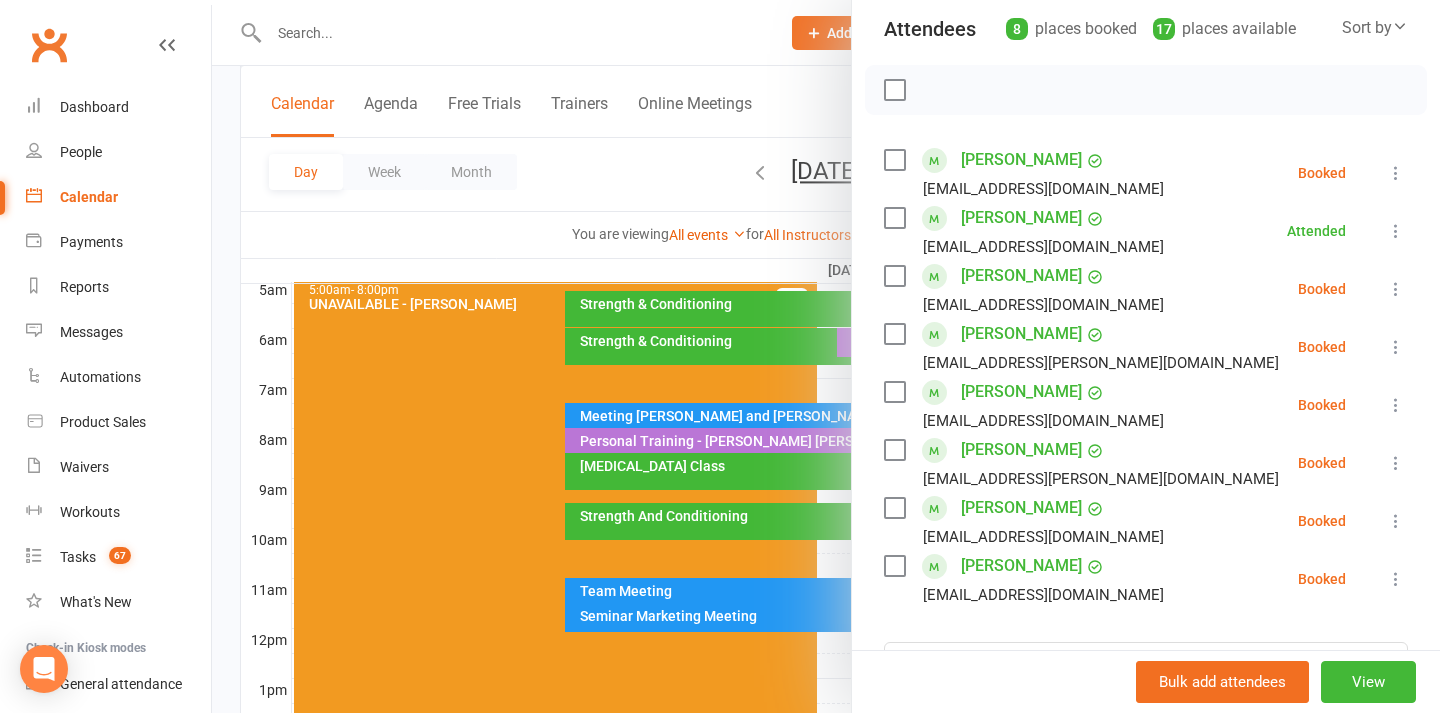 click at bounding box center (826, 356) 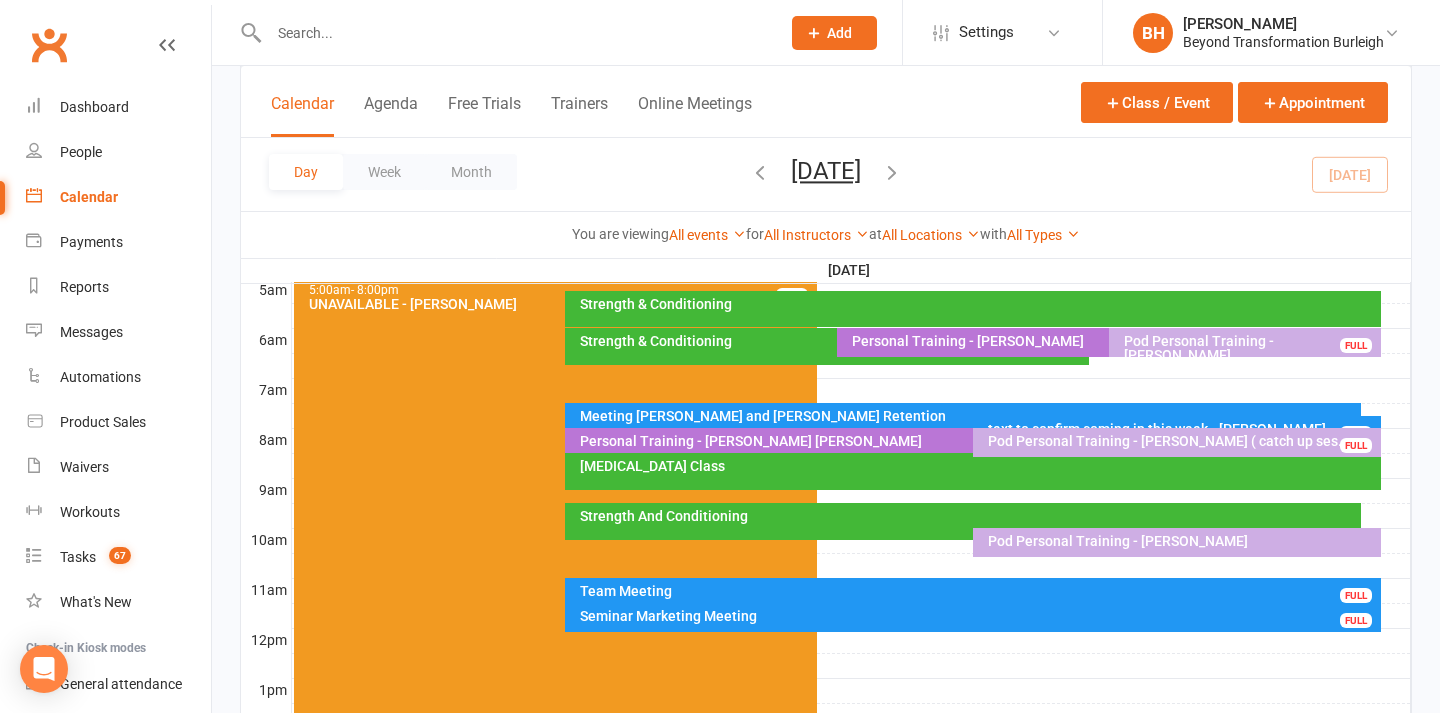 click on "Personal Training - [PERSON_NAME] [PERSON_NAME]" at bounding box center (967, 441) 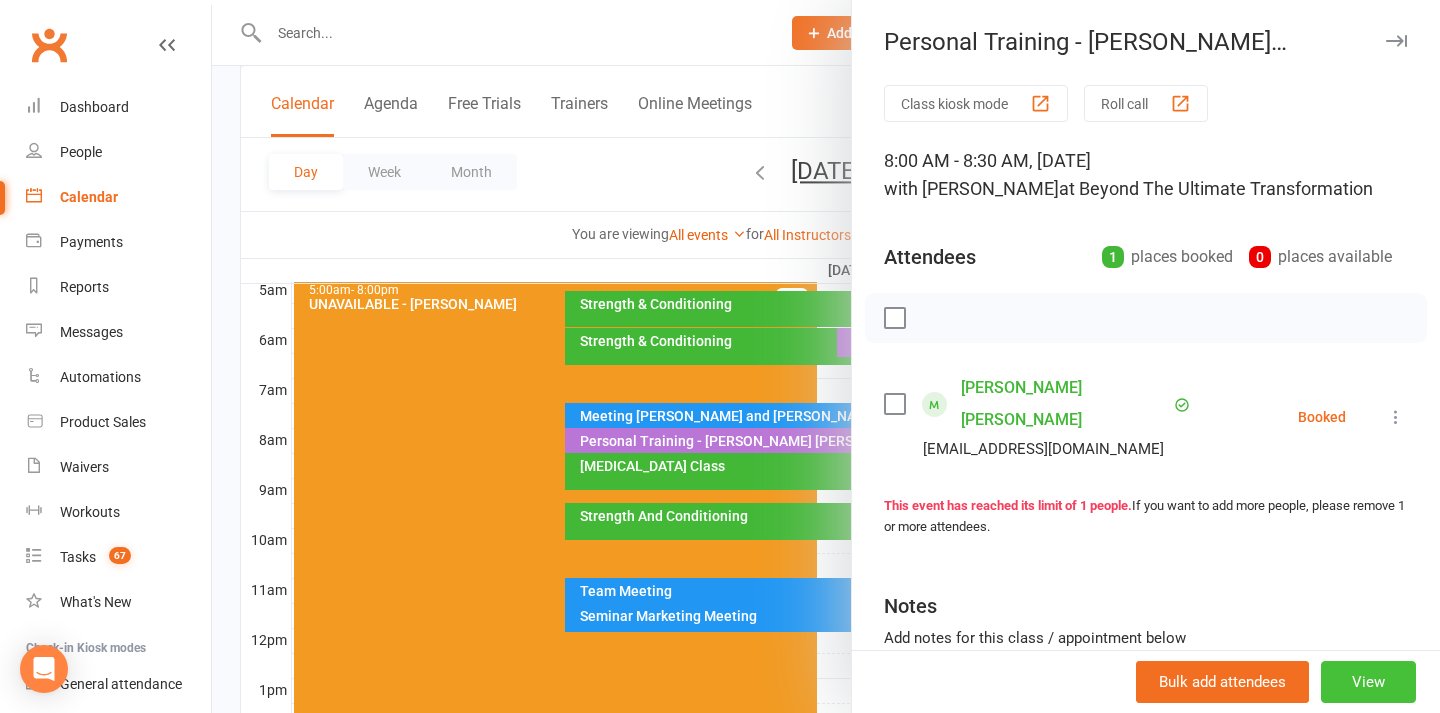 click on "View" at bounding box center [1368, 682] 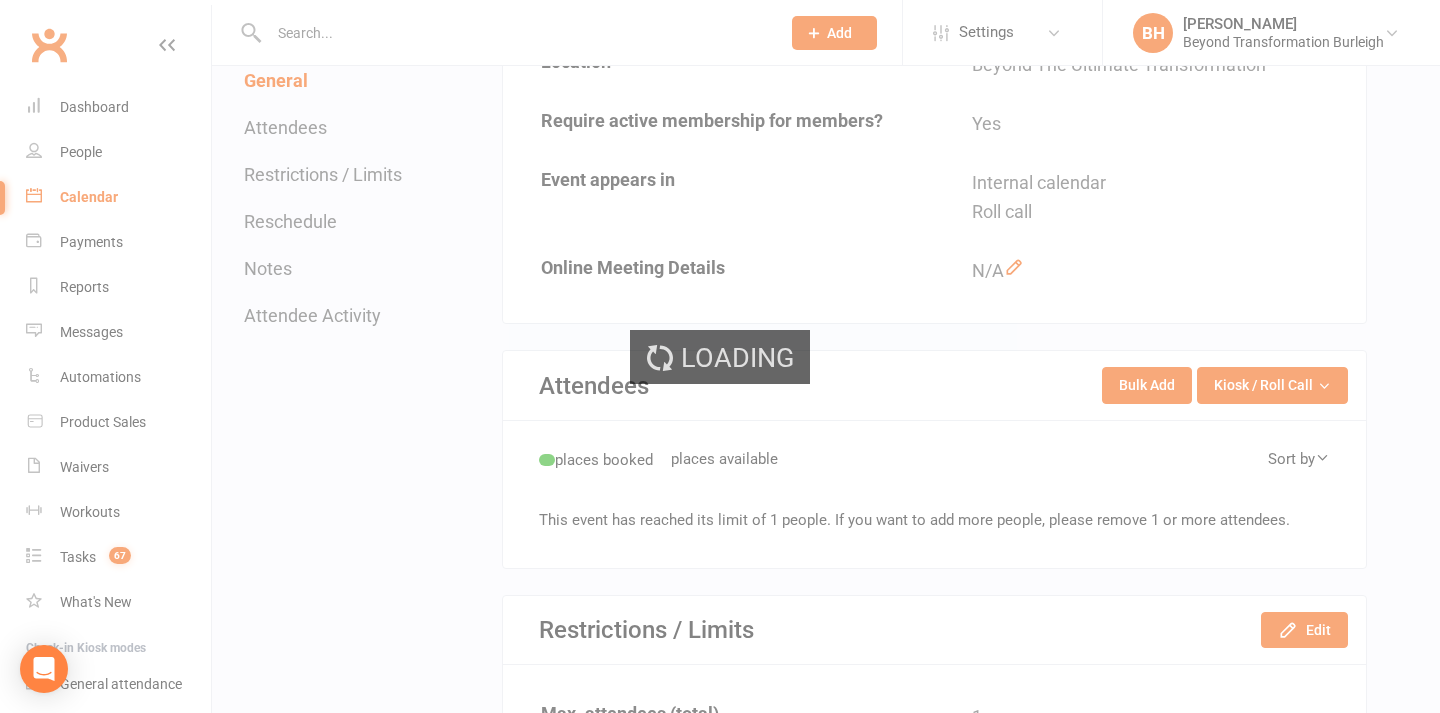 scroll, scrollTop: 0, scrollLeft: 0, axis: both 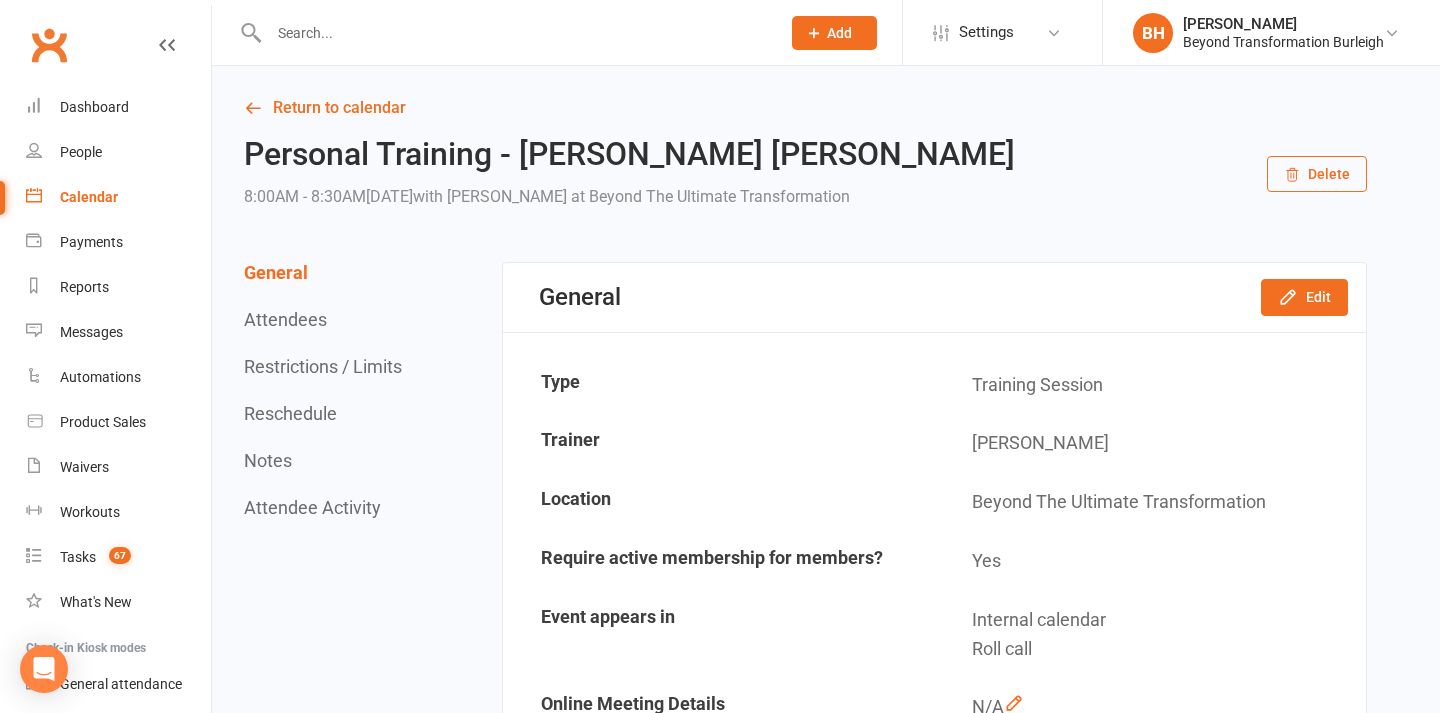 click on "Delete" at bounding box center [1317, 174] 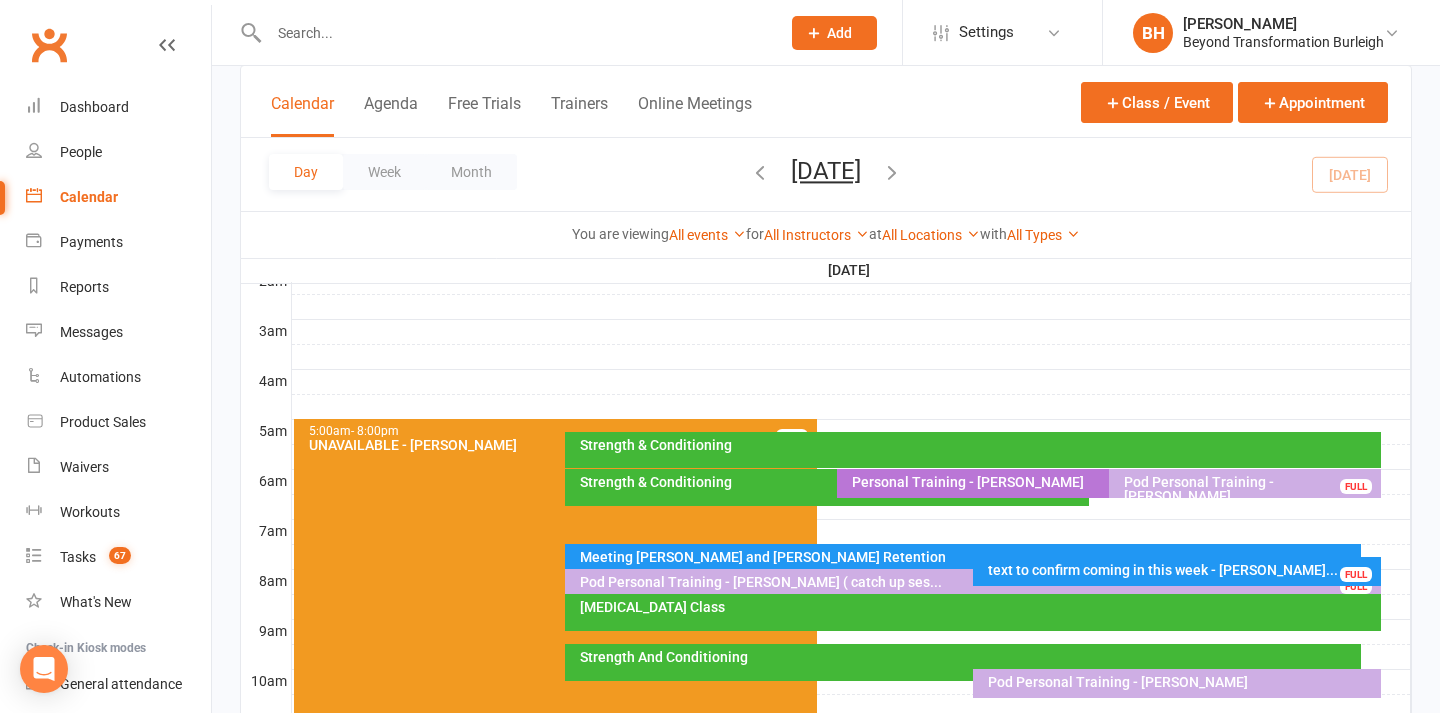 scroll, scrollTop: 244, scrollLeft: 0, axis: vertical 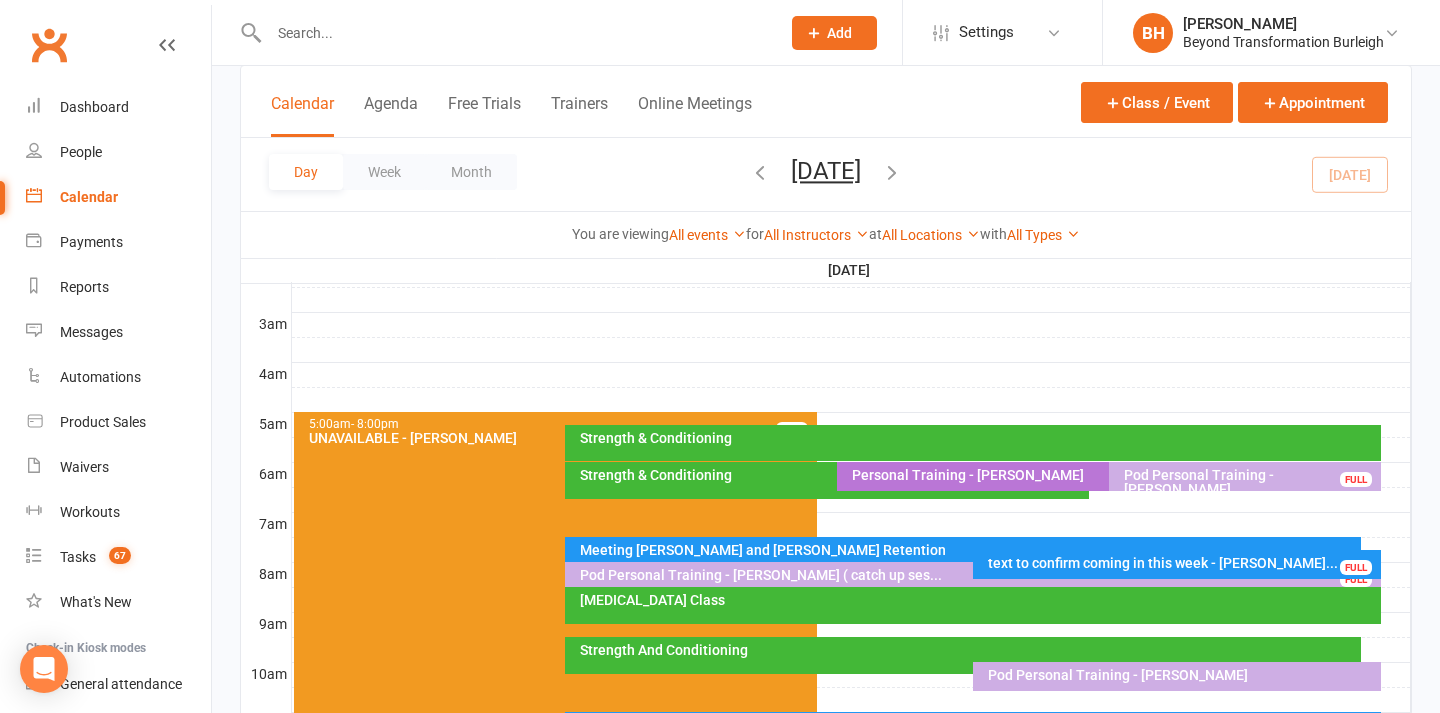 click at bounding box center (514, 33) 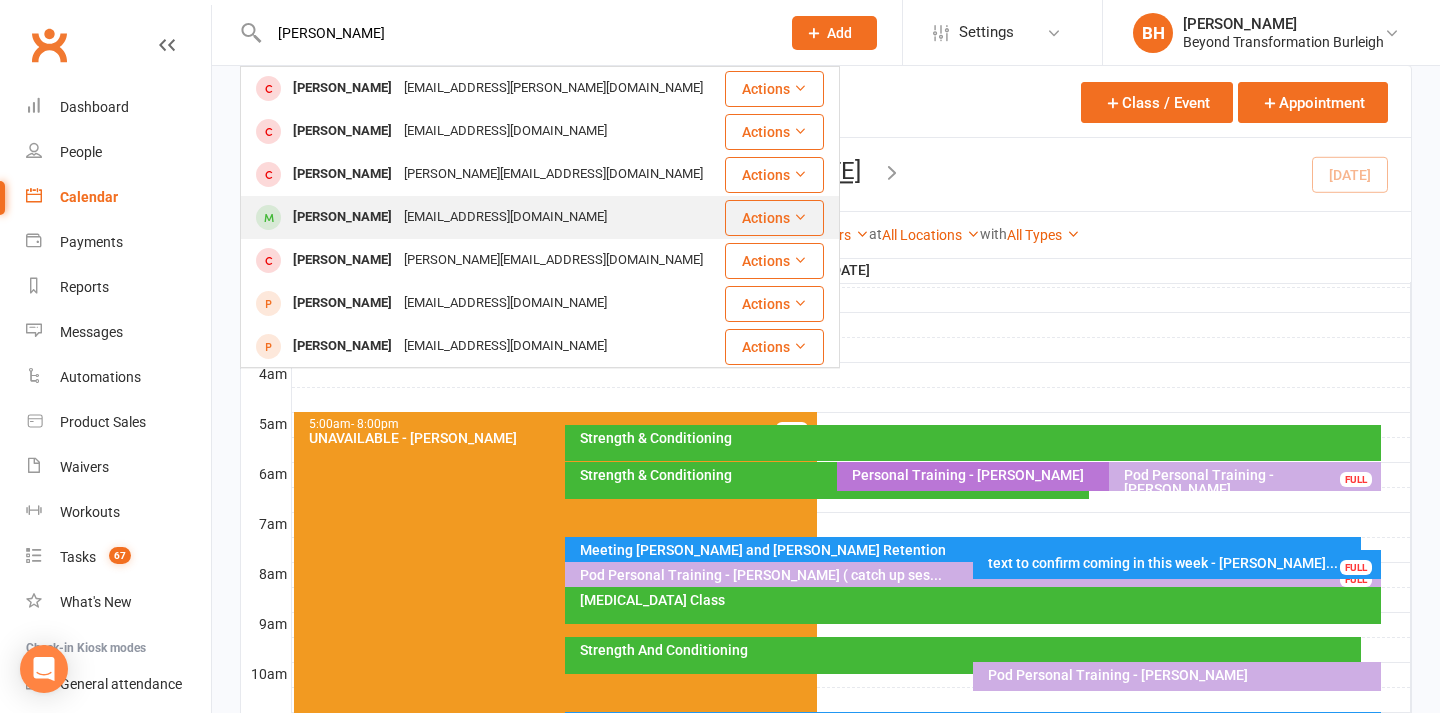 type on "[PERSON_NAME]" 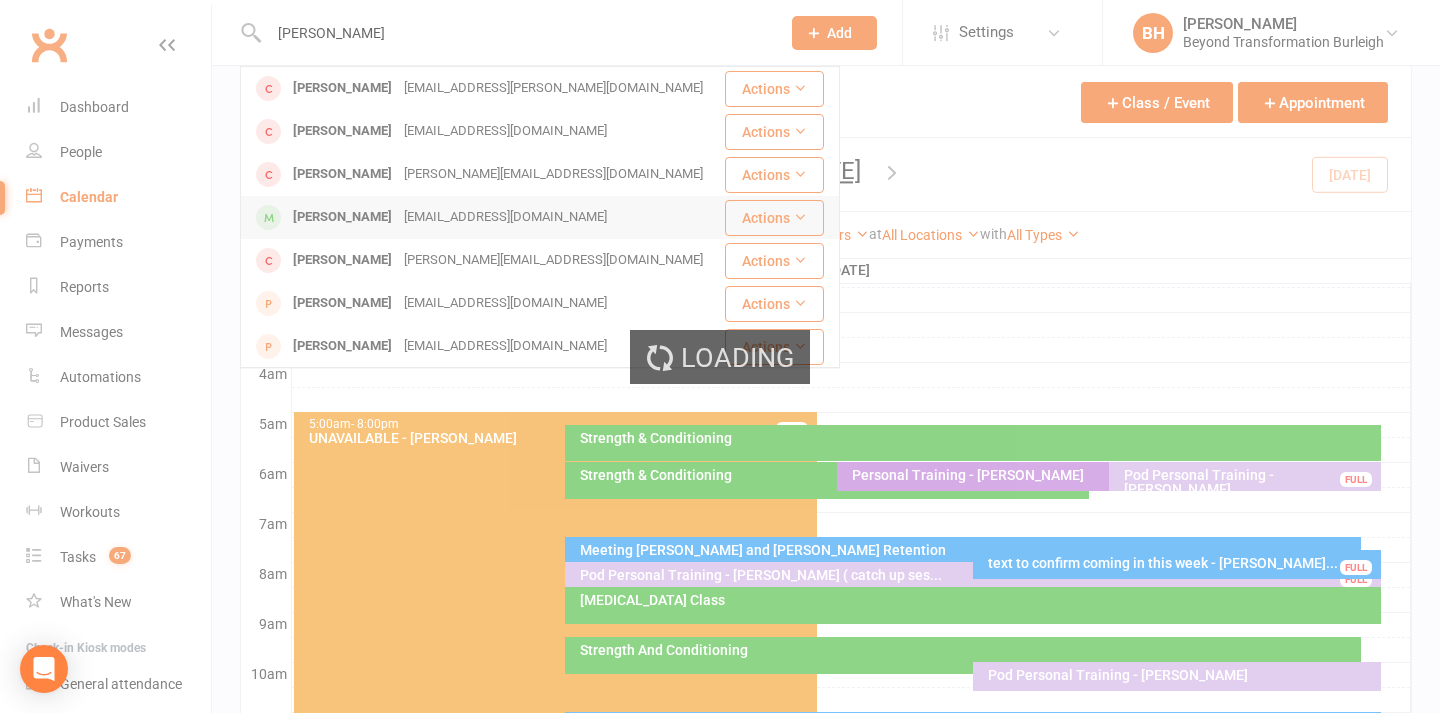 type 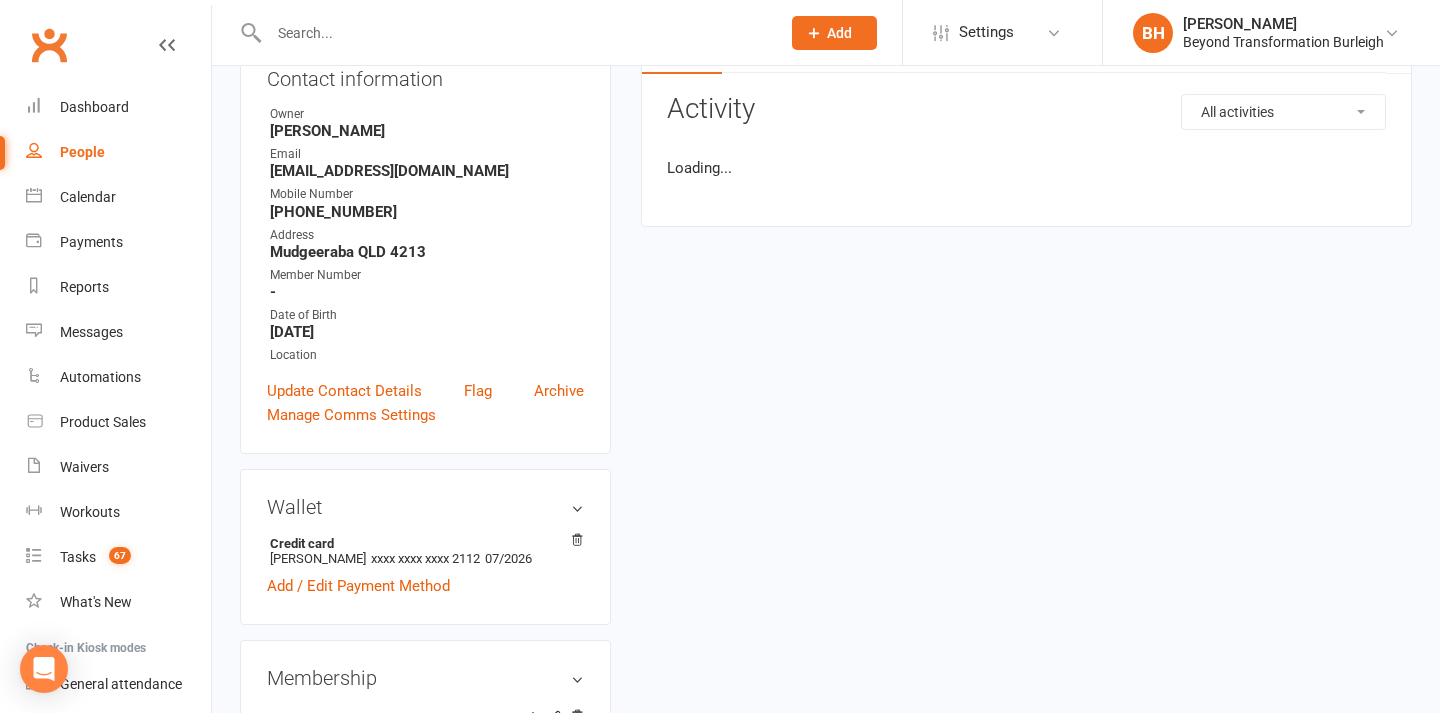 scroll, scrollTop: 0, scrollLeft: 0, axis: both 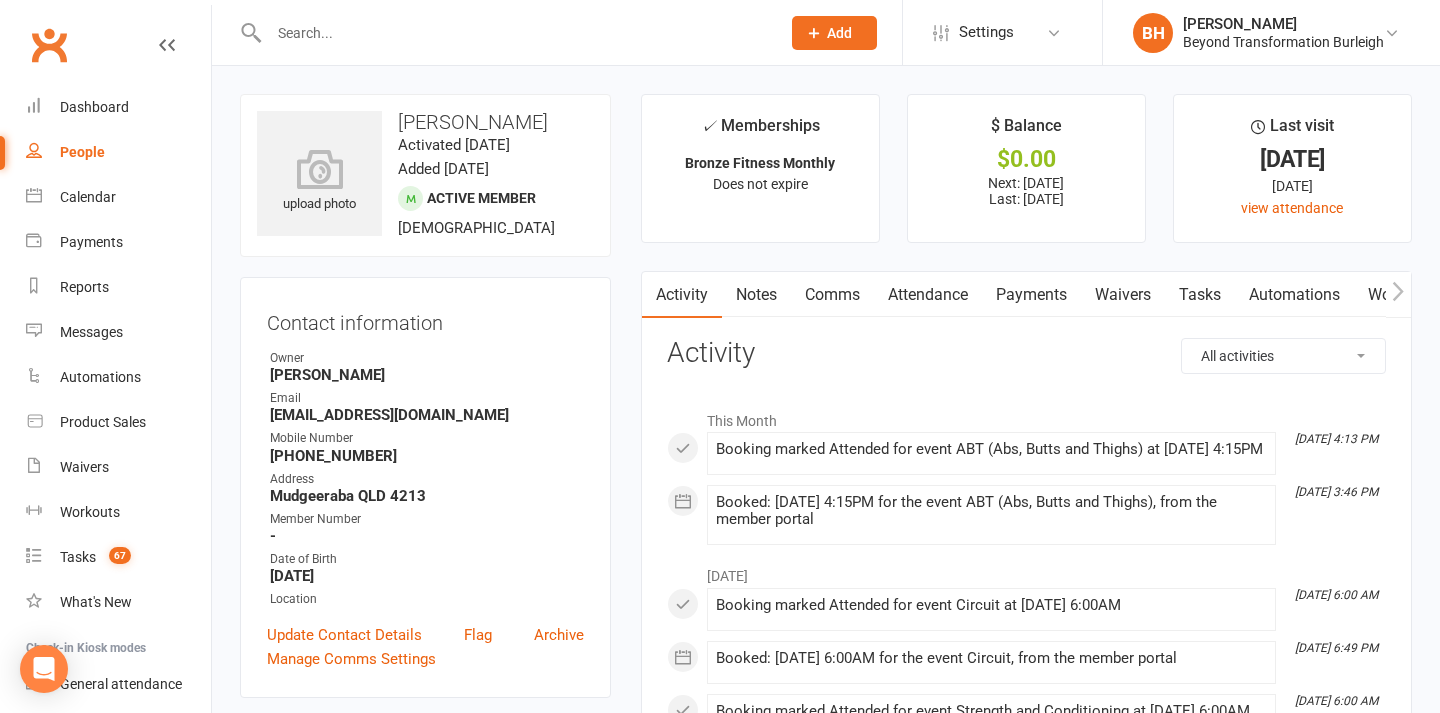 click on "Payments" at bounding box center (1031, 295) 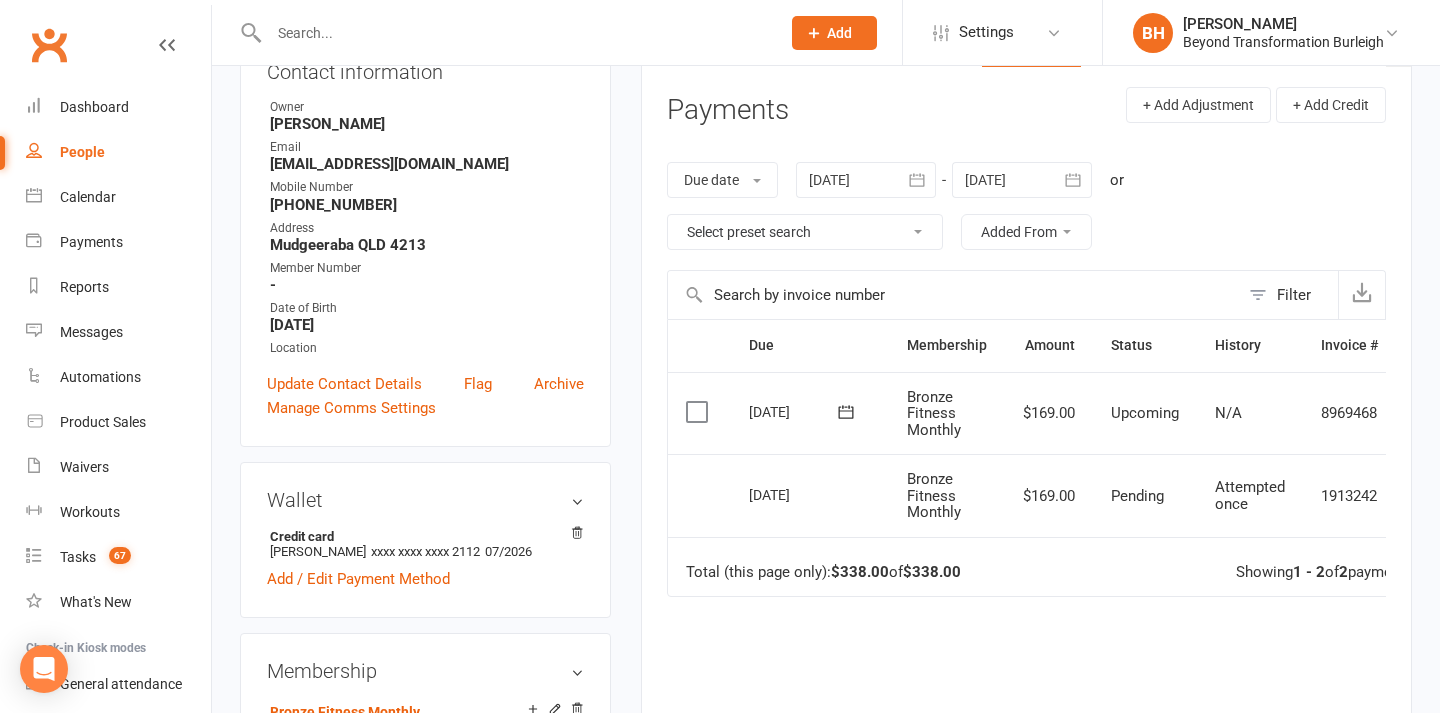 scroll, scrollTop: 258, scrollLeft: 0, axis: vertical 